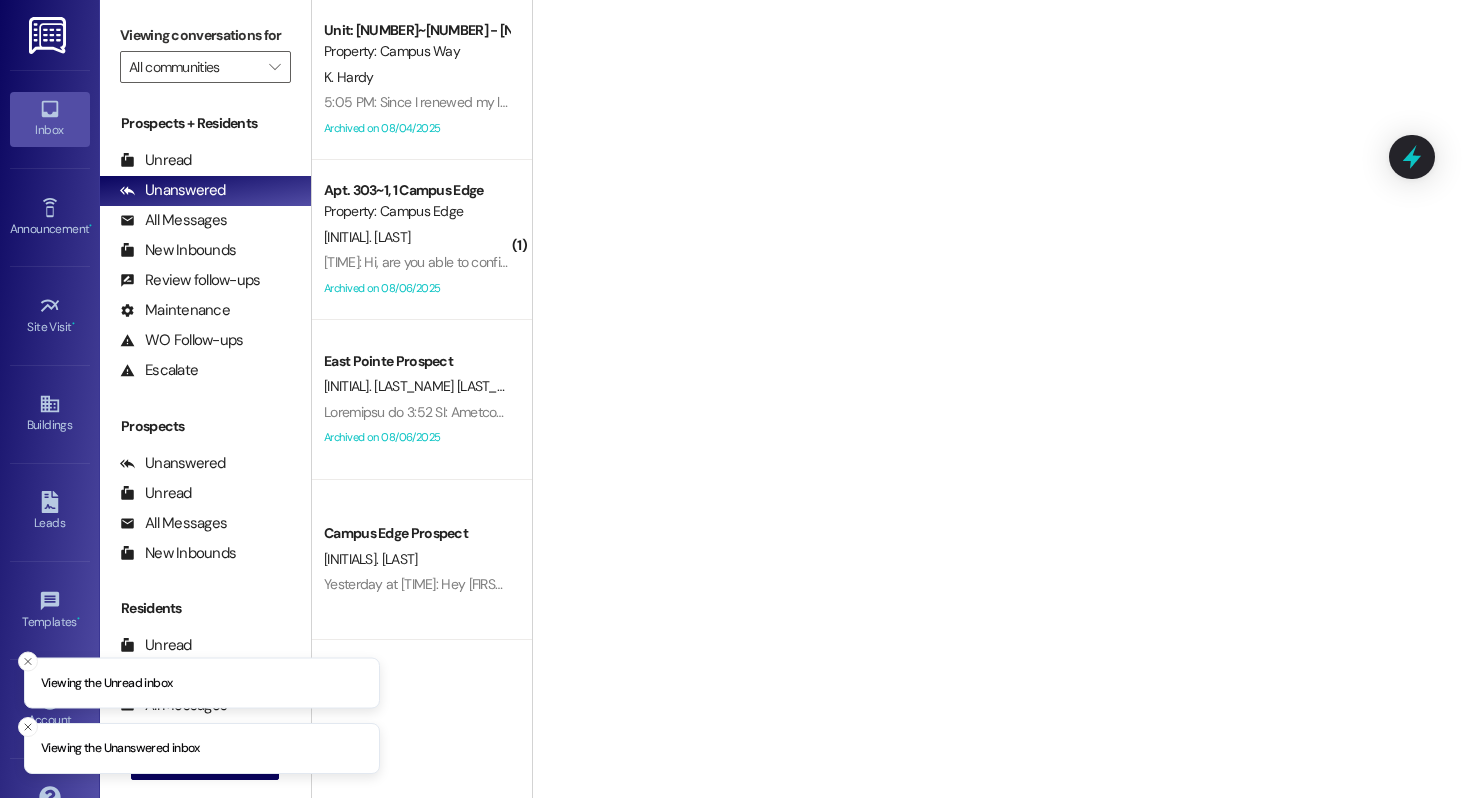 scroll, scrollTop: 0, scrollLeft: 0, axis: both 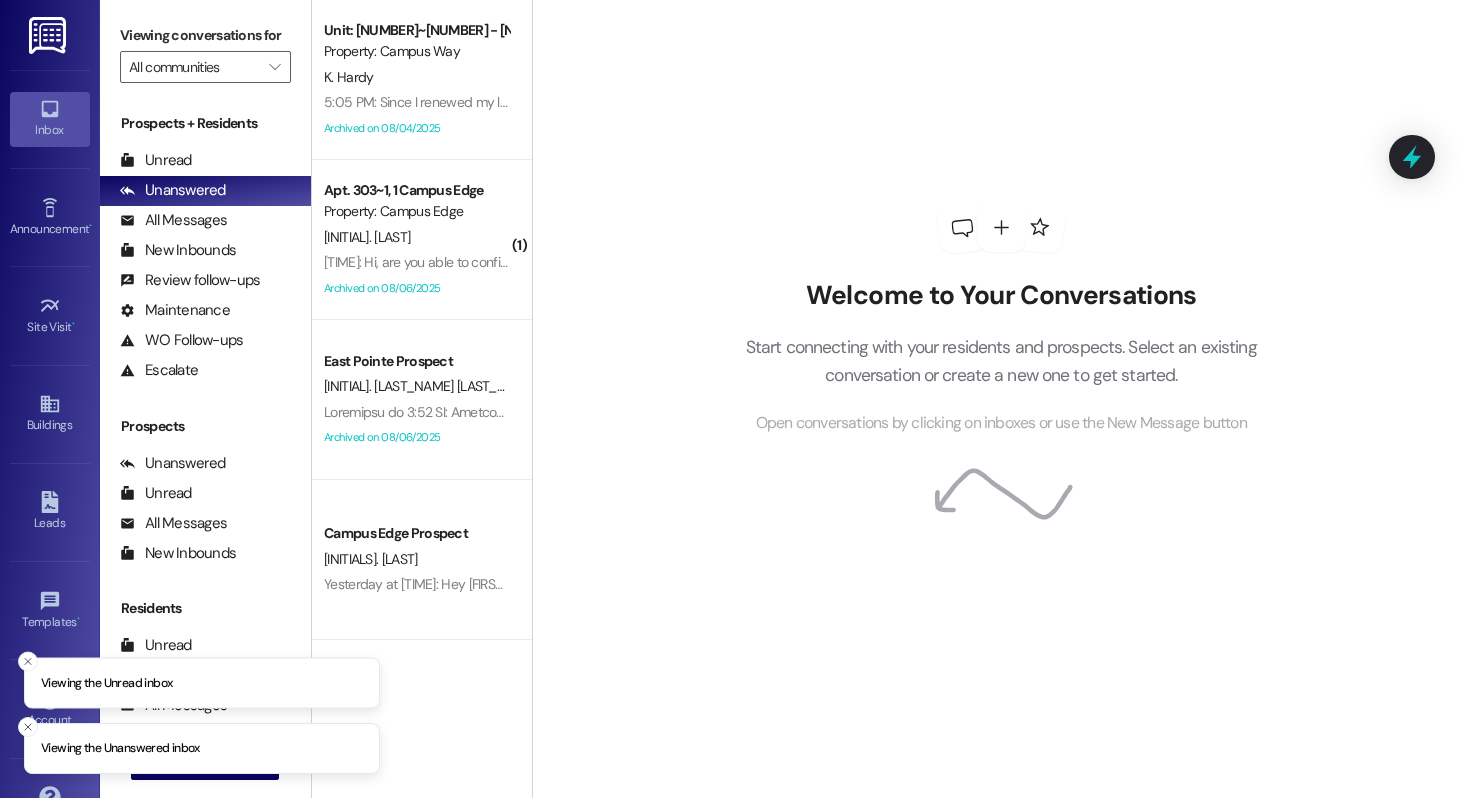 click on "Viewing the Unread inbox" at bounding box center [202, 683] 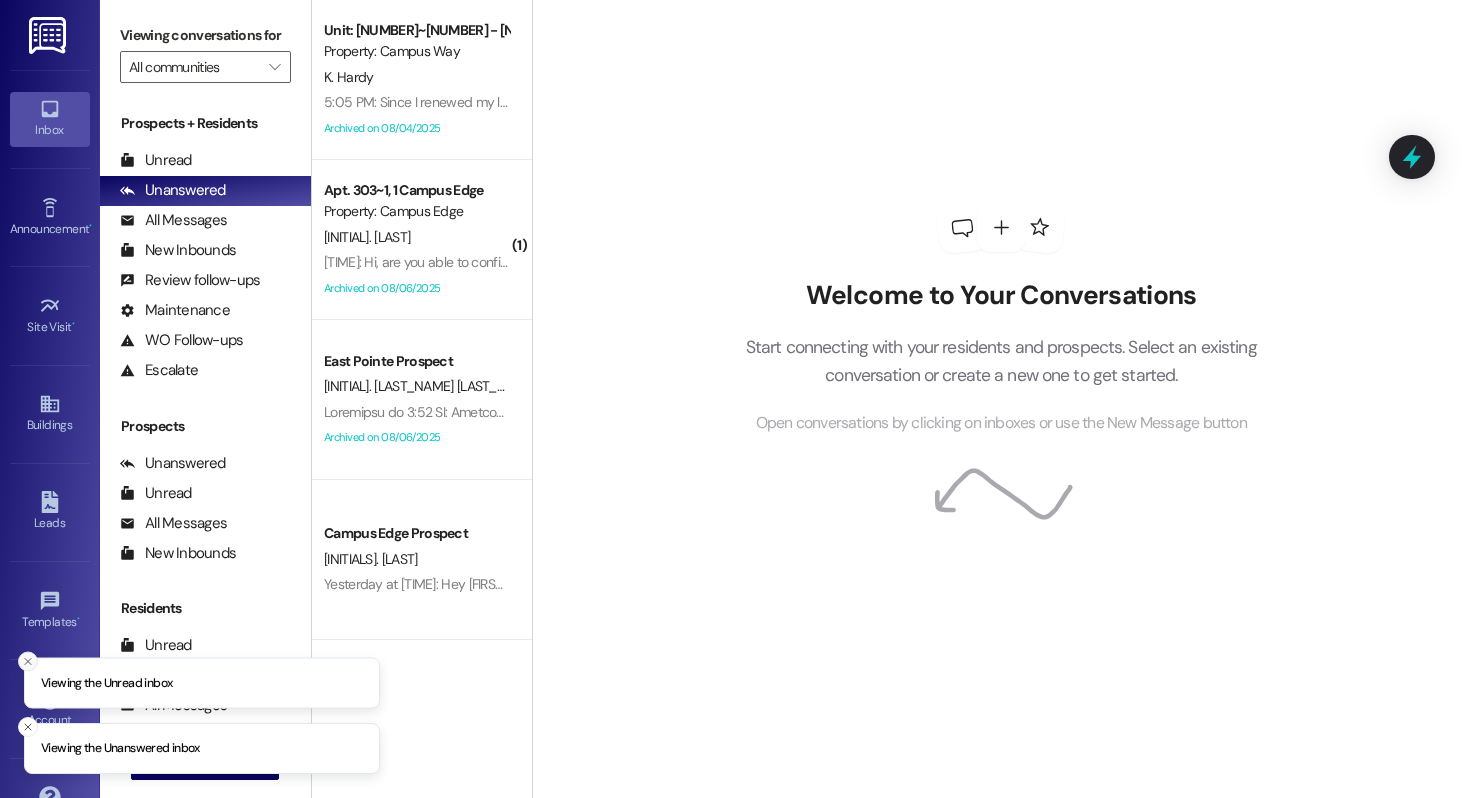 click at bounding box center (28, 661) 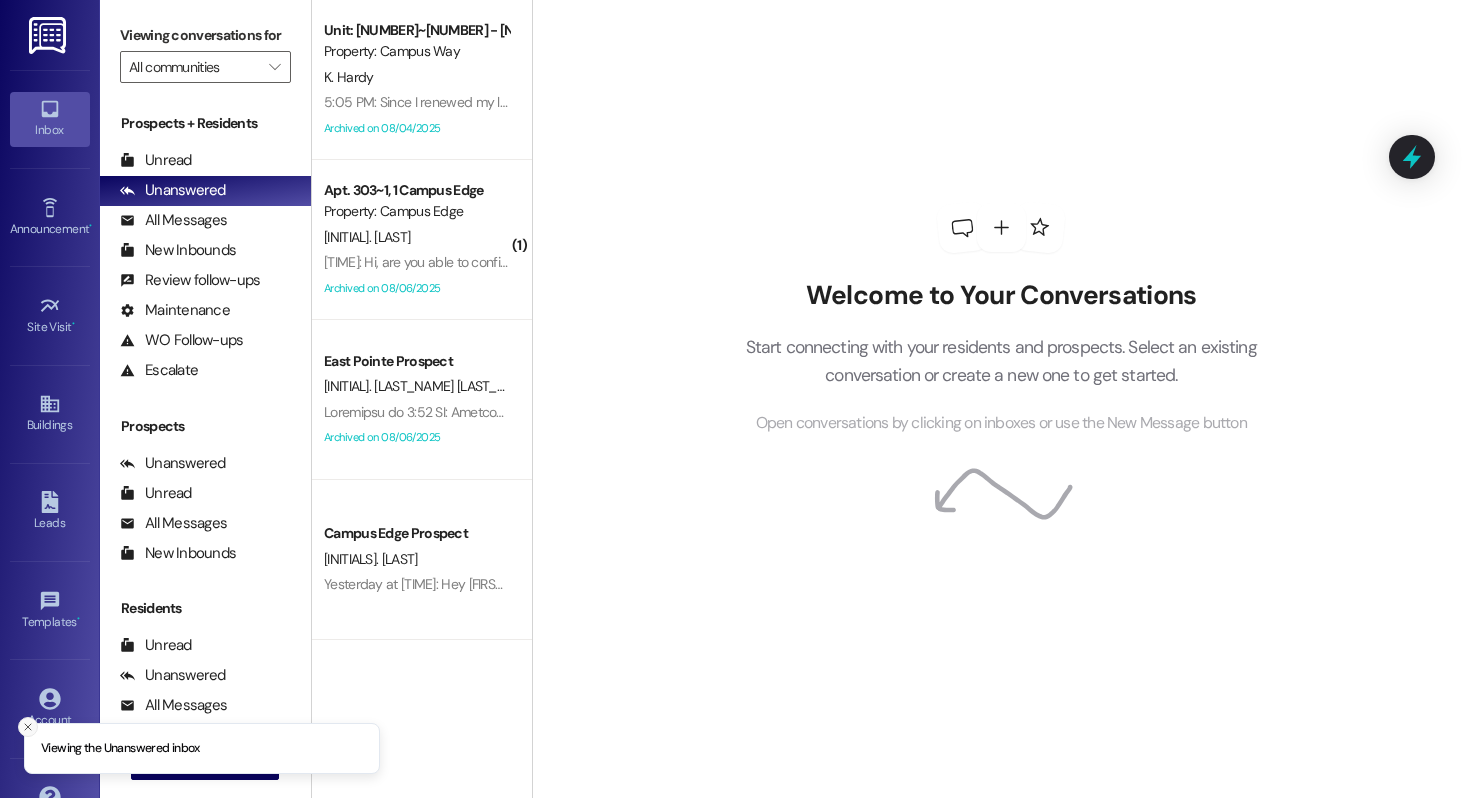 click at bounding box center (28, 727) 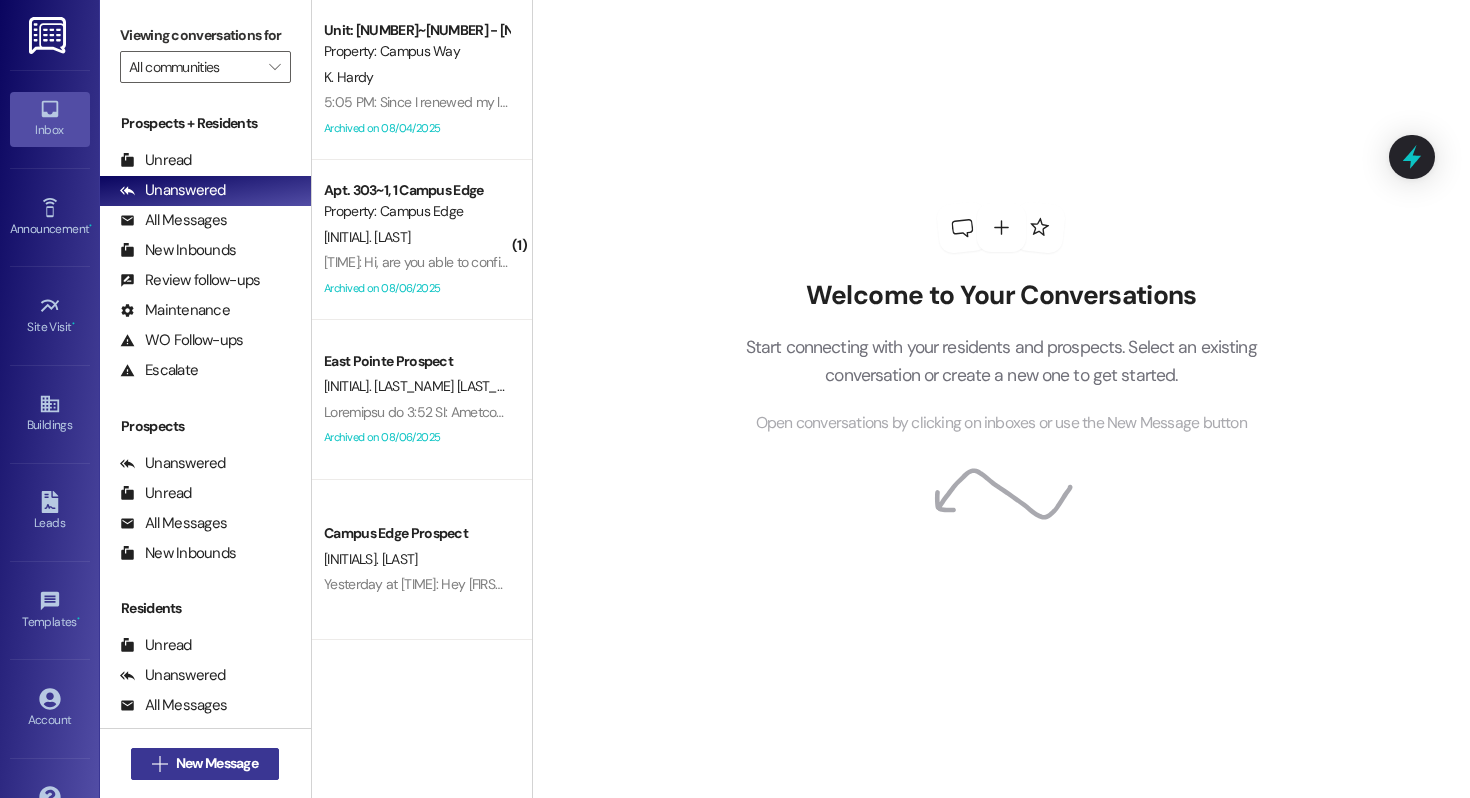 click on " New Message" at bounding box center (205, 763) 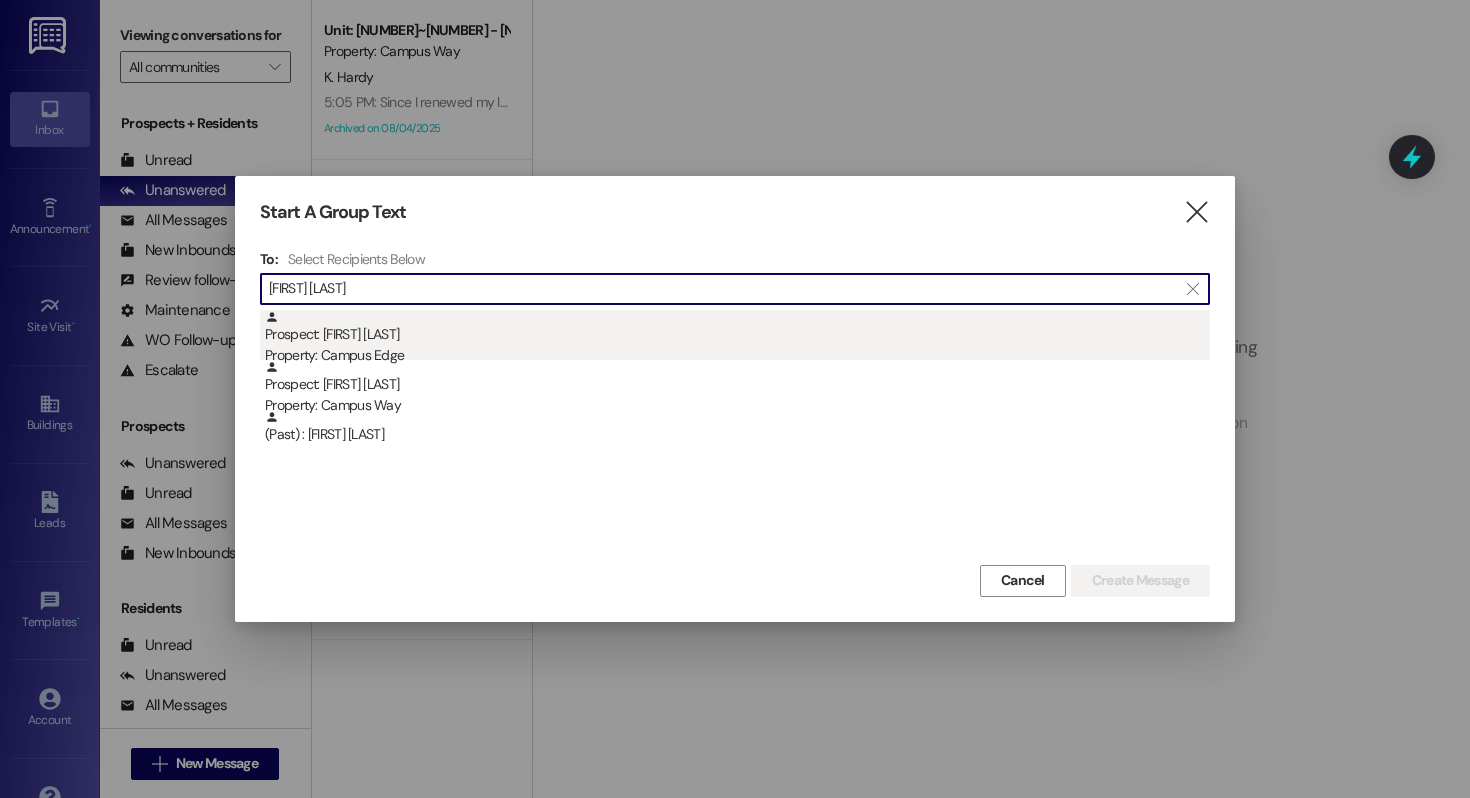 type on "[FIRST] [LAST]" 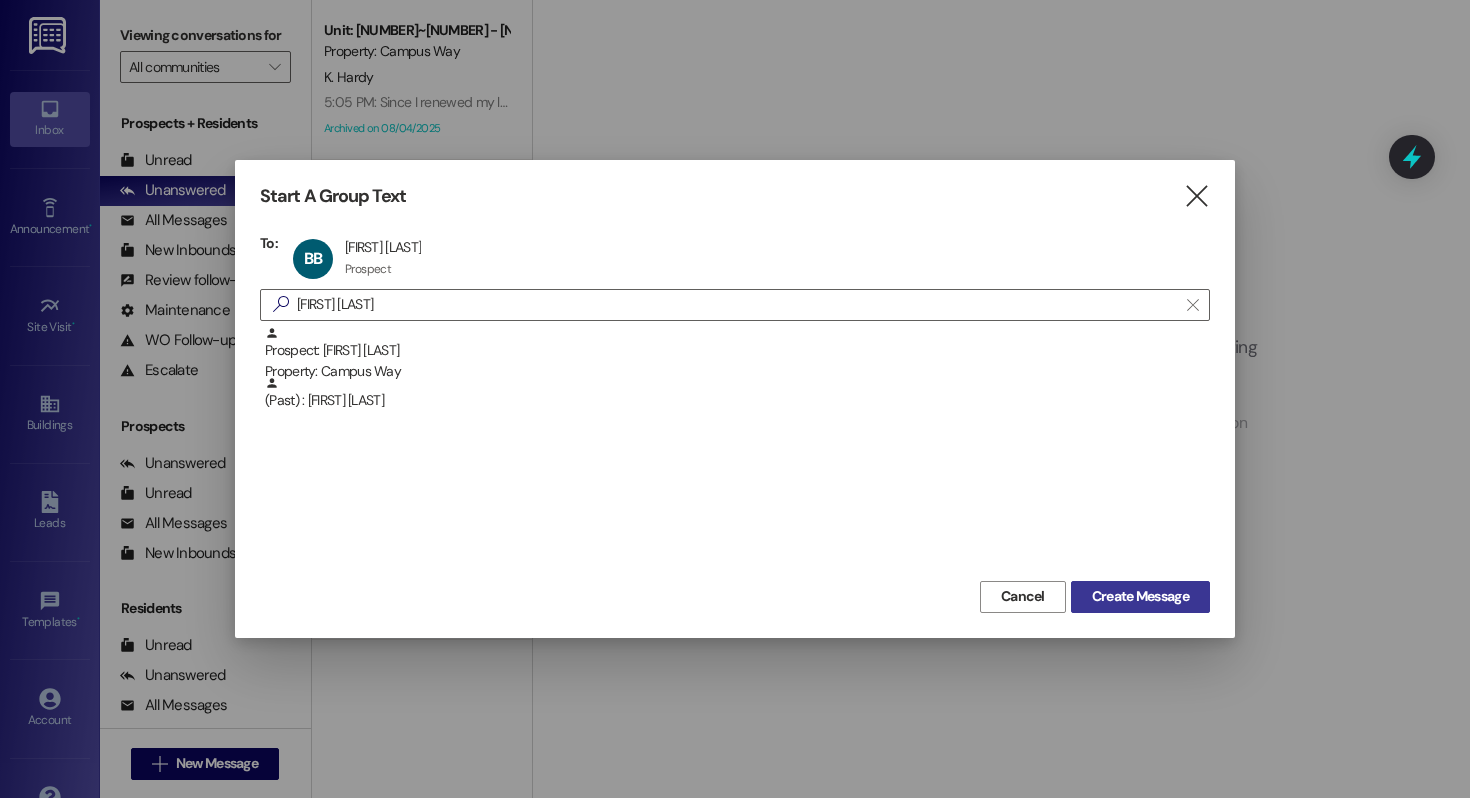 click on "Create Message" at bounding box center [1140, 596] 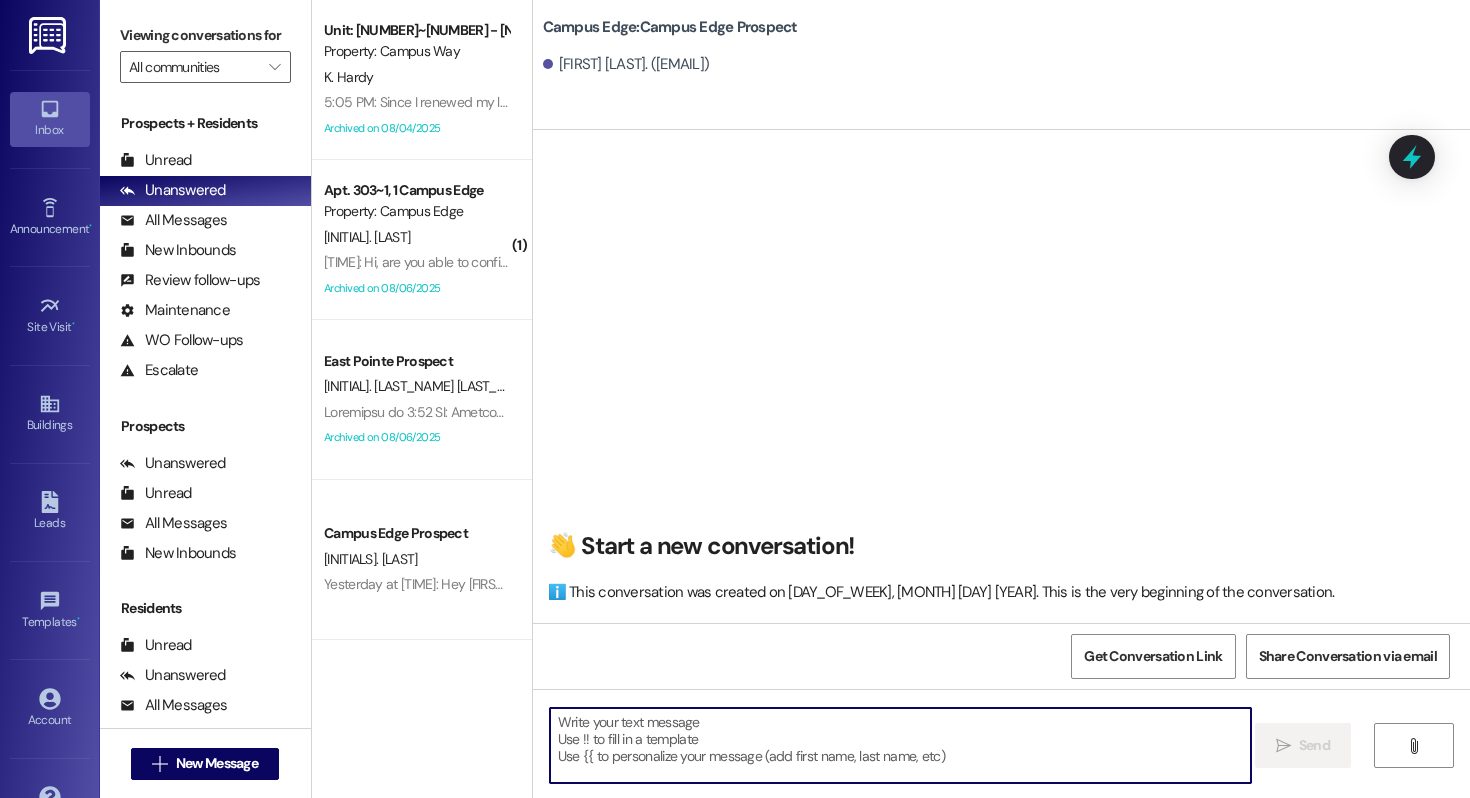 click at bounding box center (900, 745) 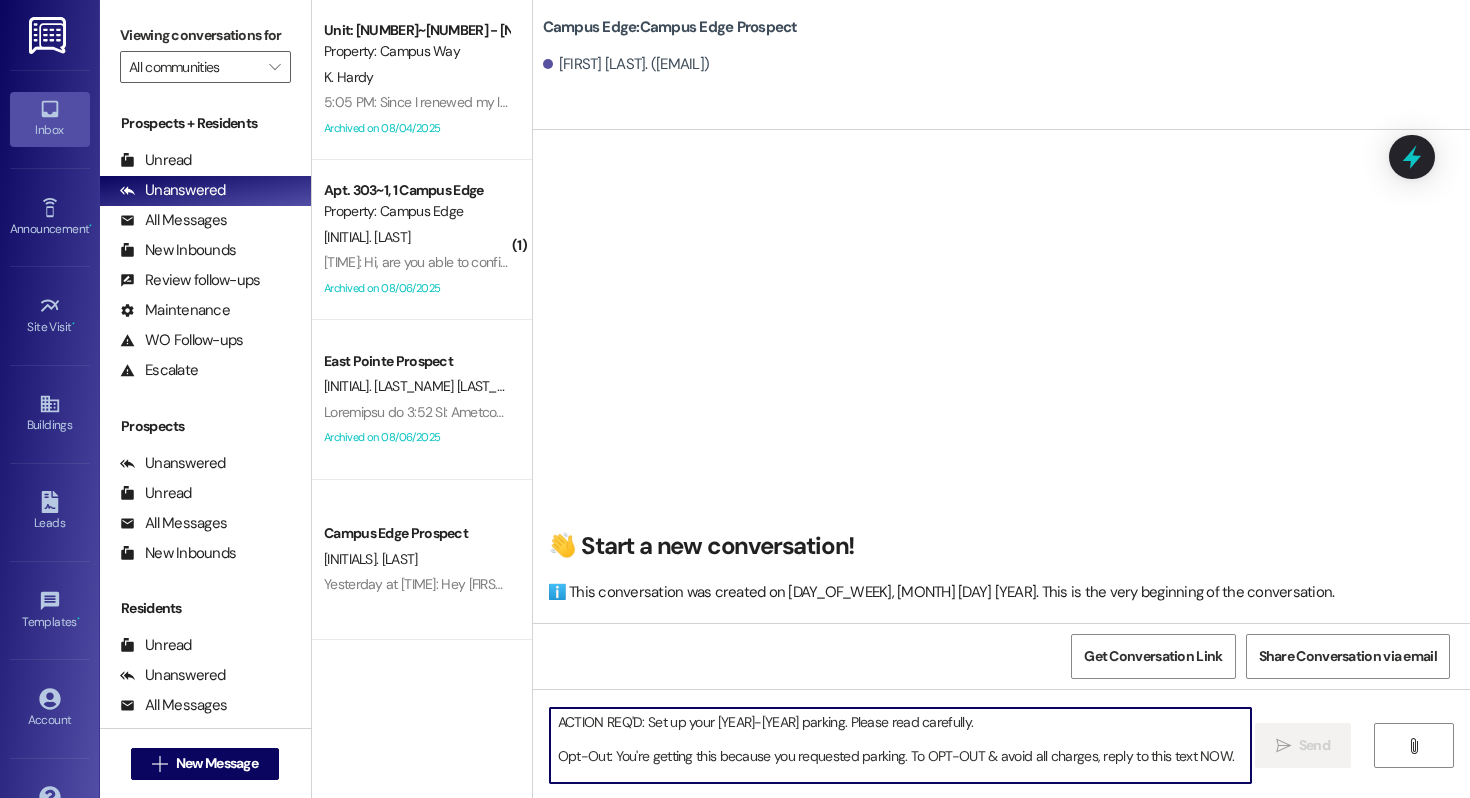 scroll, scrollTop: 170, scrollLeft: 0, axis: vertical 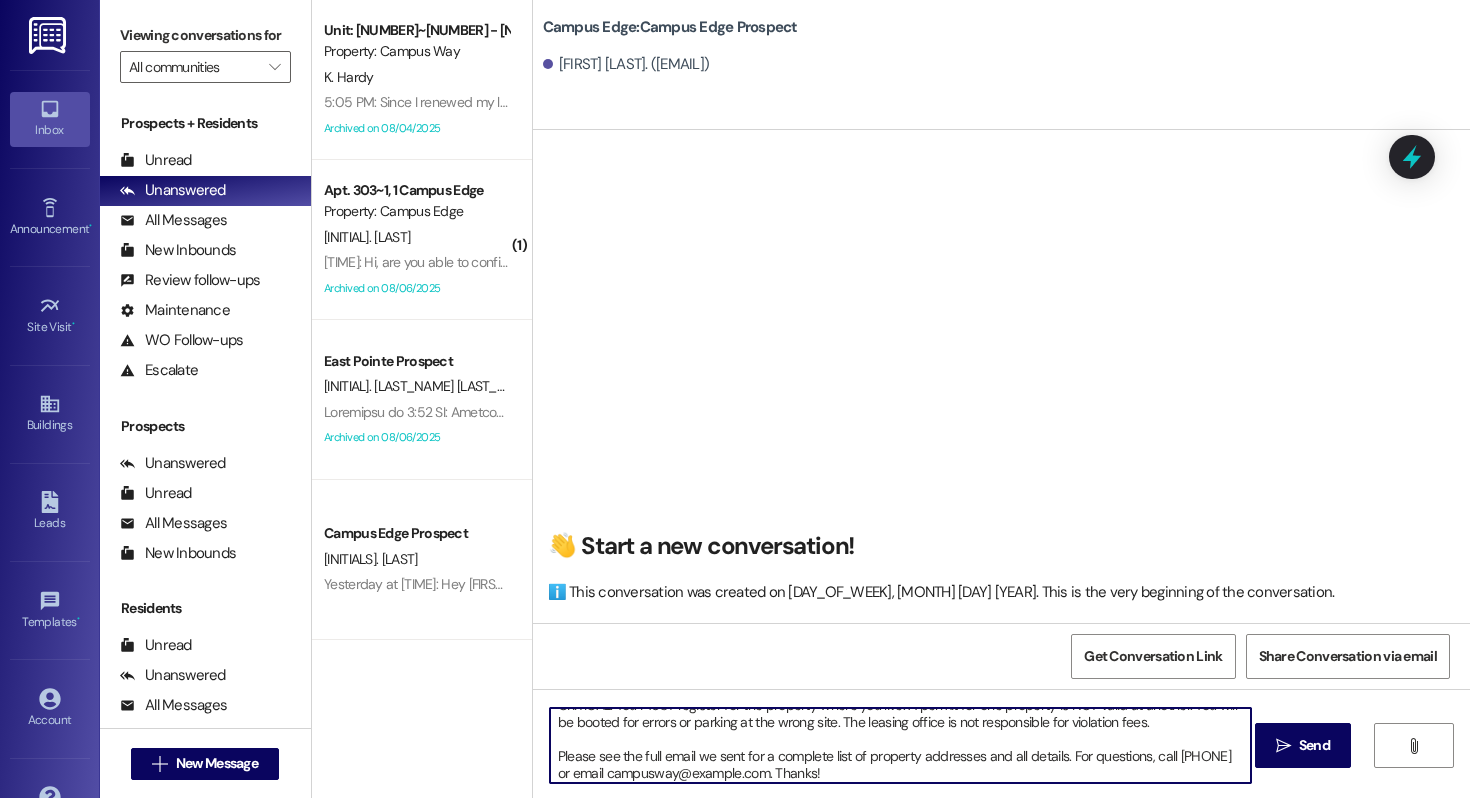 click on "ACTION REQ'D: Set up your [YEAR]-[YEAR] parking. Please read carefully.
Opt-Out: You're getting this because you requested parking. To OPT-OUT & avoid all charges, reply to this text NOW.
Register: You MUST register your car with [STATE] Parking Authority here: https://www.utahparkpass.com/cws/
Instructions: Login or create an account. Select the permit for Aug [YEAR]-[YEAR]. Your vehicle info (Make, Model, Plate) MUST be 100% accurate.
CRITICAL: You MUST register for the property where you live. A permit for one property is NOT valid at another. You will be booted for errors or parking at the wrong site. The leasing office is not responsible for violation fees.
Please see the full email we sent for a complete list of property addresses and all details. For questions, call [PHONE] or email campusway@example.com. Thanks!" at bounding box center (900, 745) 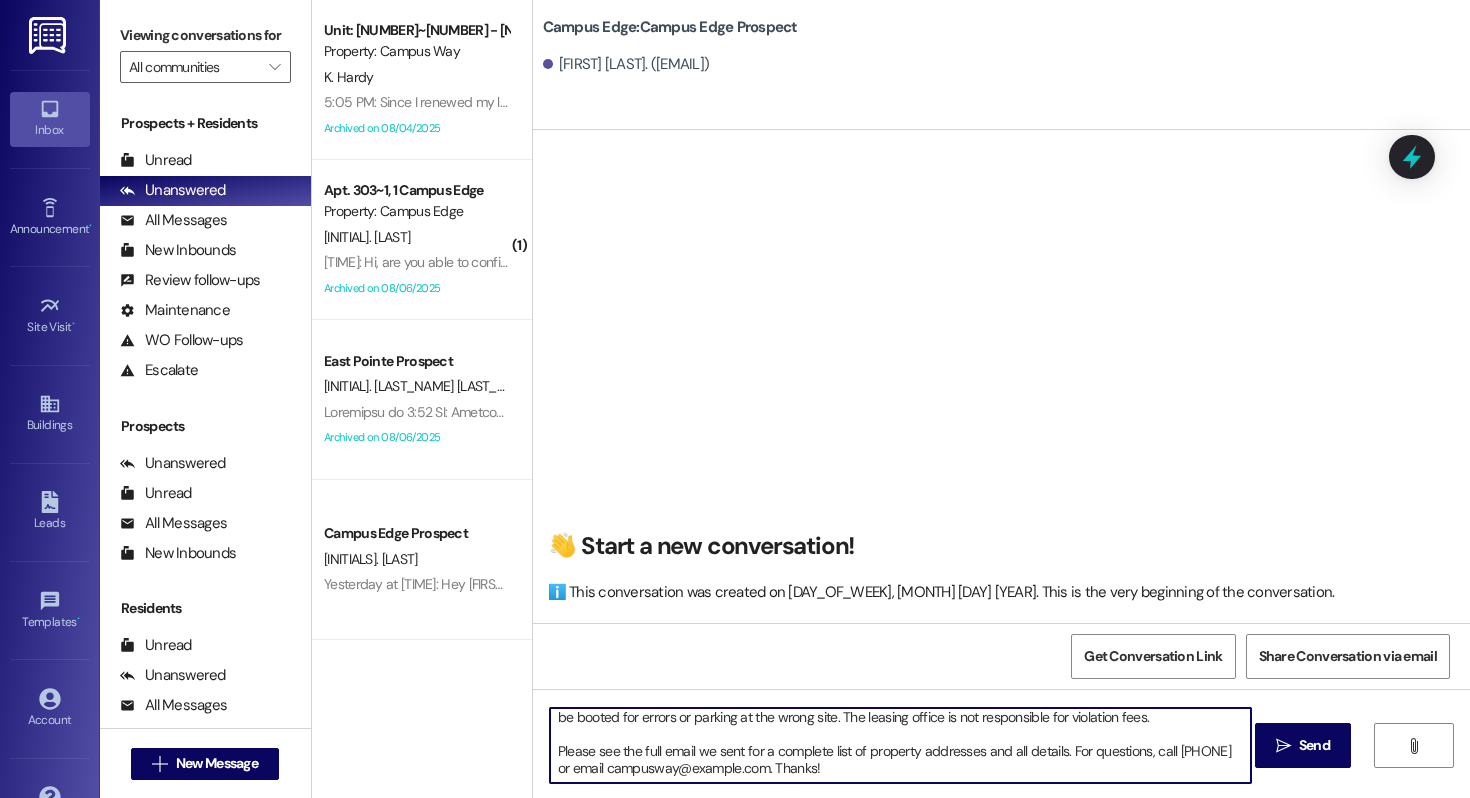 click on "ACTION REQ'D: Set up your [YEAR]-[YEAR] parking. Please read carefully.
Opt-Out: You're getting this because you requested parking. To OPT-OUT & avoid all charges, reply to this text NOW.
Register: You MUST register your car with [STATE] Parking Authority here: https://www.utahparkpass.com/cws/
Instructions: Login or create an account. Select the permit for Aug [YEAR]-[YEAR]. Your vehicle info (Make, Model, Plate) MUST be 100% accurate.
CRITICAL: You MUST register for the property where you live. A permit for one property is NOT valid at another. You will be booted for errors or parking at the wrong site. The leasing office is not responsible for violation fees.
Please see the full email we sent for a complete list of property addresses and all details. For questions, call [PHONE] or email campusway@example.com. Thanks!" at bounding box center [900, 745] 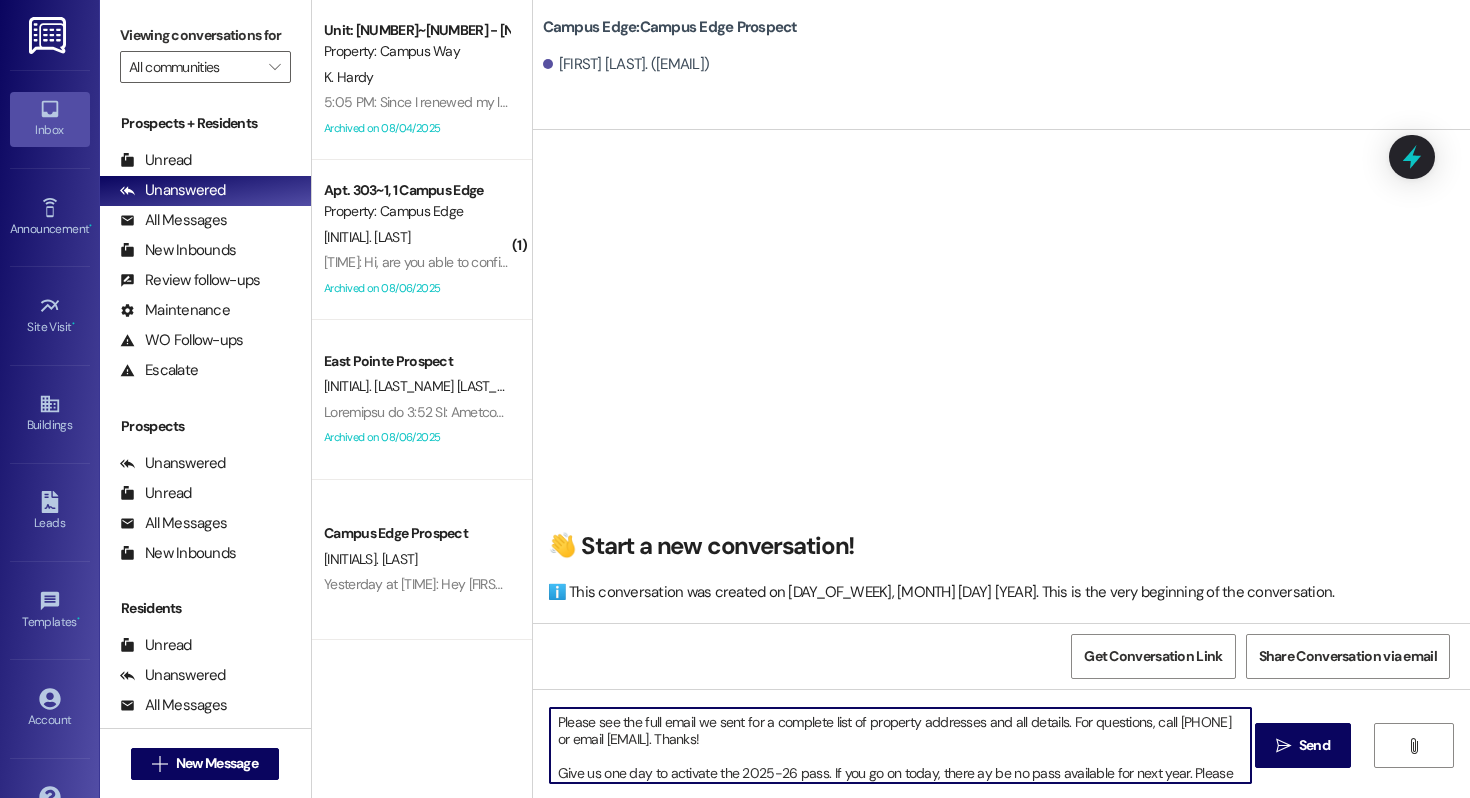 scroll, scrollTop: 221, scrollLeft: 0, axis: vertical 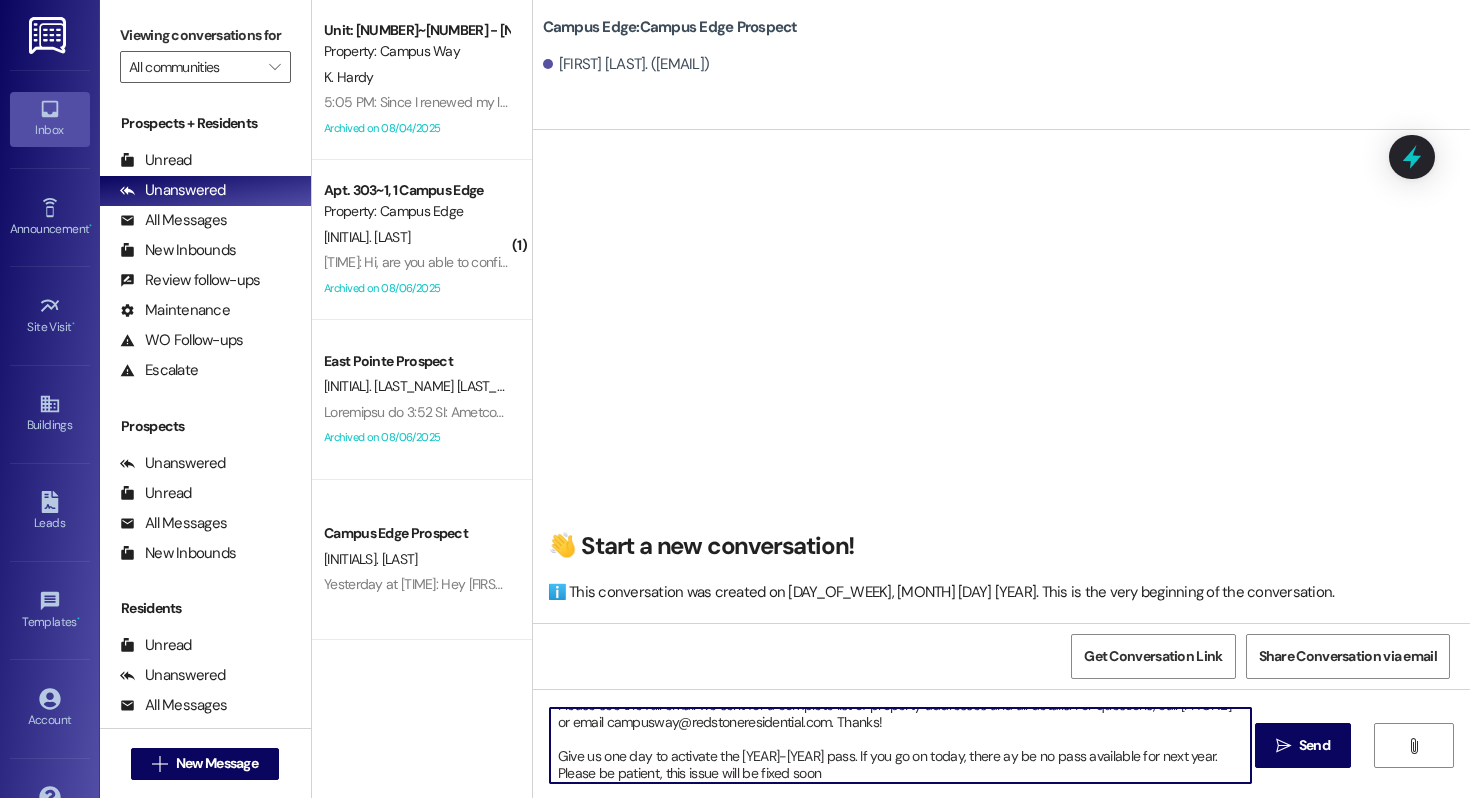 type on "ACTION REQ'D: Set up your 2025-26 parking. Please read carefully.
Opt-Out: You're getting this because you requested parking. To OPT-OUT & avoid all charges, reply to this text NOW.
Register: You MUST register your car with [ORGANIZATION] here: https://www.utahparkpass.com/cws/
Instructions: Login or create an account. Select the permit for Aug 2025-26. Your vehicle info (Make, Model, Plate) MUST be 100% accurate.
CRITICAL: You MUST register for the property where you live. A permit for one property is NOT valid at another. You will be booted for errors or parking at the wrong site. The leasing office is not responsible for violation fees.
Please see the full email we sent for a complete list of property addresses and all details. For questions, call [PHONE] or email [EMAIL]. Thanks!
Give us one day to activate the 2025-26 pass. If you go on today, there ay be no pass available for next year. Please be patient, this issue will be fixed soon." 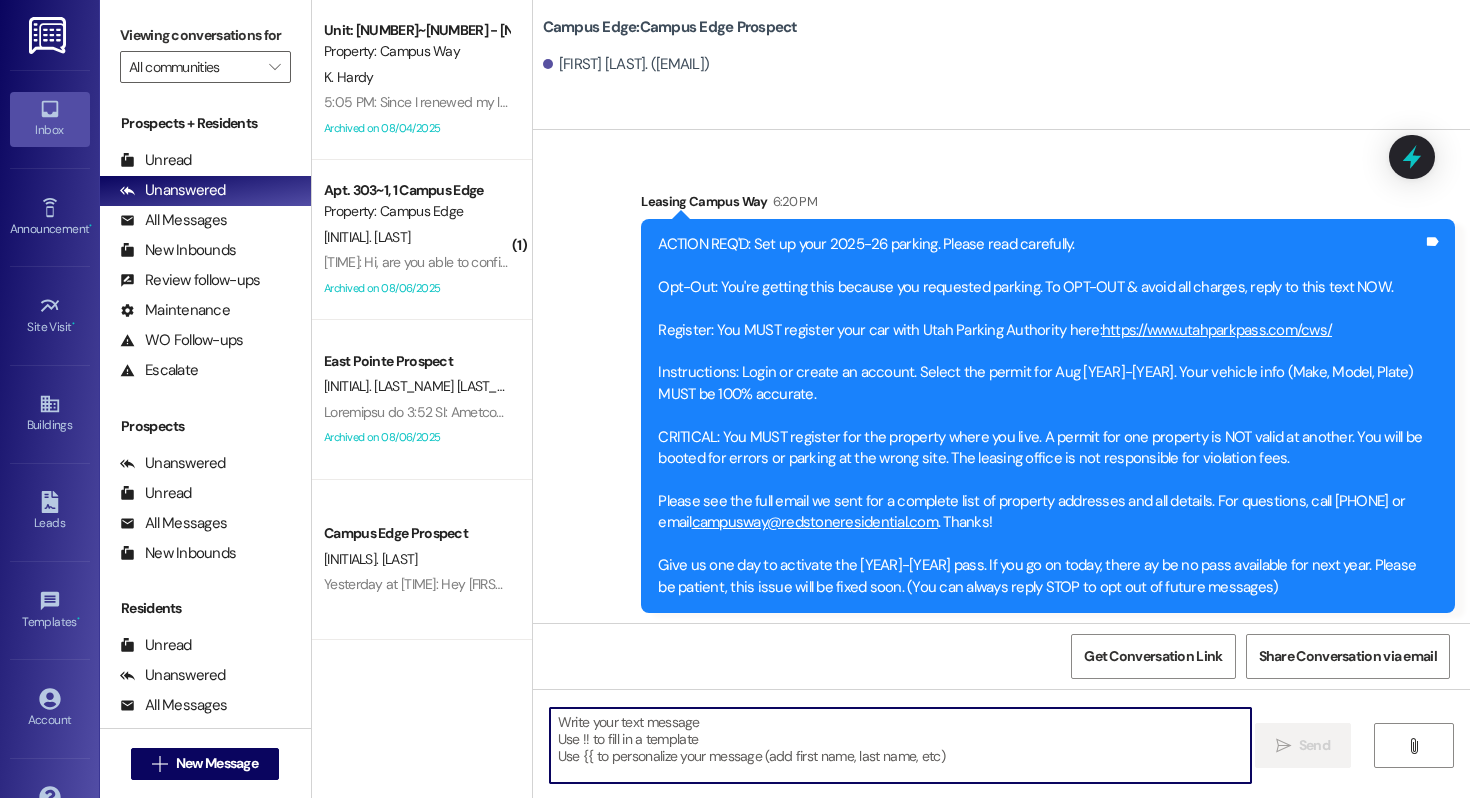 scroll, scrollTop: 0, scrollLeft: 0, axis: both 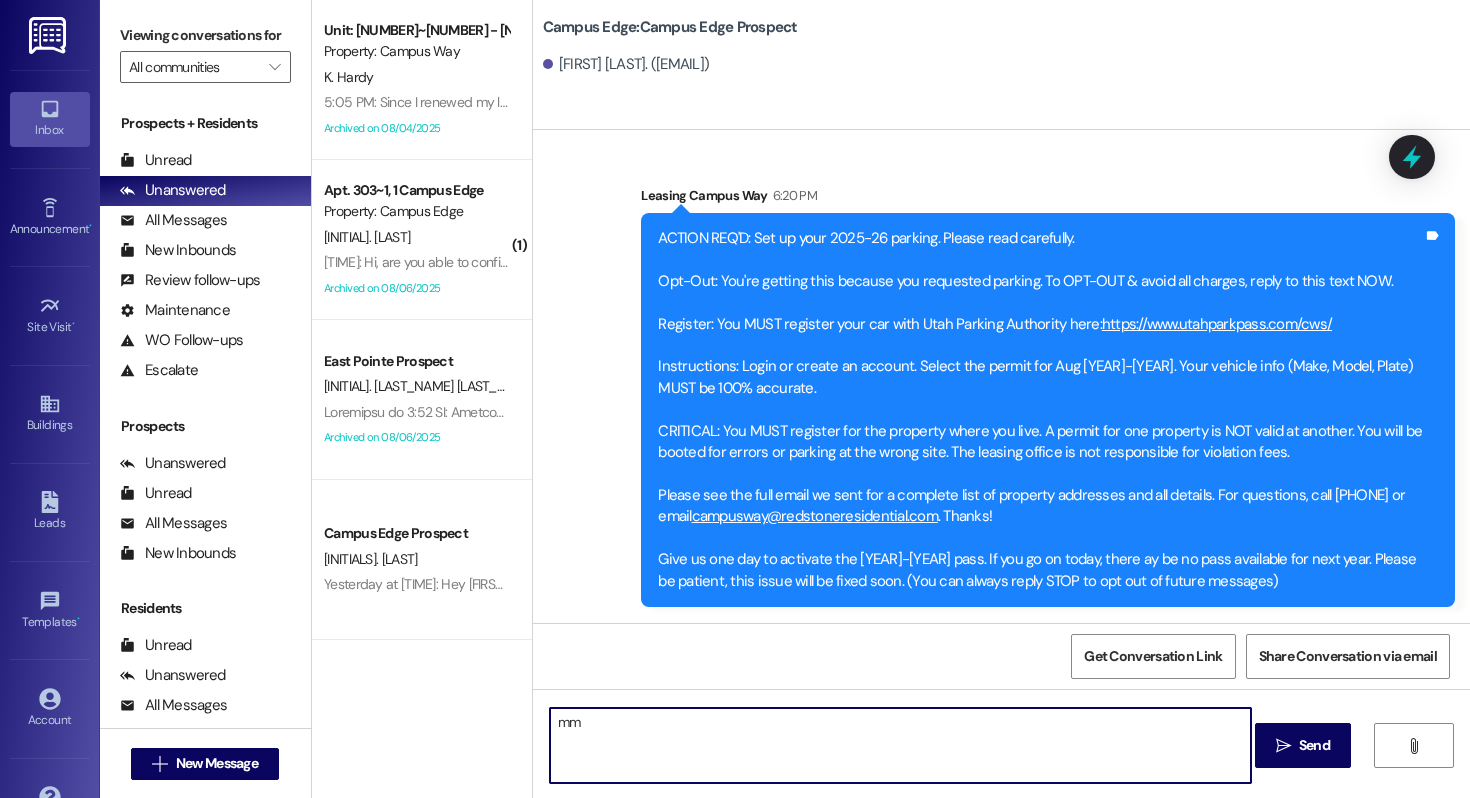 type on "m" 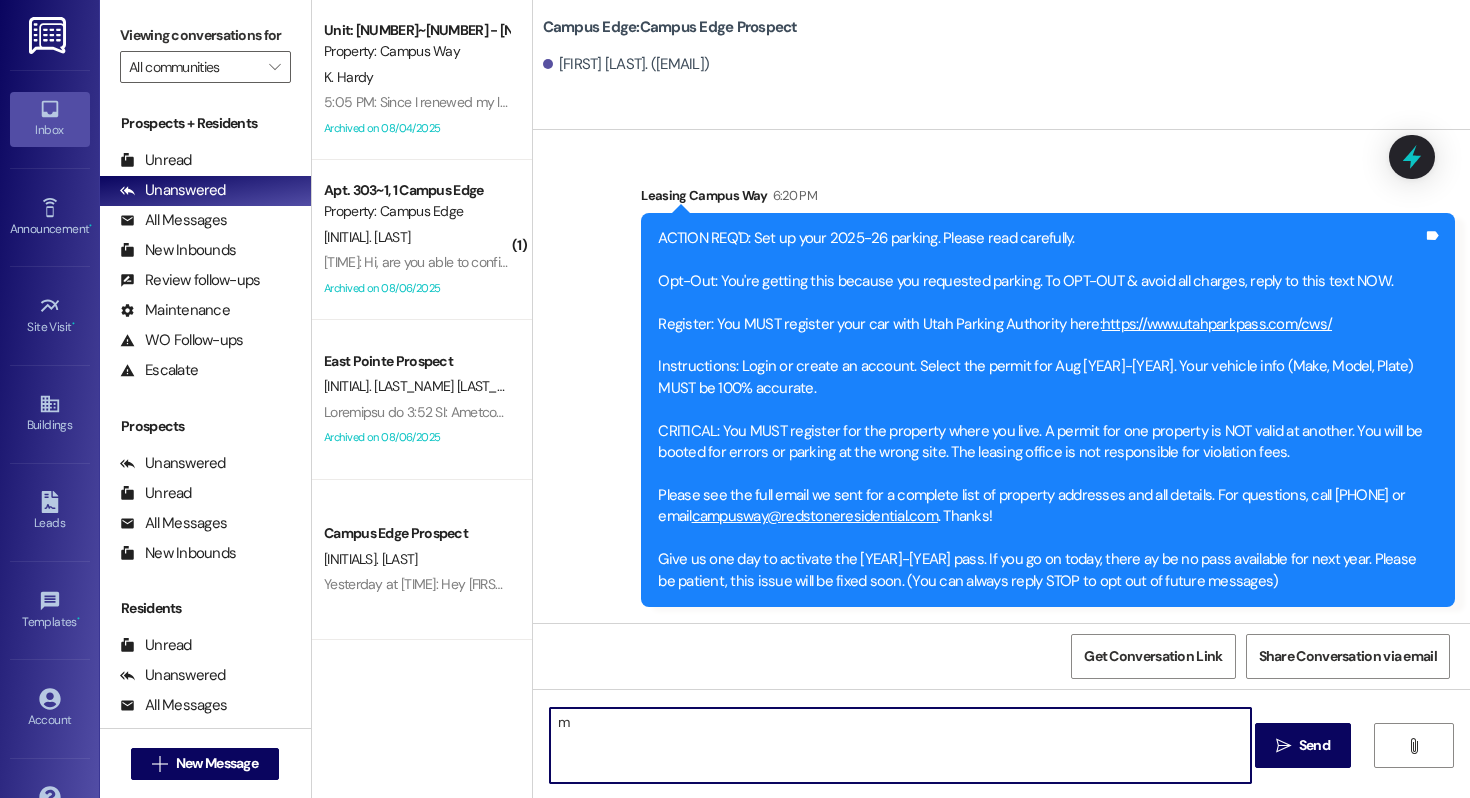 type 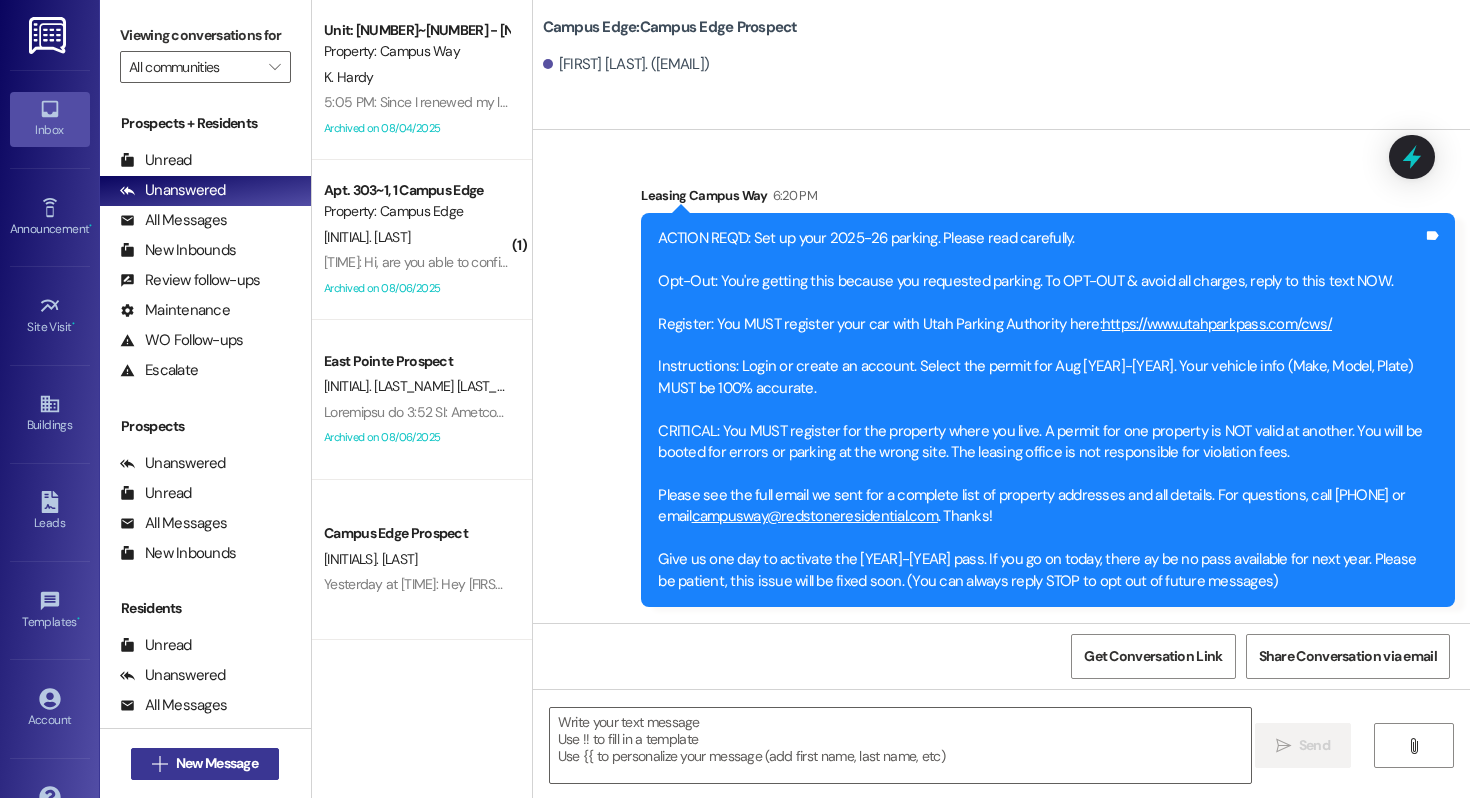 click on "New Message" at bounding box center (217, 763) 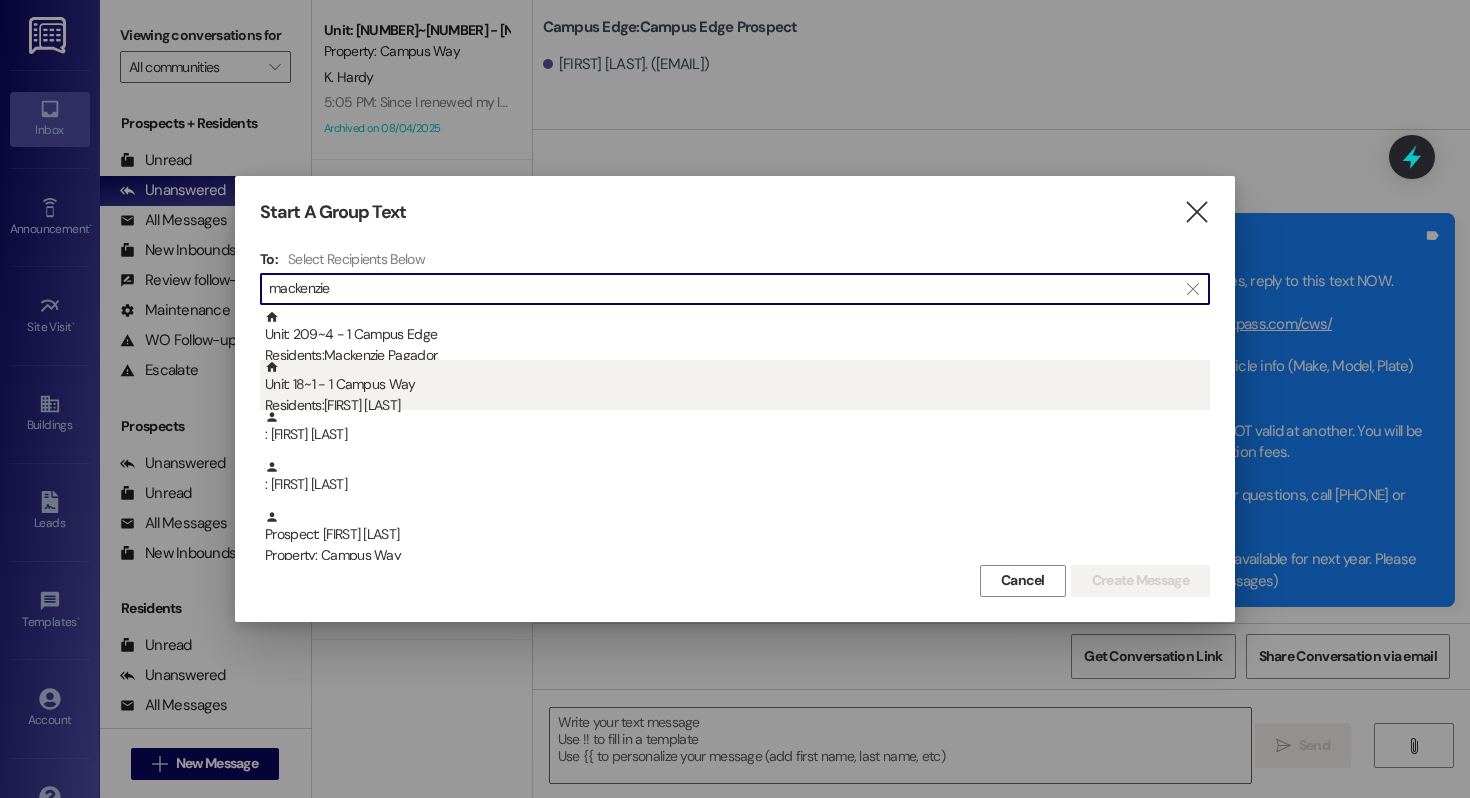 type on "mackenzie" 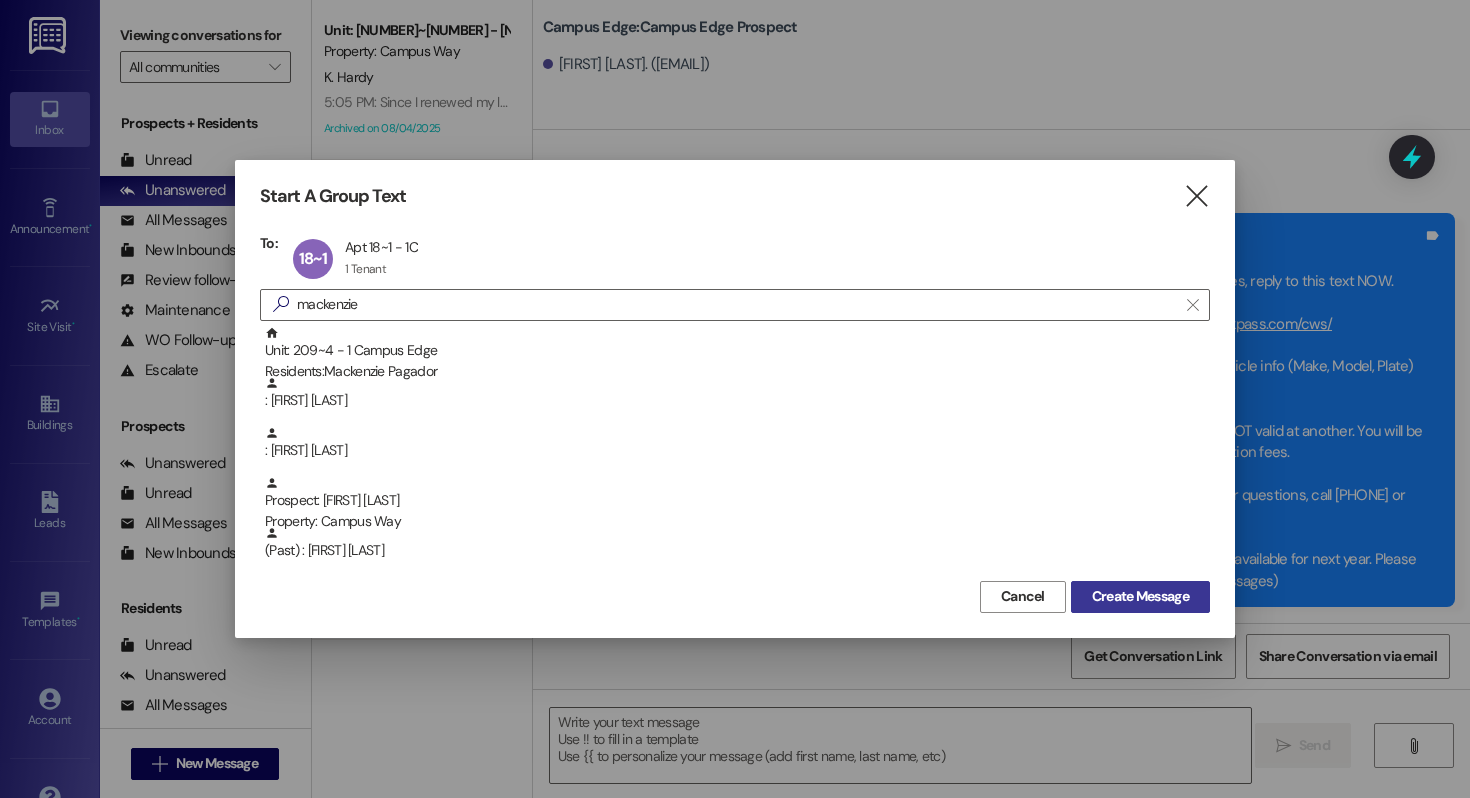 click on "Create Message" at bounding box center (1140, 597) 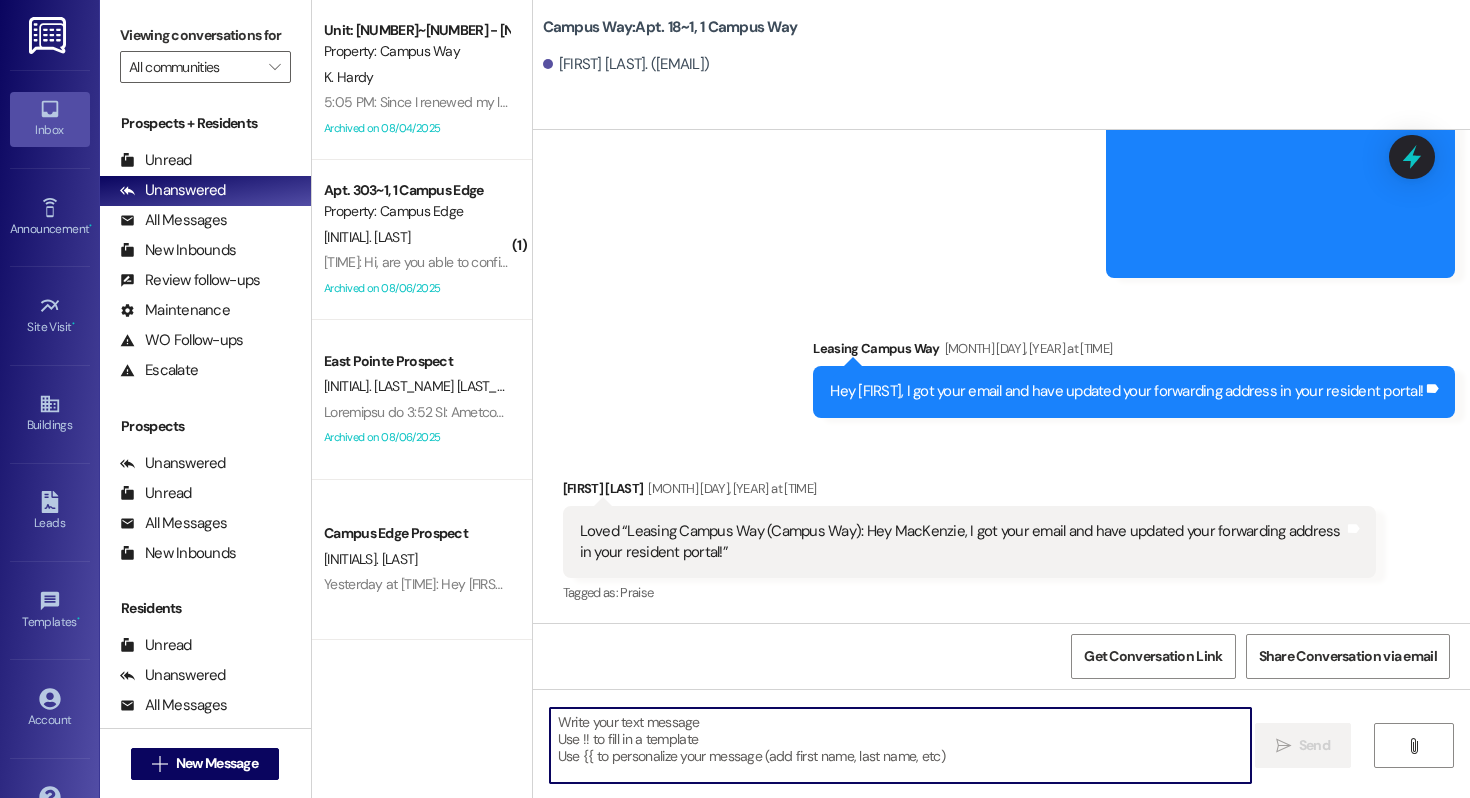 click at bounding box center [900, 745] 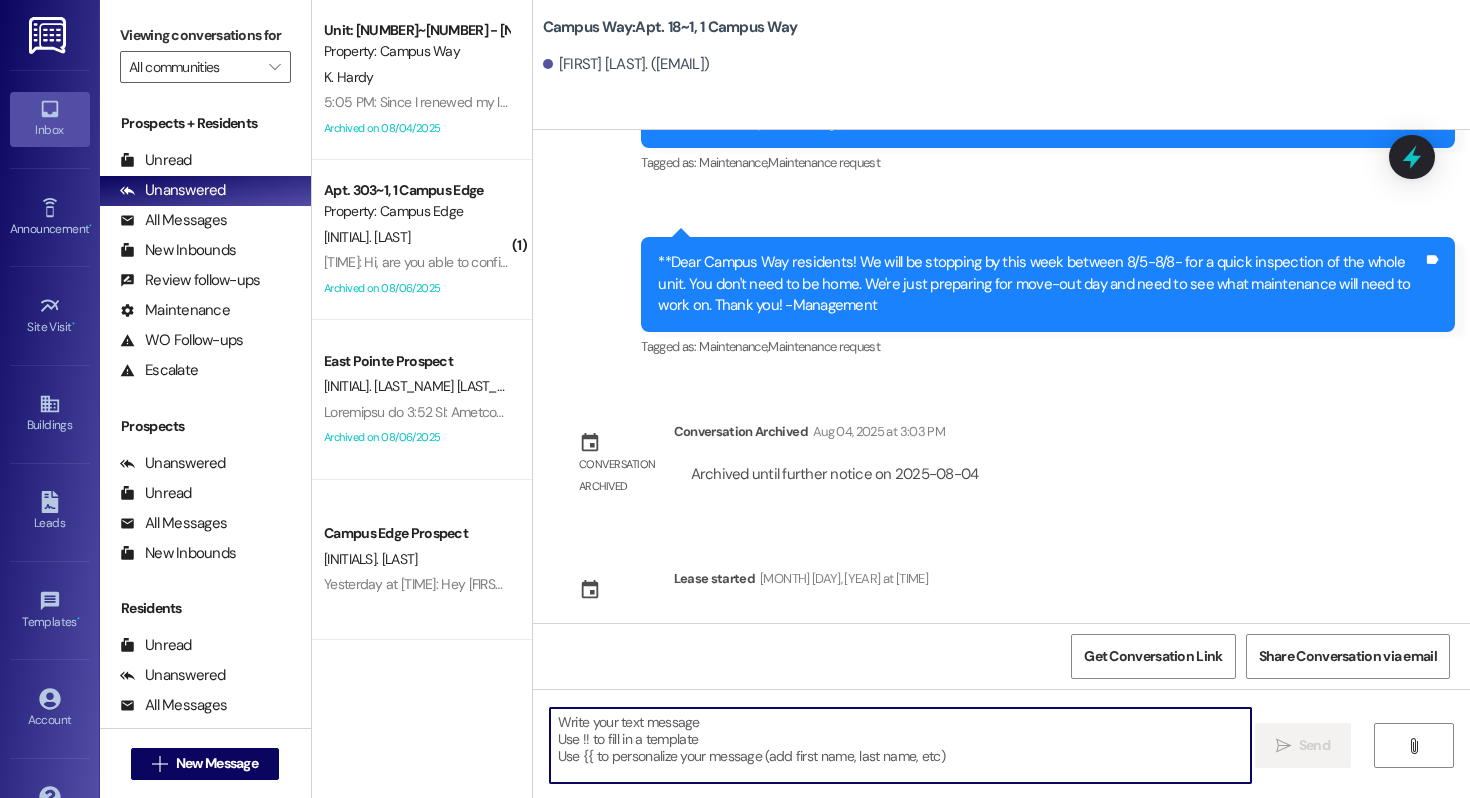scroll, scrollTop: 1790, scrollLeft: 0, axis: vertical 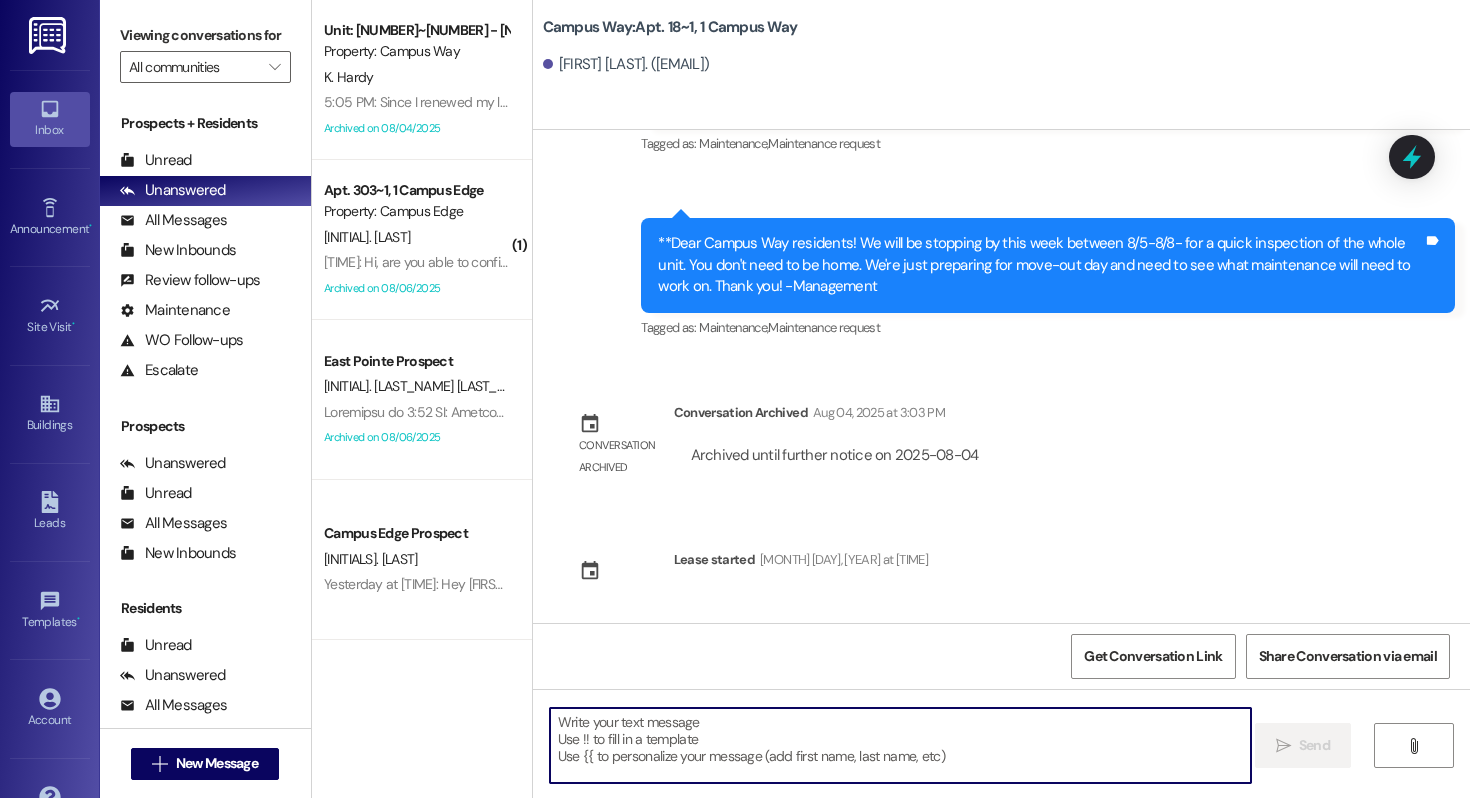 paste on "ACTION REQ'D: Set up your [YEAR]-[YEAR] parking. Please read carefully.
Opt-Out: You're getting this because you requested parking. To OPT-OUT & avoid all charges, reply to this text NOW.
Register: You MUST register your car with [STATE] Parking Authority here: https://www.utahparkpass.com/cws/
Instructions: Login or create an account. Select the permit for Aug [YEAR]-[YEAR]. Your vehicle info (Make, Model, Plate) MUST be 100% accurate.
CRITICAL: You MUST register for the property where you live. A permit for one property is NOT valid at another. You will be booted for errors or parking at the wrong site. The leasing office is not responsible for violation fees.
Please see the full email we sent for a complete list of property addresses and all details. For questions, call [PHONE] or email campusway@example.com. Thanks!" 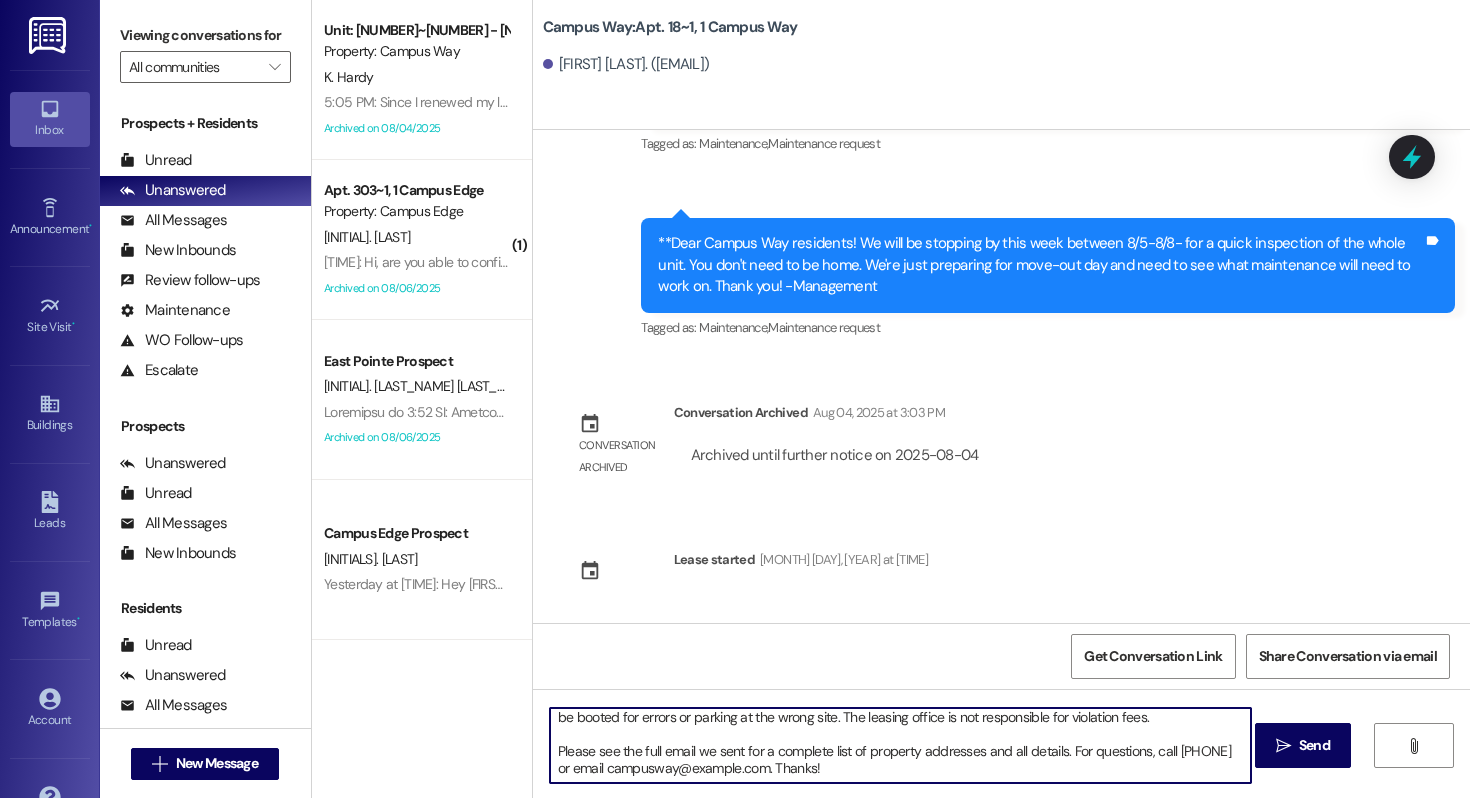 scroll, scrollTop: 0, scrollLeft: 0, axis: both 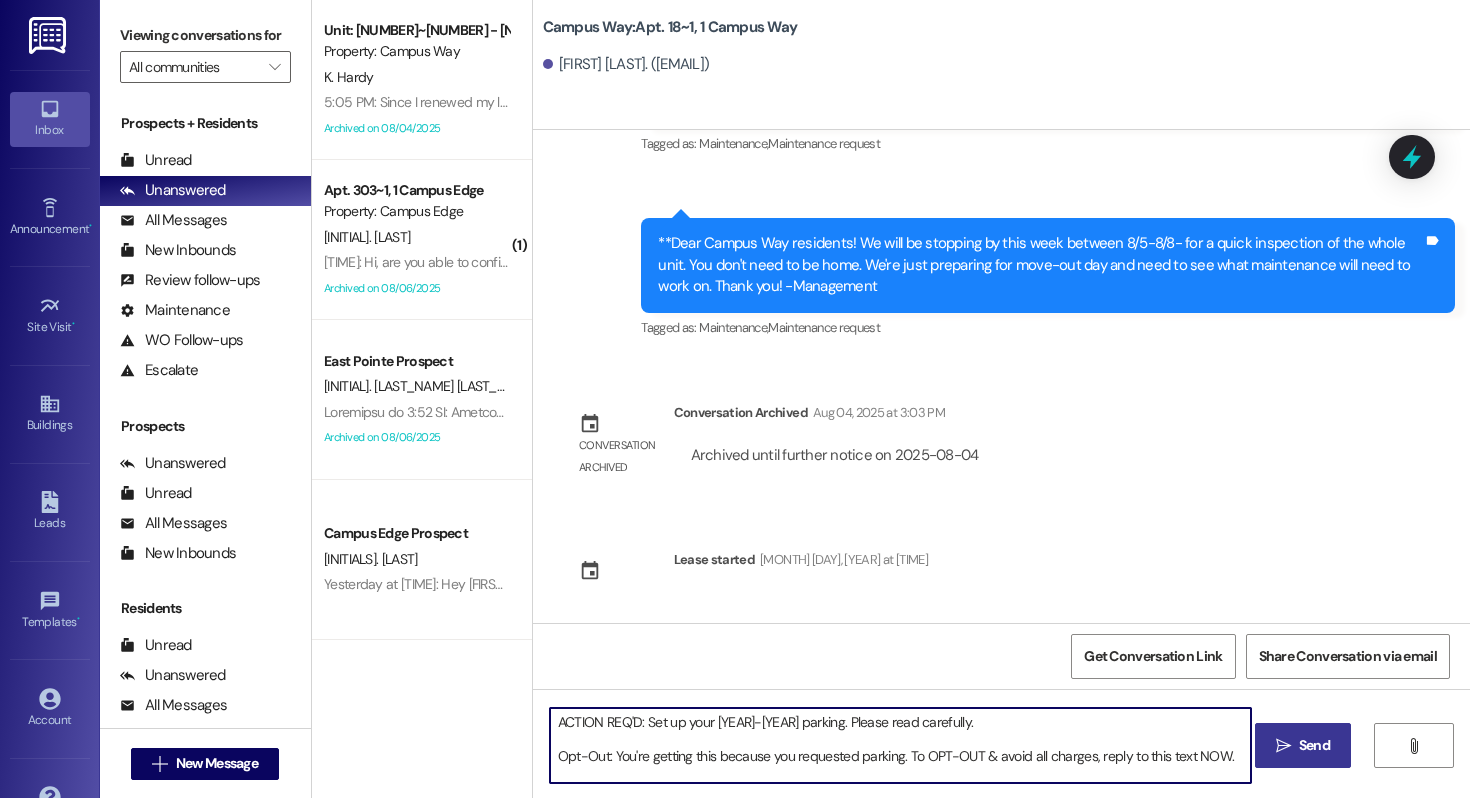 type on "ACTION REQ'D: Set up your [YEAR]-[YEAR] parking. Please read carefully.
Opt-Out: You're getting this because you requested parking. To OPT-OUT & avoid all charges, reply to this text NOW.
Register: You MUST register your car with [STATE] Parking Authority here: https://www.utahparkpass.com/cws/
Instructions: Login or create an account. Select the permit for Aug [YEAR]-[YEAR]. Your vehicle info (Make, Model, Plate) MUST be 100% accurate.
CRITICAL: You MUST register for the property where you live. A permit for one property is NOT valid at another. You will be booted for errors or parking at the wrong site. The leasing office is not responsible for violation fees.
Please see the full email we sent for a complete list of property addresses and all details. For questions, call [PHONE] or email campusway@example.com. Thanks!" 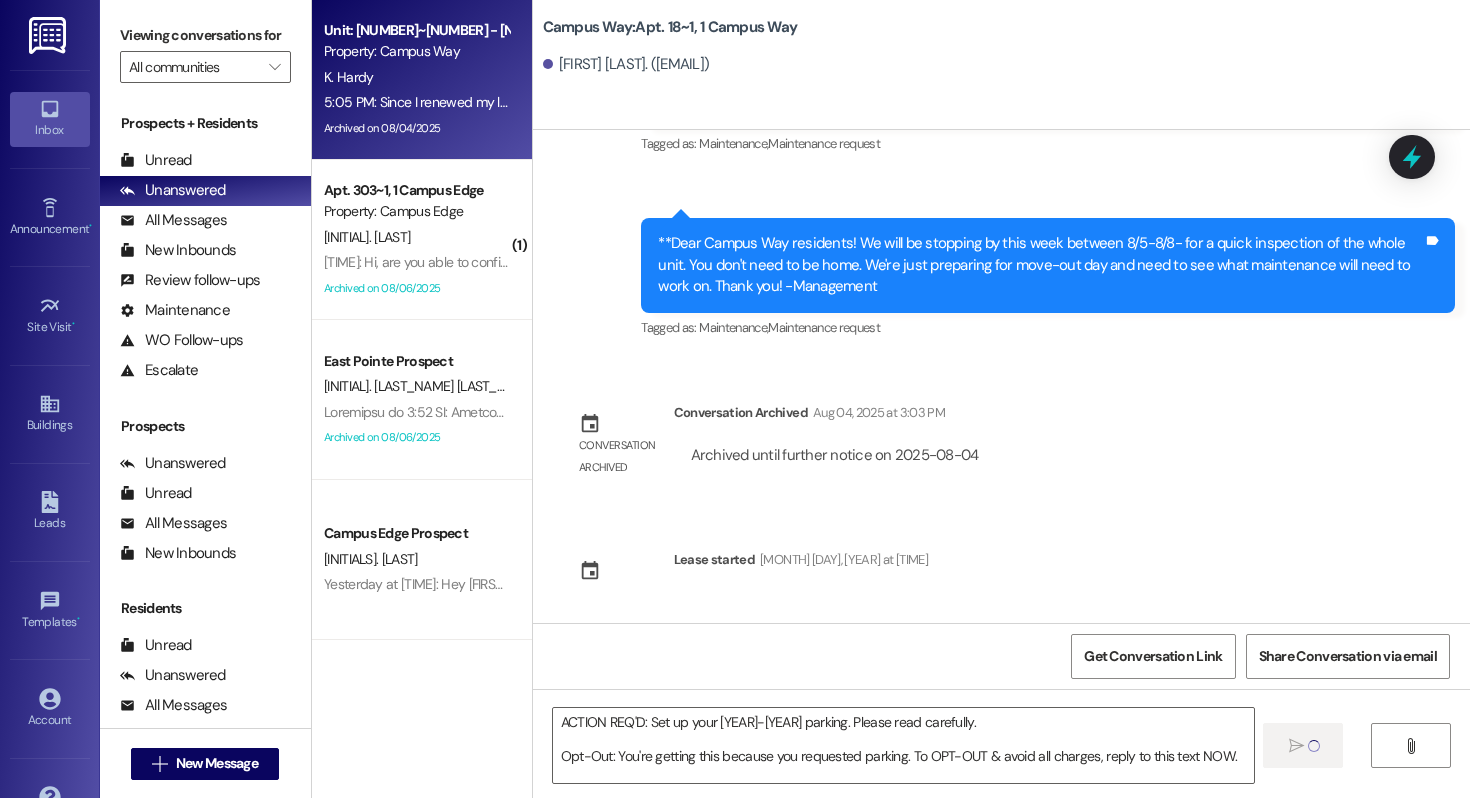 type 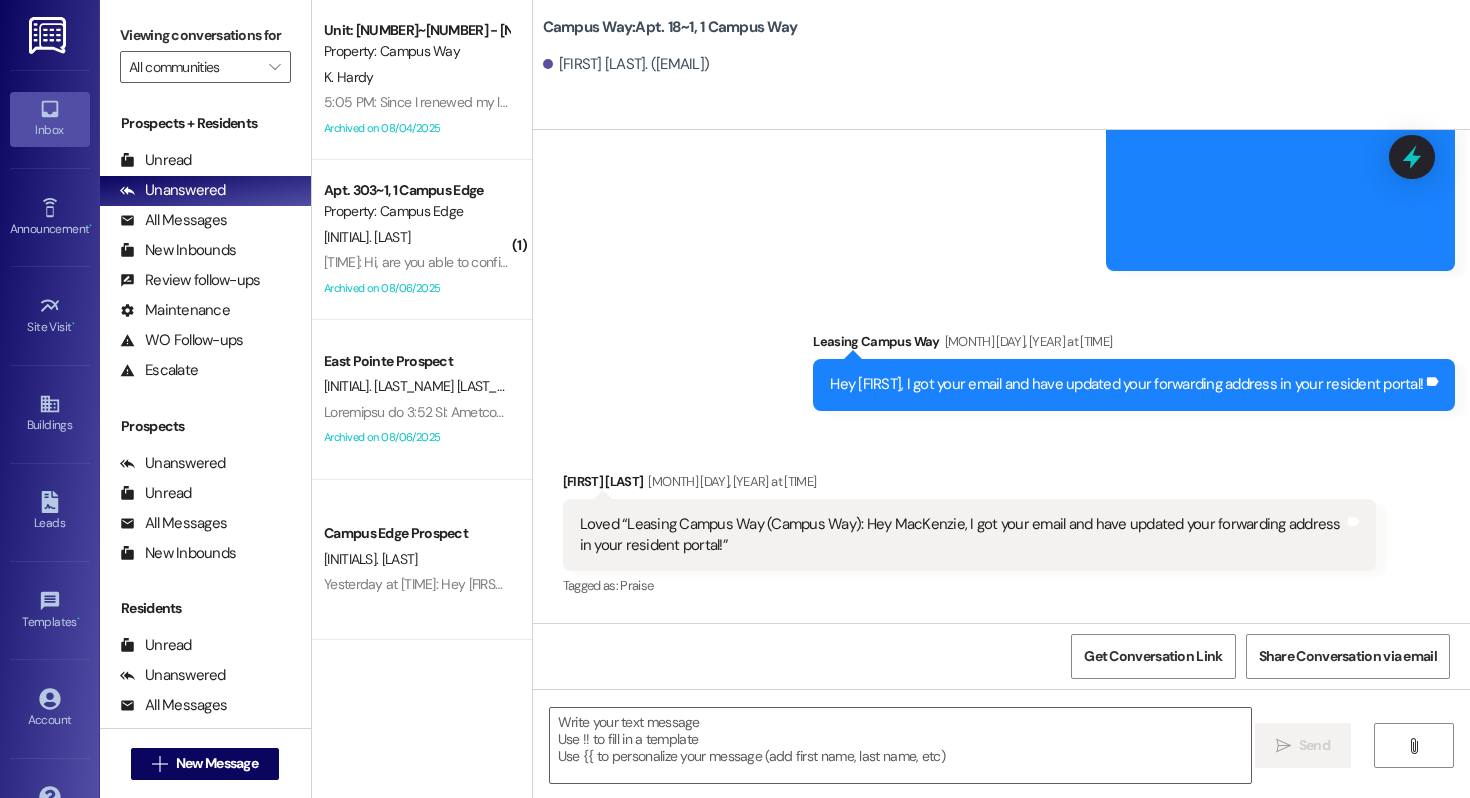 scroll, scrollTop: 2208, scrollLeft: 0, axis: vertical 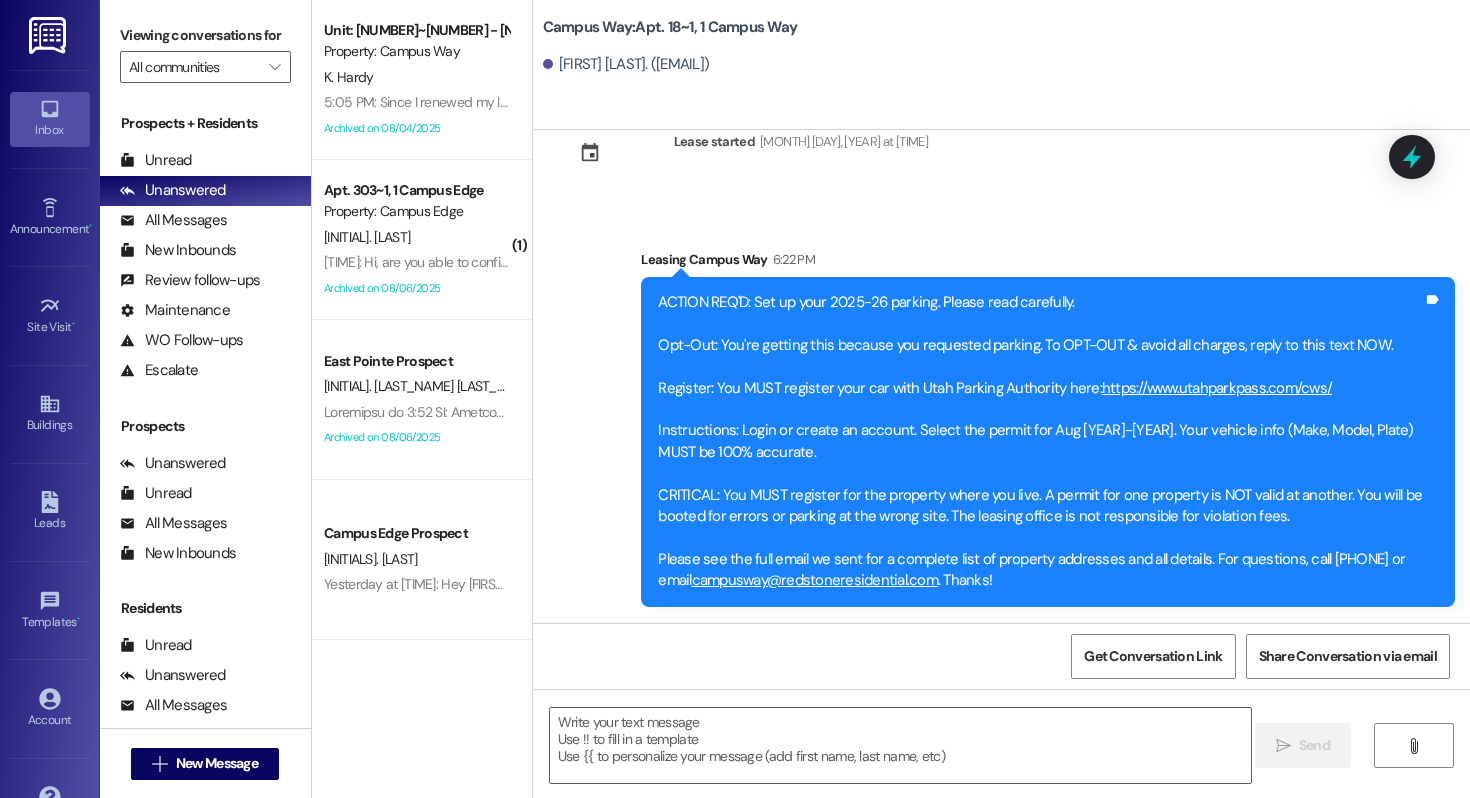 click on " New Message" at bounding box center (205, 764) 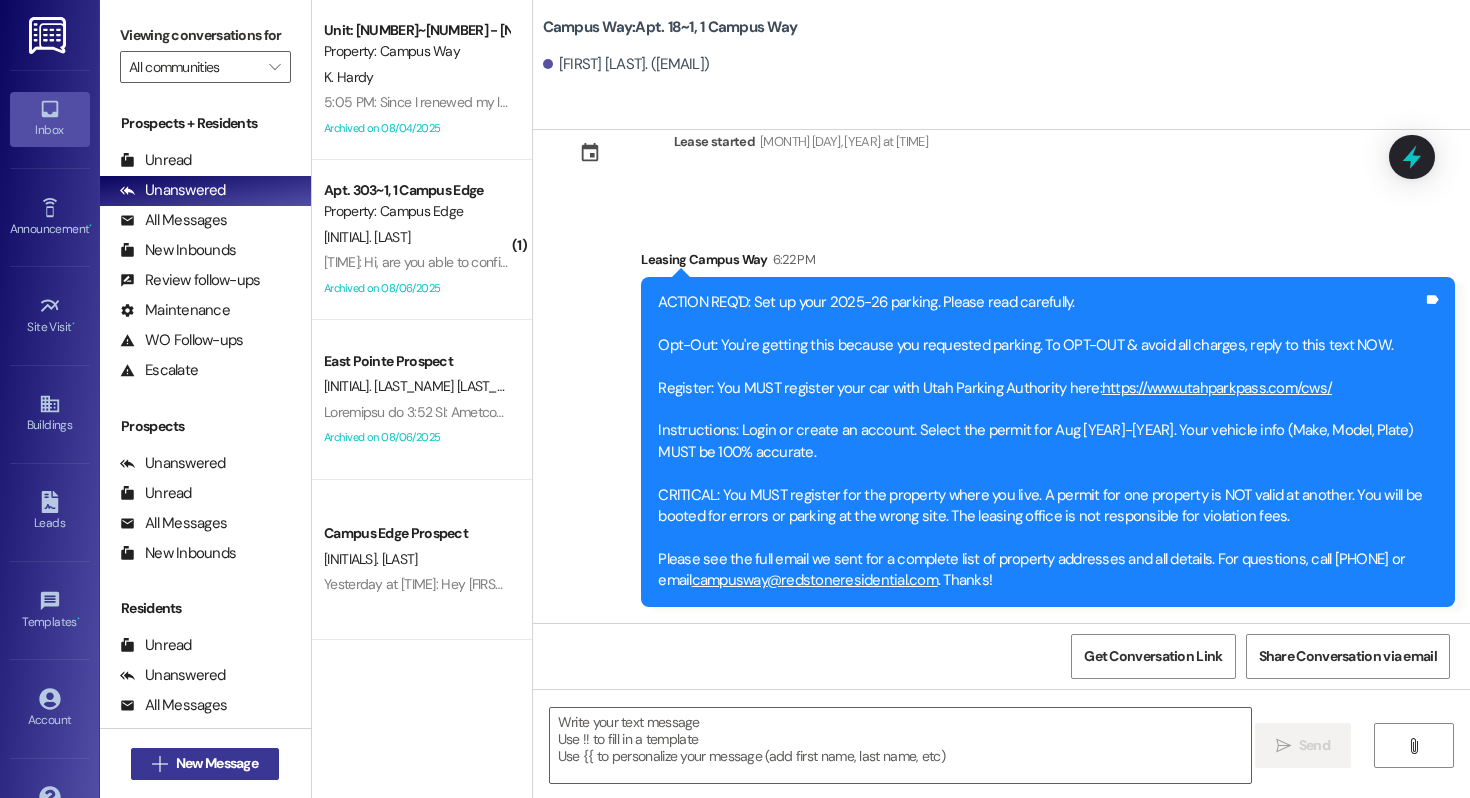click on " New Message" at bounding box center [205, 764] 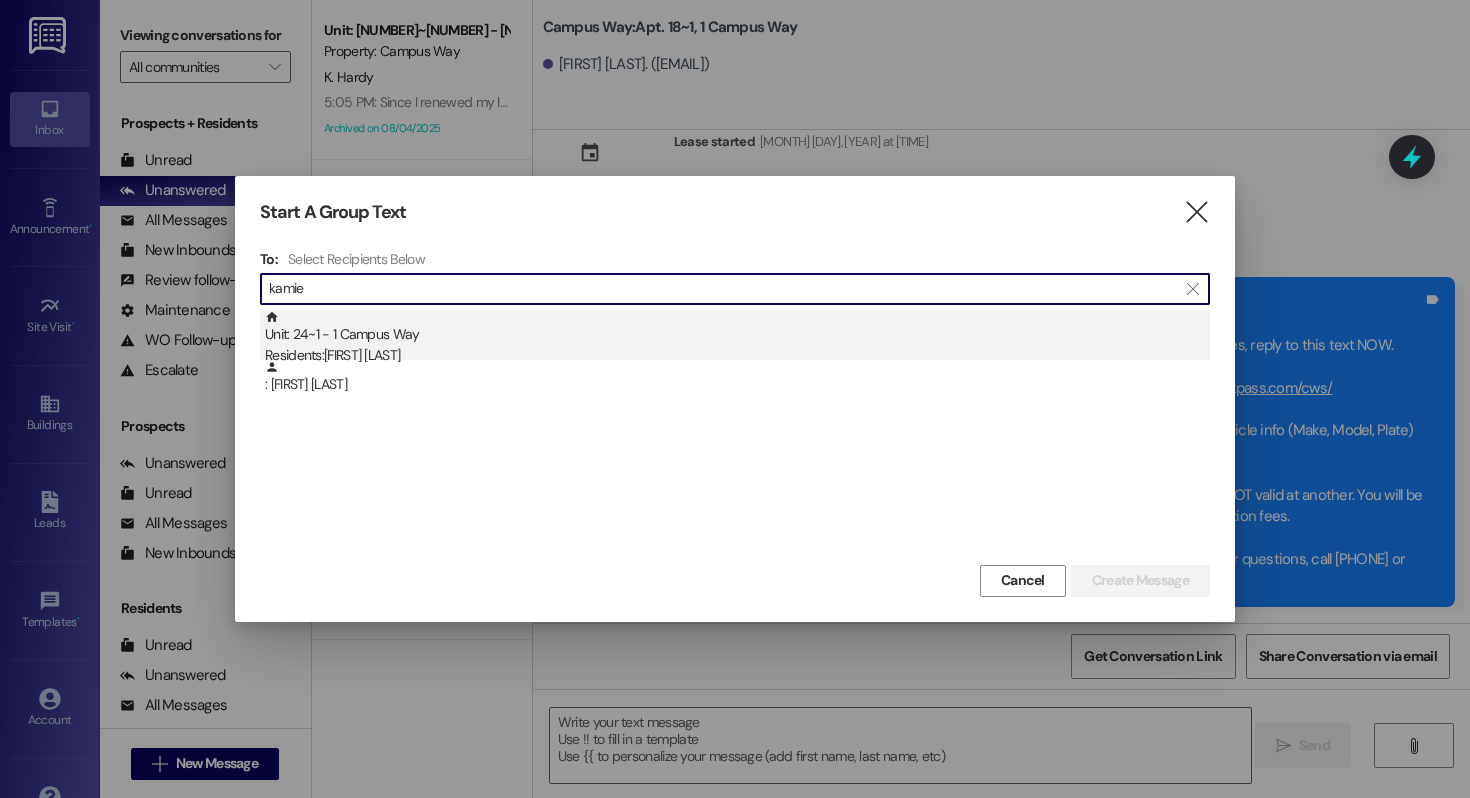 type on "kamie" 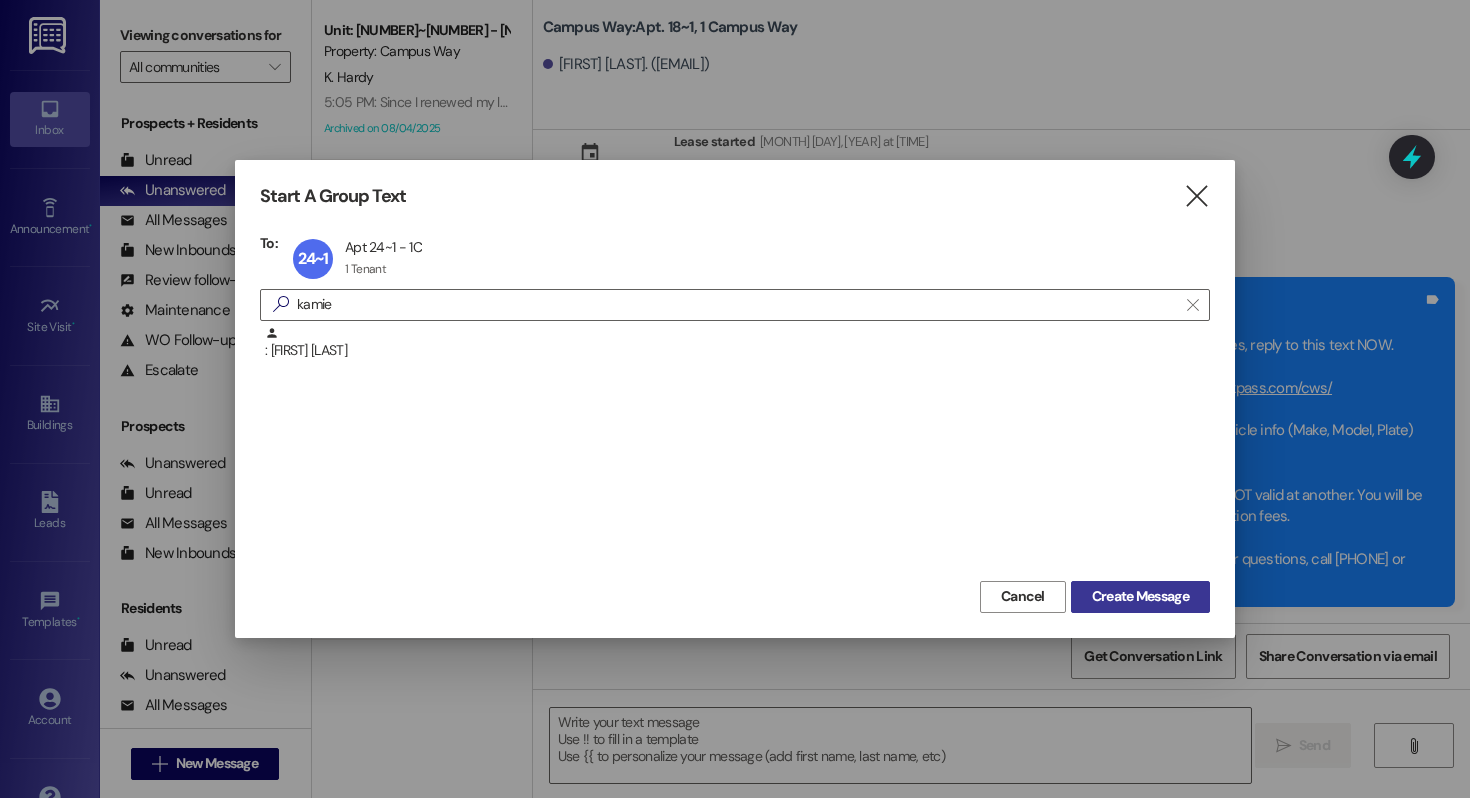 click on "Create Message" at bounding box center [1140, 596] 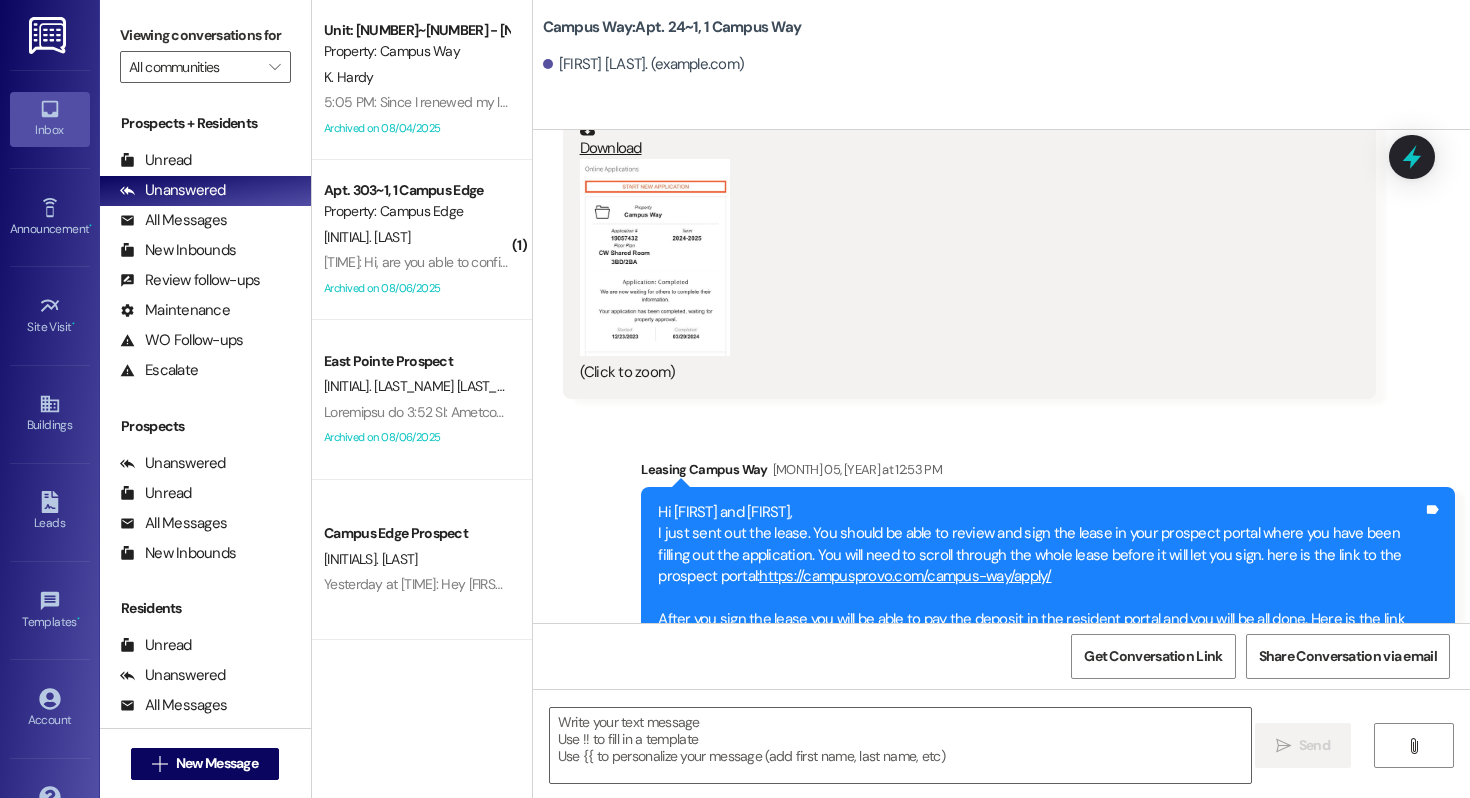 scroll, scrollTop: 17046, scrollLeft: 0, axis: vertical 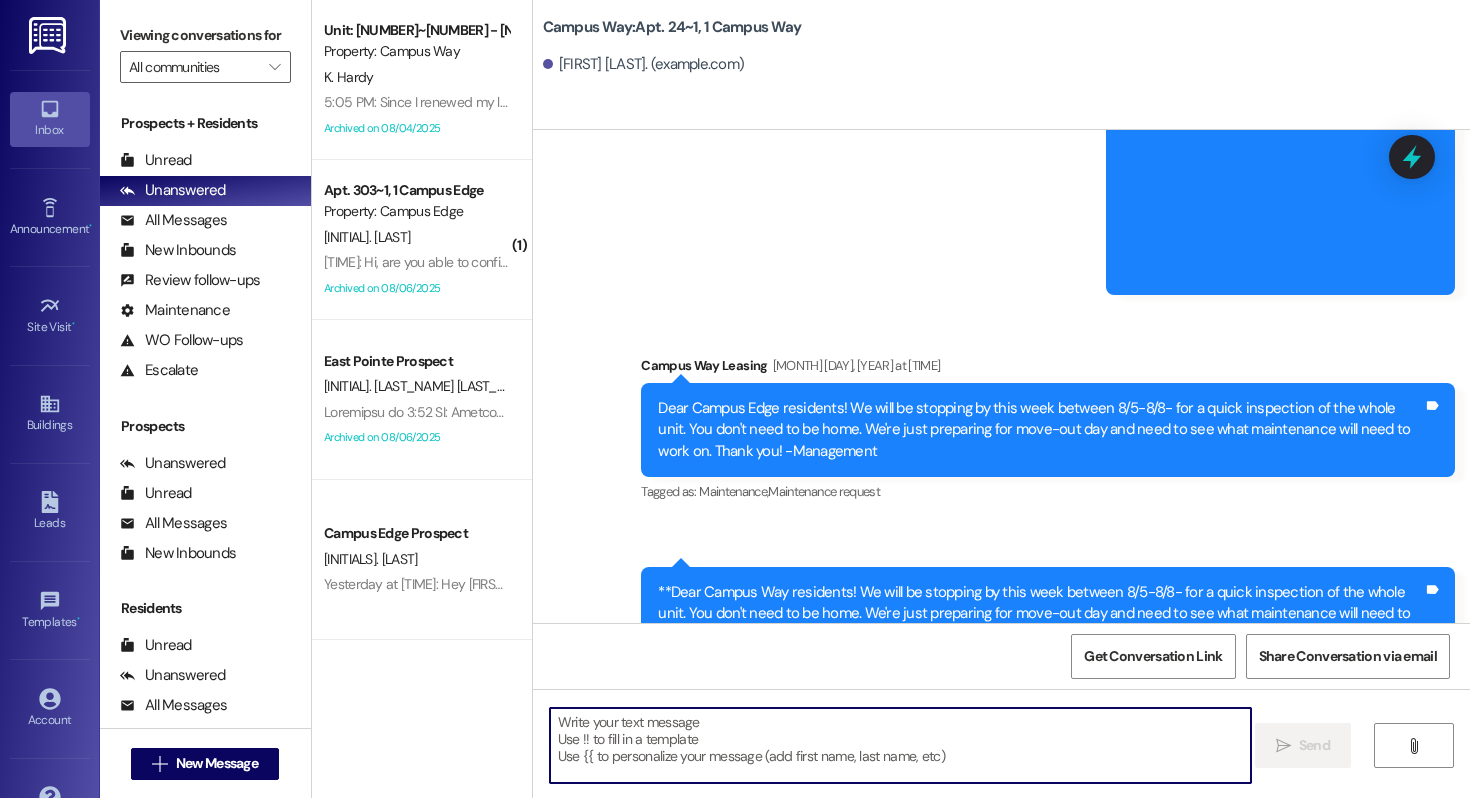 click at bounding box center (900, 745) 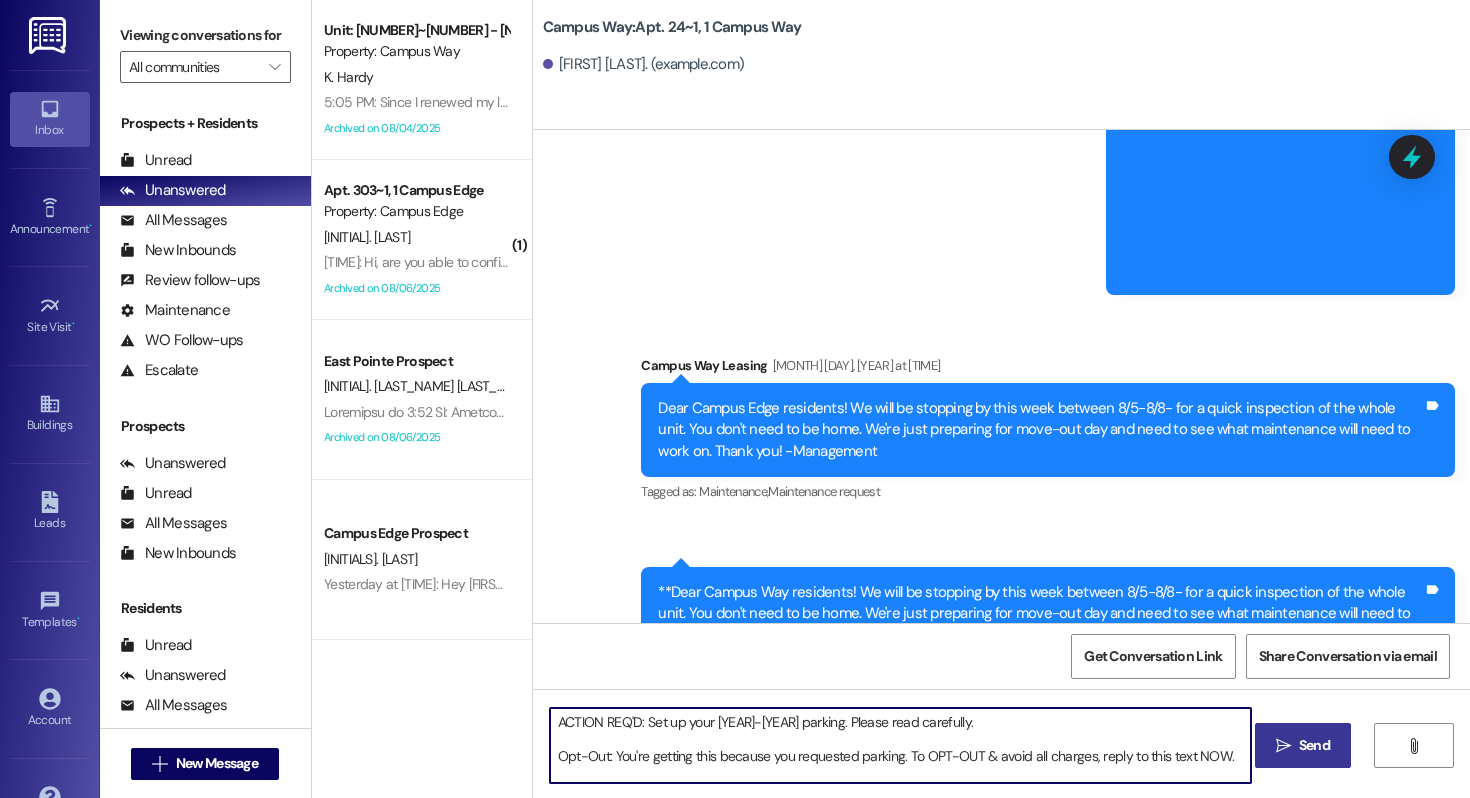 scroll, scrollTop: 170, scrollLeft: 0, axis: vertical 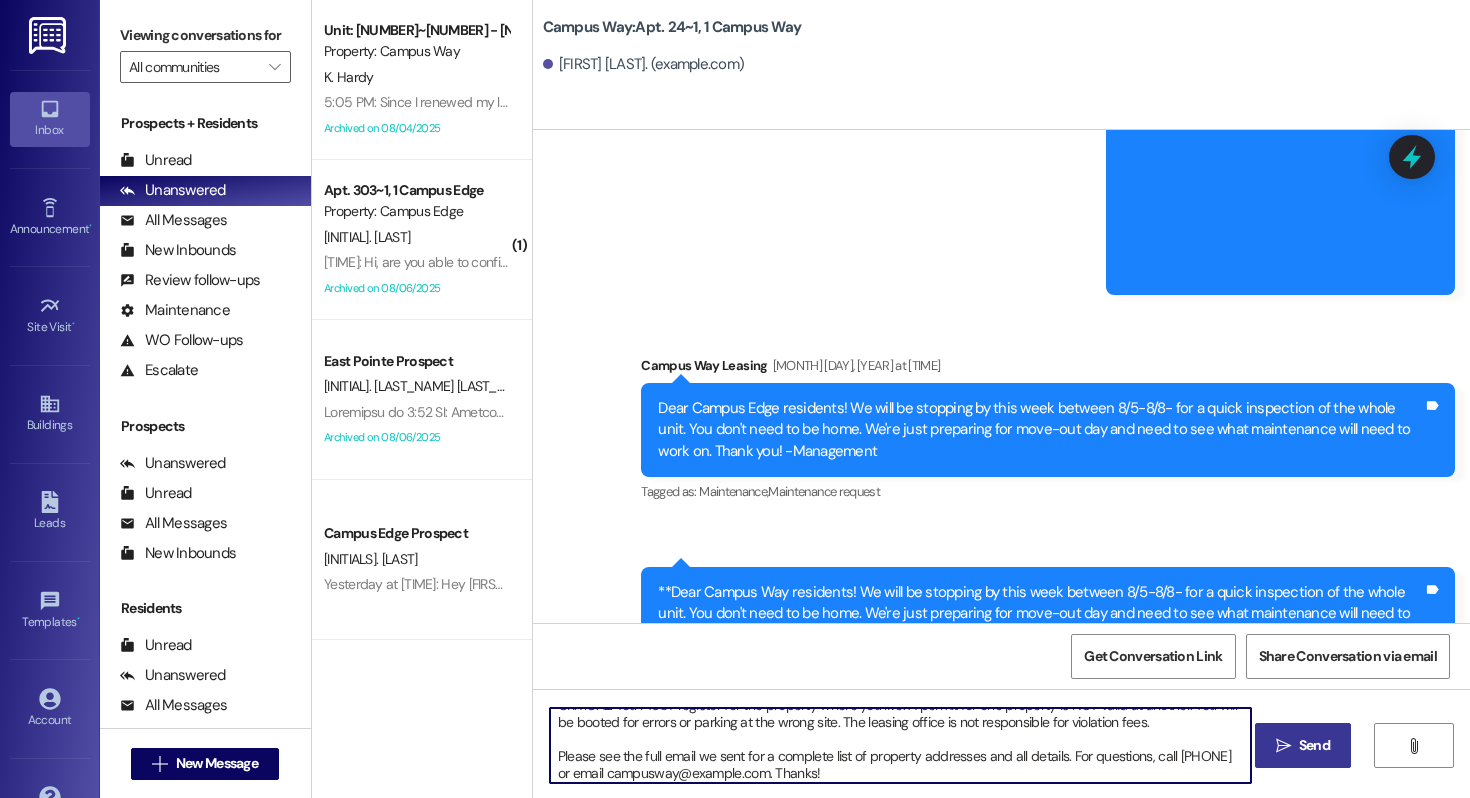 type on "ACTION REQ'D: Set up your [YEAR]-[YEAR] parking. Please read carefully.
Opt-Out: You're getting this because you requested parking. To OPT-OUT & avoid all charges, reply to this text NOW.
Register: You MUST register your car with [STATE] Parking Authority here: https://www.utahparkpass.com/cws/
Instructions: Login or create an account. Select the permit for Aug [YEAR]-[YEAR]. Your vehicle info (Make, Model, Plate) MUST be 100% accurate.
CRITICAL: You MUST register for the property where you live. A permit for one property is NOT valid at another. You will be booted for errors or parking at the wrong site. The leasing office is not responsible for violation fees.
Please see the full email we sent for a complete list of property addresses and all details. For questions, call [PHONE] or email campusway@example.com. Thanks!" 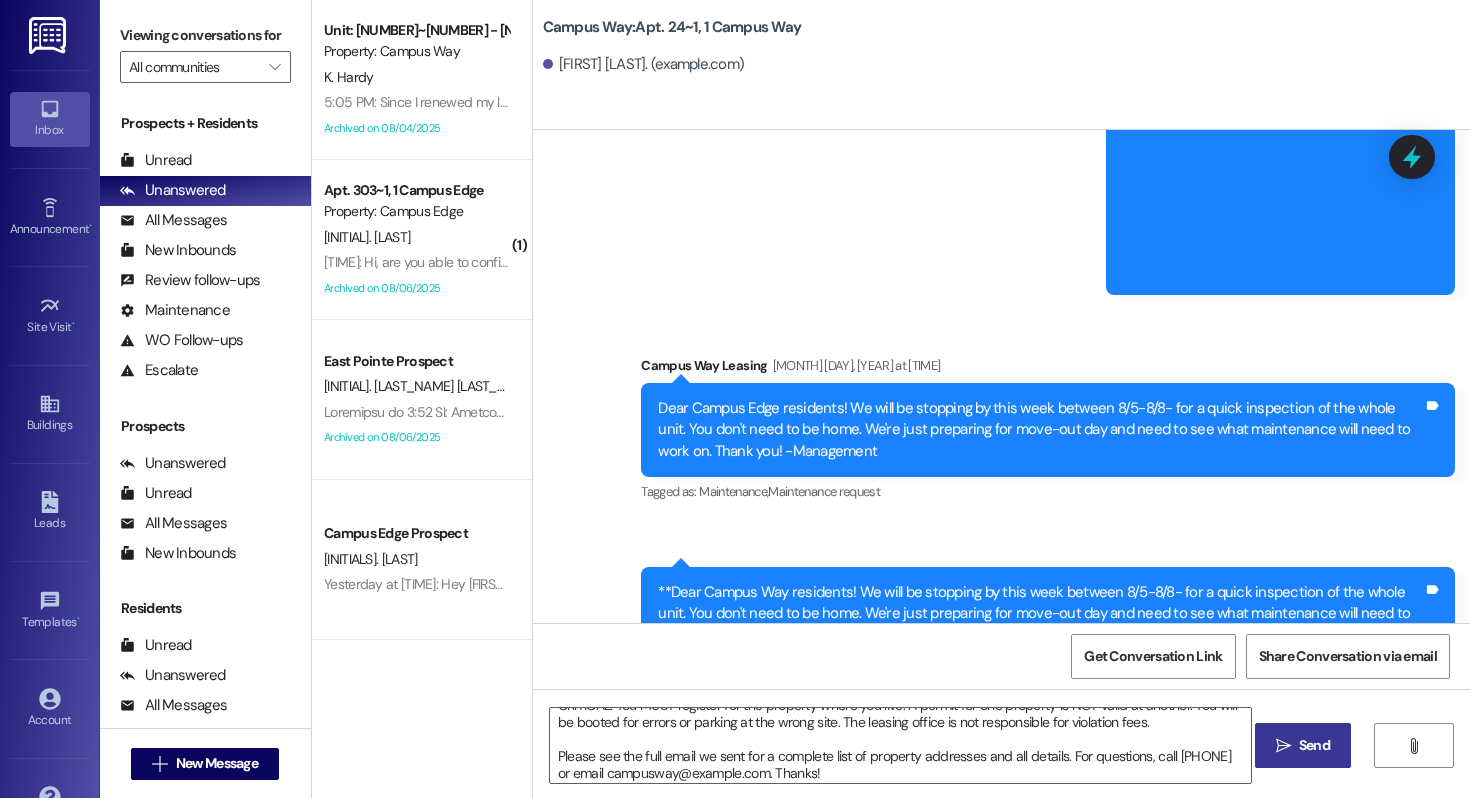 click on "" at bounding box center (1283, 746) 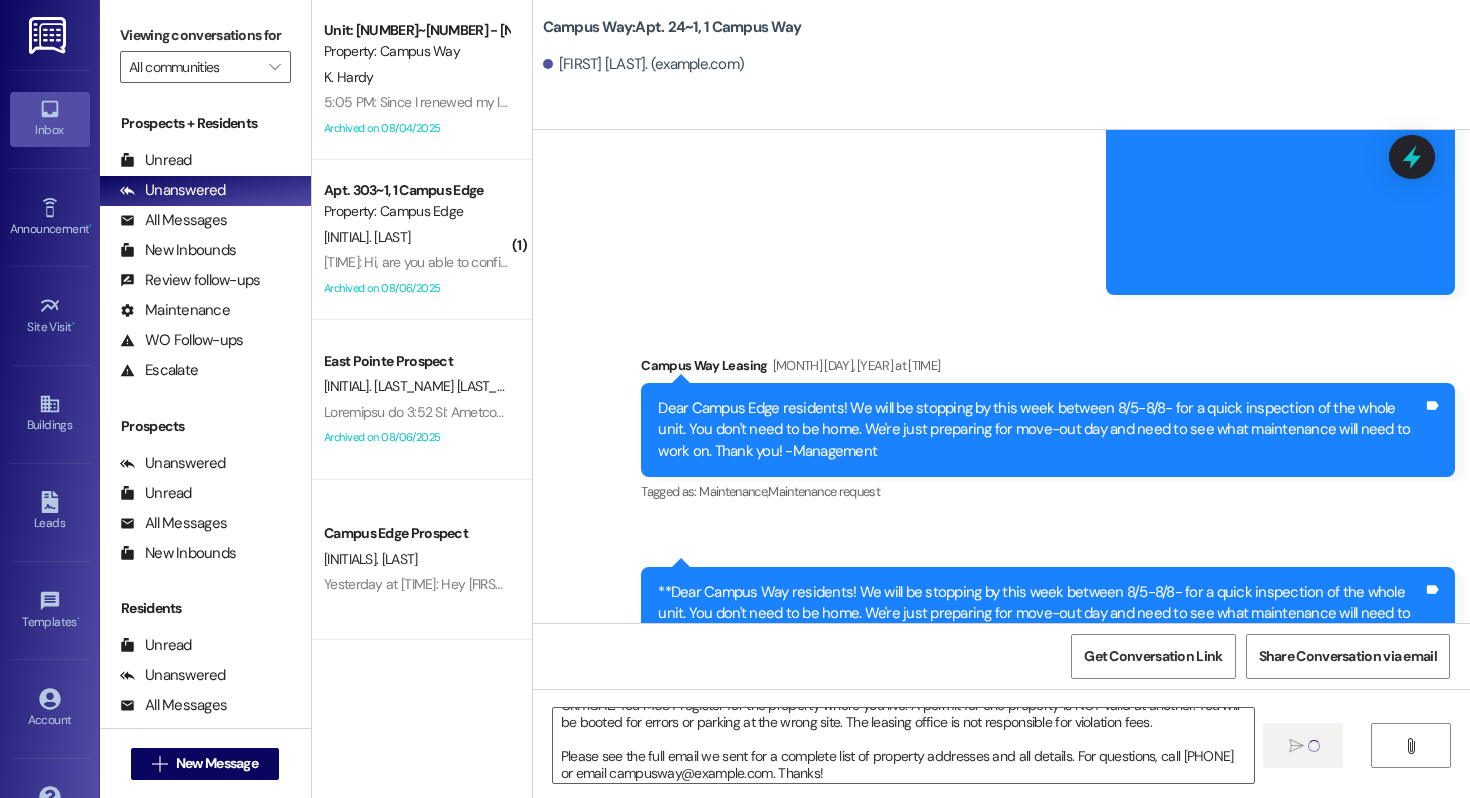 type 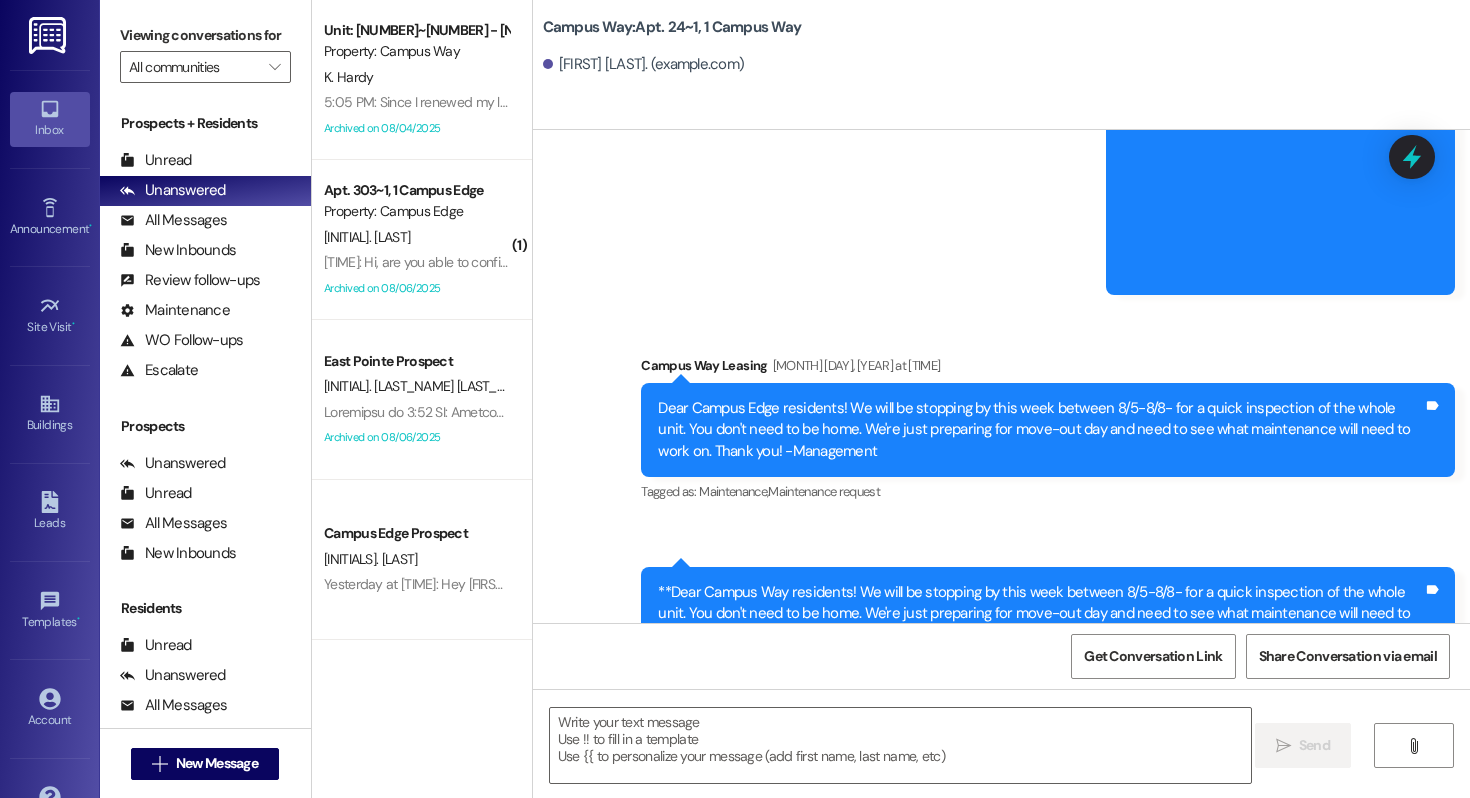 scroll, scrollTop: 0, scrollLeft: 0, axis: both 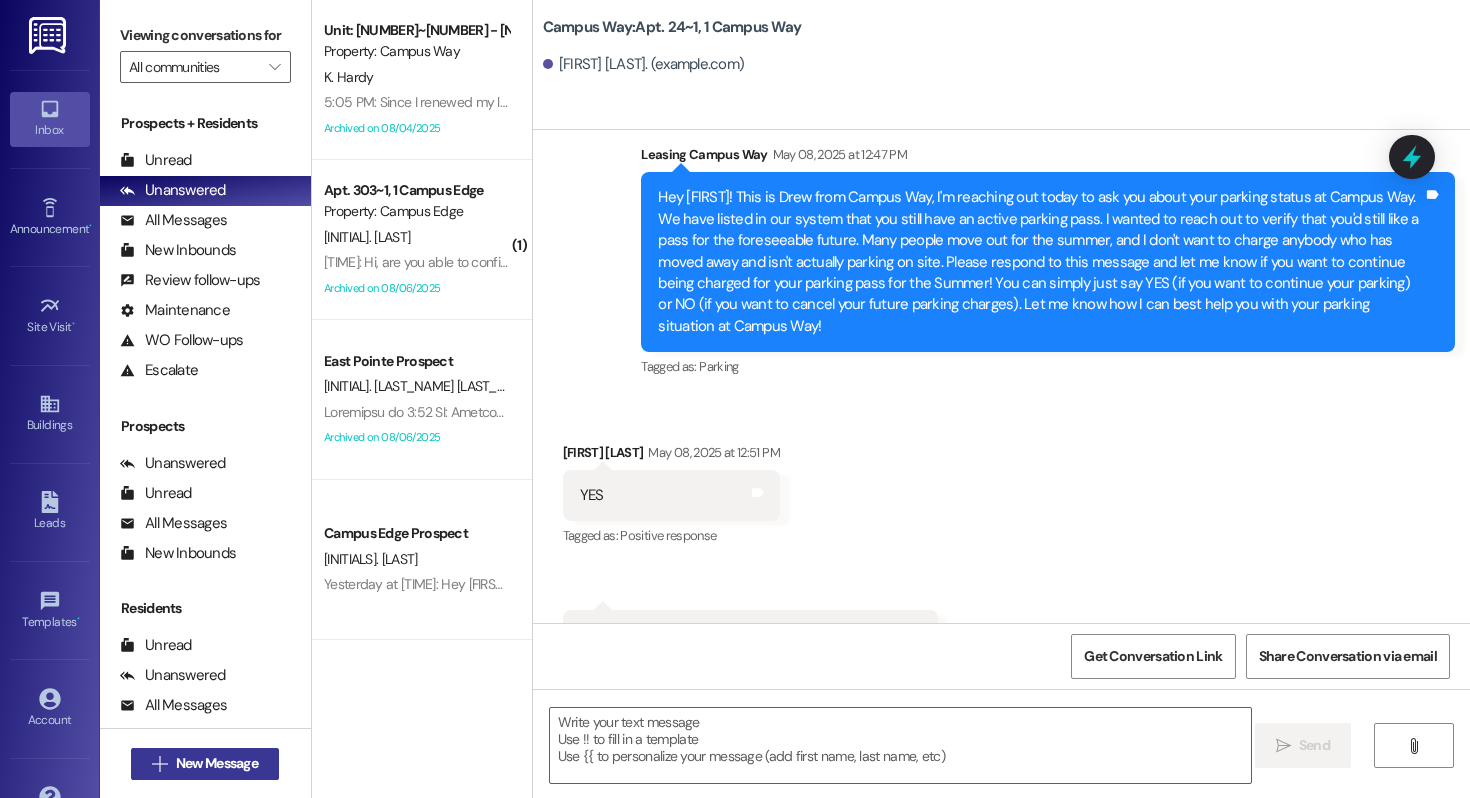 click on " New Message" at bounding box center (205, 764) 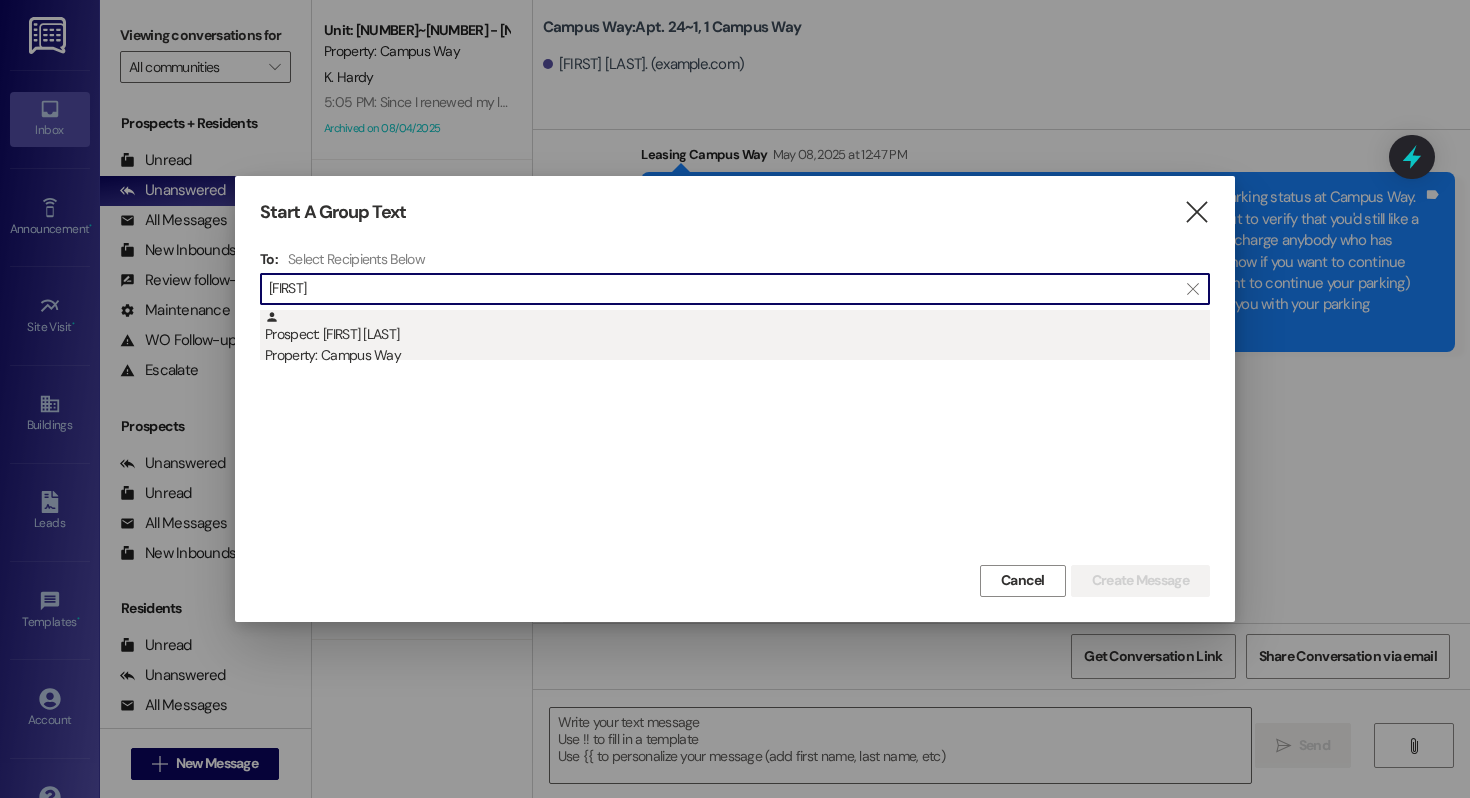 type on "[FIRST]" 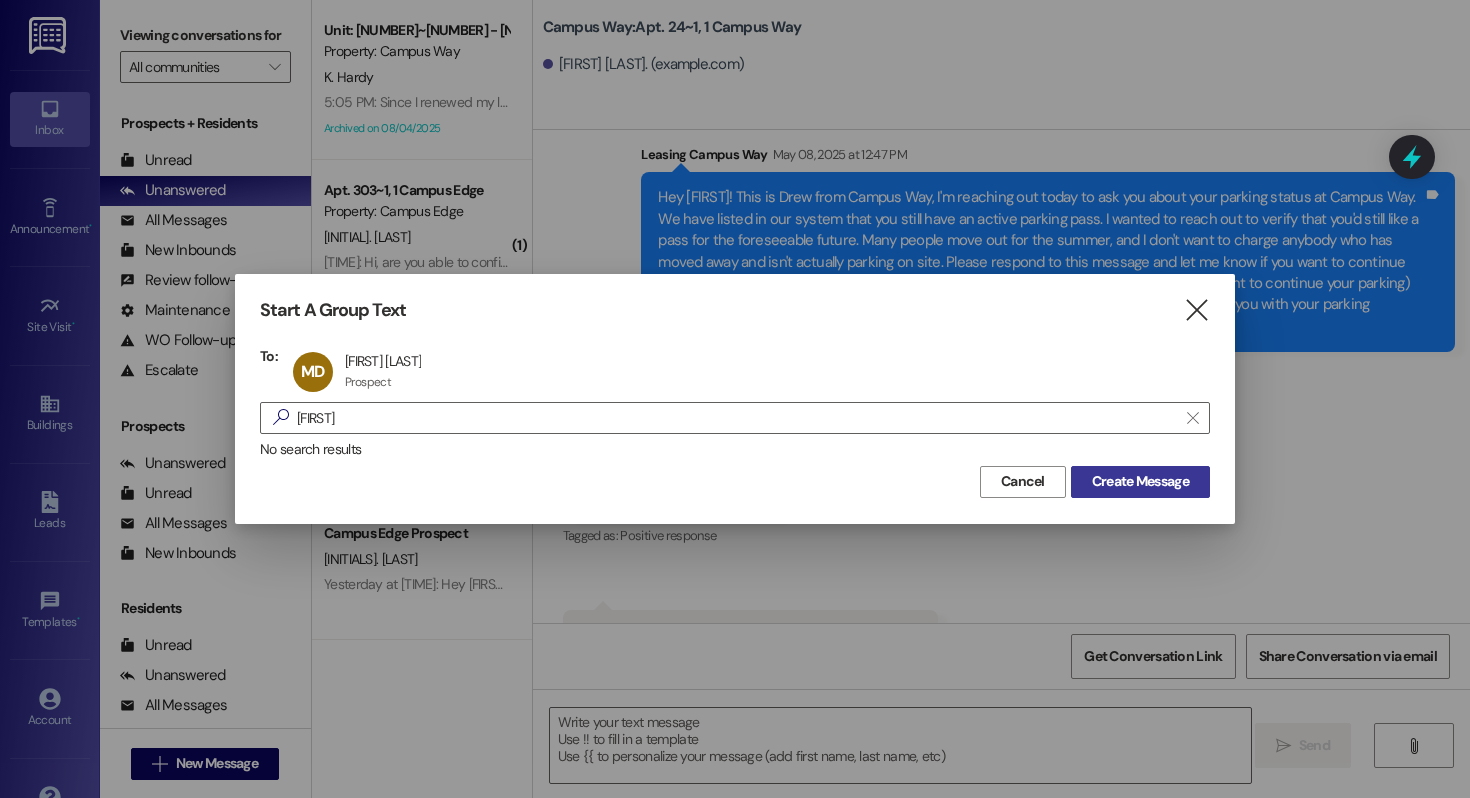 click on "Create Message" at bounding box center (1140, 481) 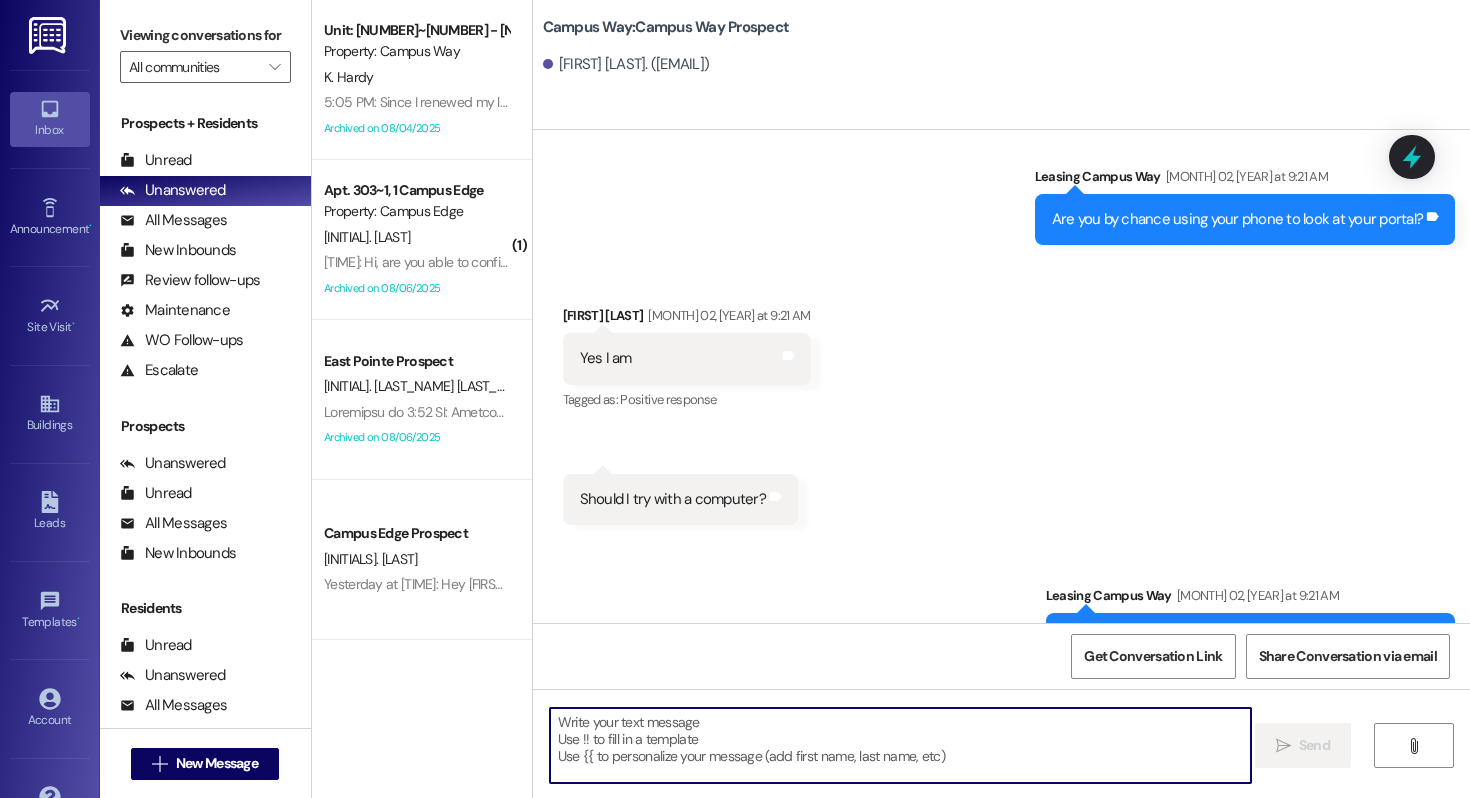 click at bounding box center (900, 745) 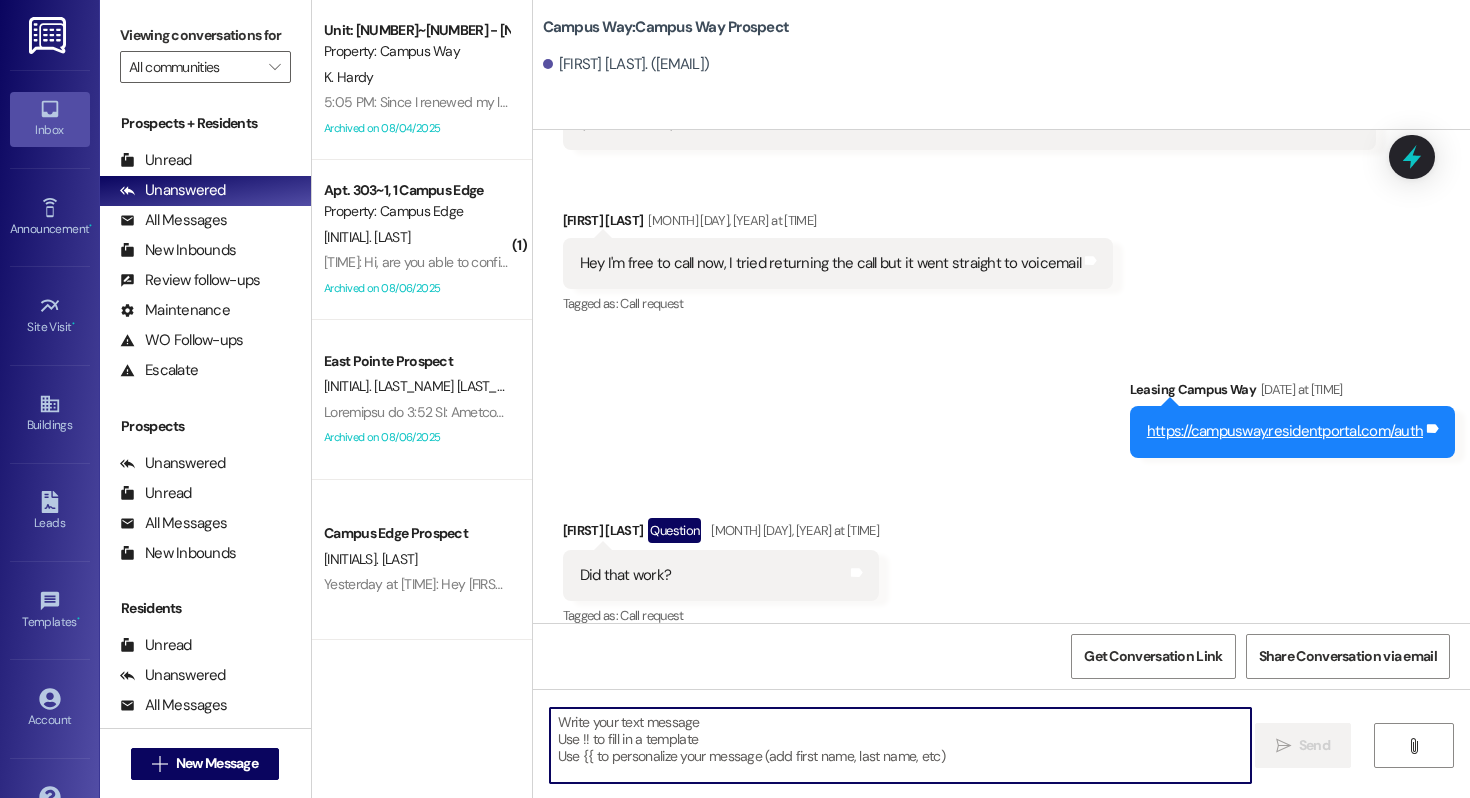 scroll, scrollTop: 6741, scrollLeft: 0, axis: vertical 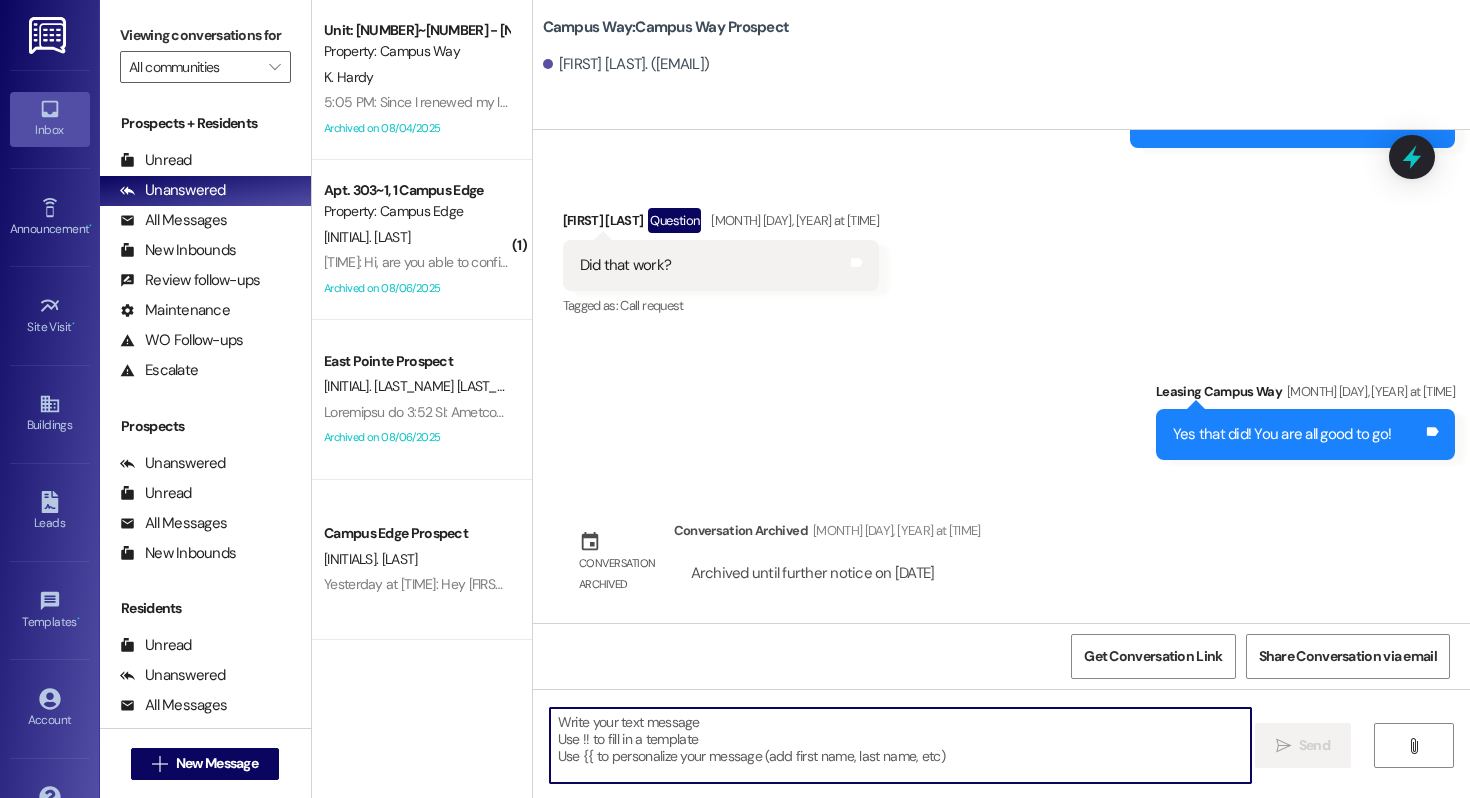 paste on "ACTION REQ'D: Set up your [YEAR]-[YEAR] parking. Please read carefully.
Opt-Out: You're getting this because you requested parking. To OPT-OUT & avoid all charges, reply to this text NOW.
Register: You MUST register your car with [STATE] Parking Authority here: https://www.utahparkpass.com/cws/
Instructions: Login or create an account. Select the permit for Aug [YEAR]-[YEAR]. Your vehicle info (Make, Model, Plate) MUST be 100% accurate.
CRITICAL: You MUST register for the property where you live. A permit for one property is NOT valid at another. You will be booted for errors or parking at the wrong site. The leasing office is not responsible for violation fees.
Please see the full email we sent for a complete list of property addresses and all details. For questions, call [PHONE] or email campusway@example.com. Thanks!" 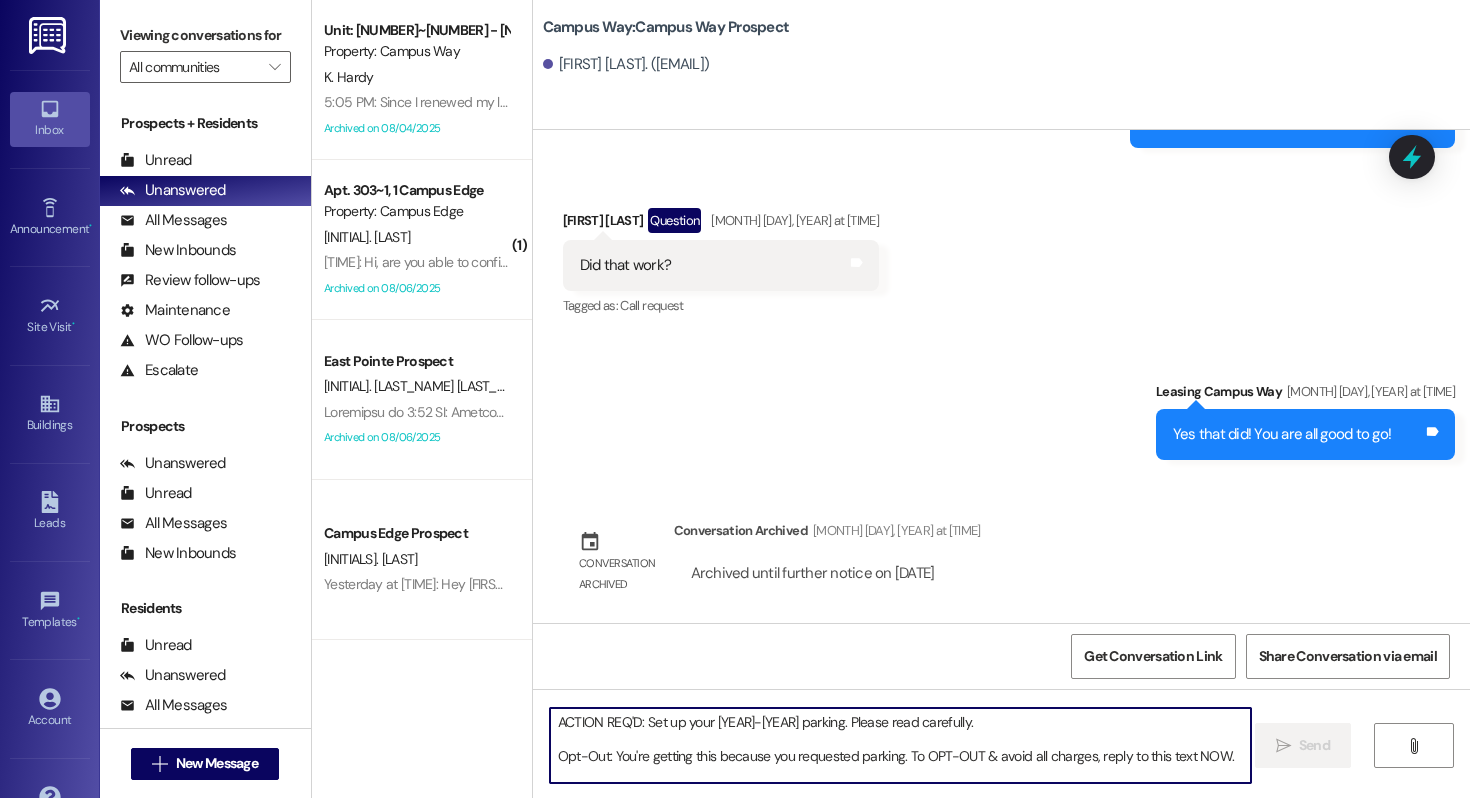 scroll, scrollTop: 170, scrollLeft: 0, axis: vertical 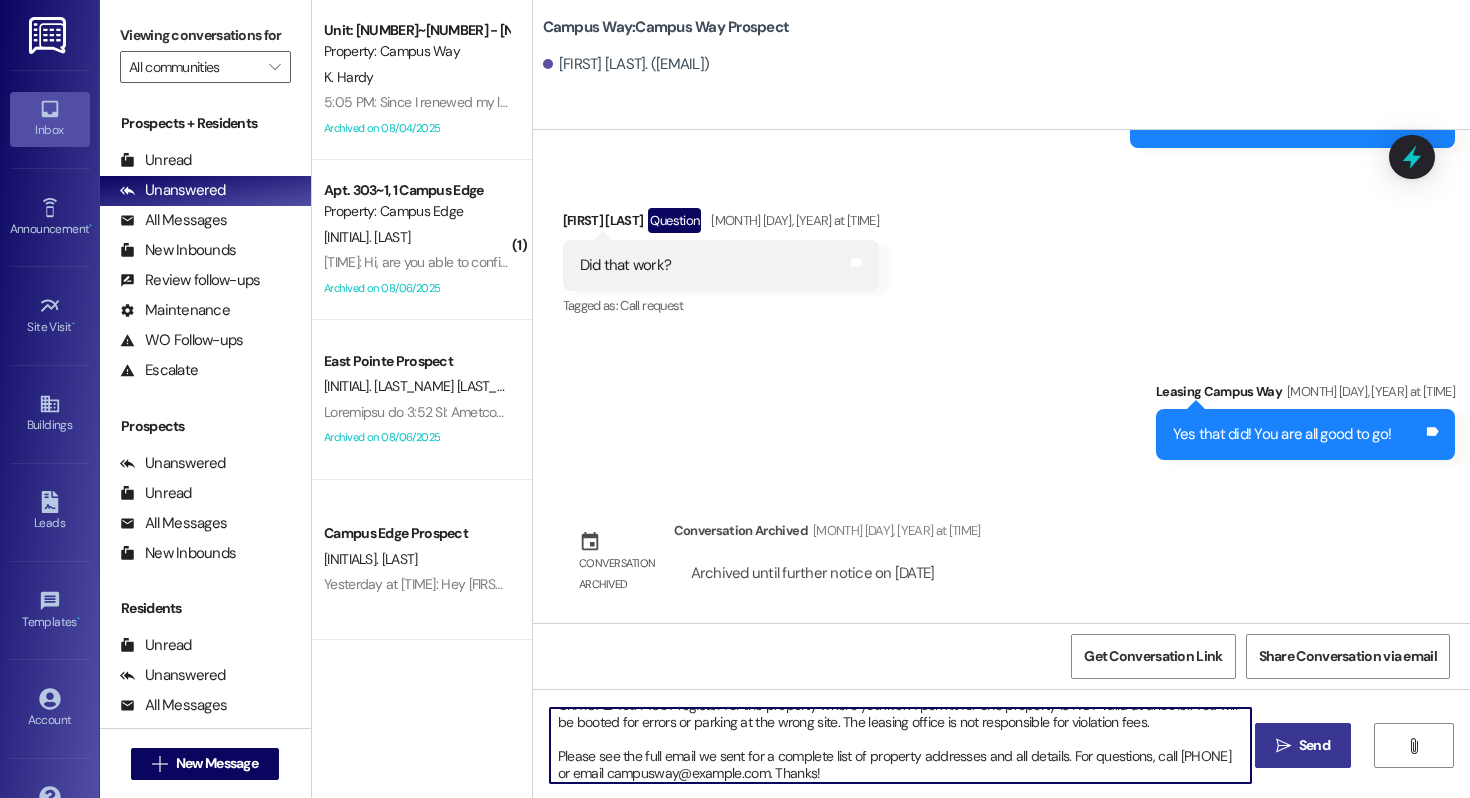 type on "ACTION REQ'D: Set up your [YEAR]-[YEAR] parking. Please read carefully.
Opt-Out: You're getting this because you requested parking. To OPT-OUT & avoid all charges, reply to this text NOW.
Register: You MUST register your car with [STATE] Parking Authority here: https://www.utahparkpass.com/cws/
Instructions: Login or create an account. Select the permit for Aug [YEAR]-[YEAR]. Your vehicle info (Make, Model, Plate) MUST be 100% accurate.
CRITICAL: You MUST register for the property where you live. A permit for one property is NOT valid at another. You will be booted for errors or parking at the wrong site. The leasing office is not responsible for violation fees.
Please see the full email we sent for a complete list of property addresses and all details. For questions, call [PHONE] or email campusway@example.com. Thanks!" 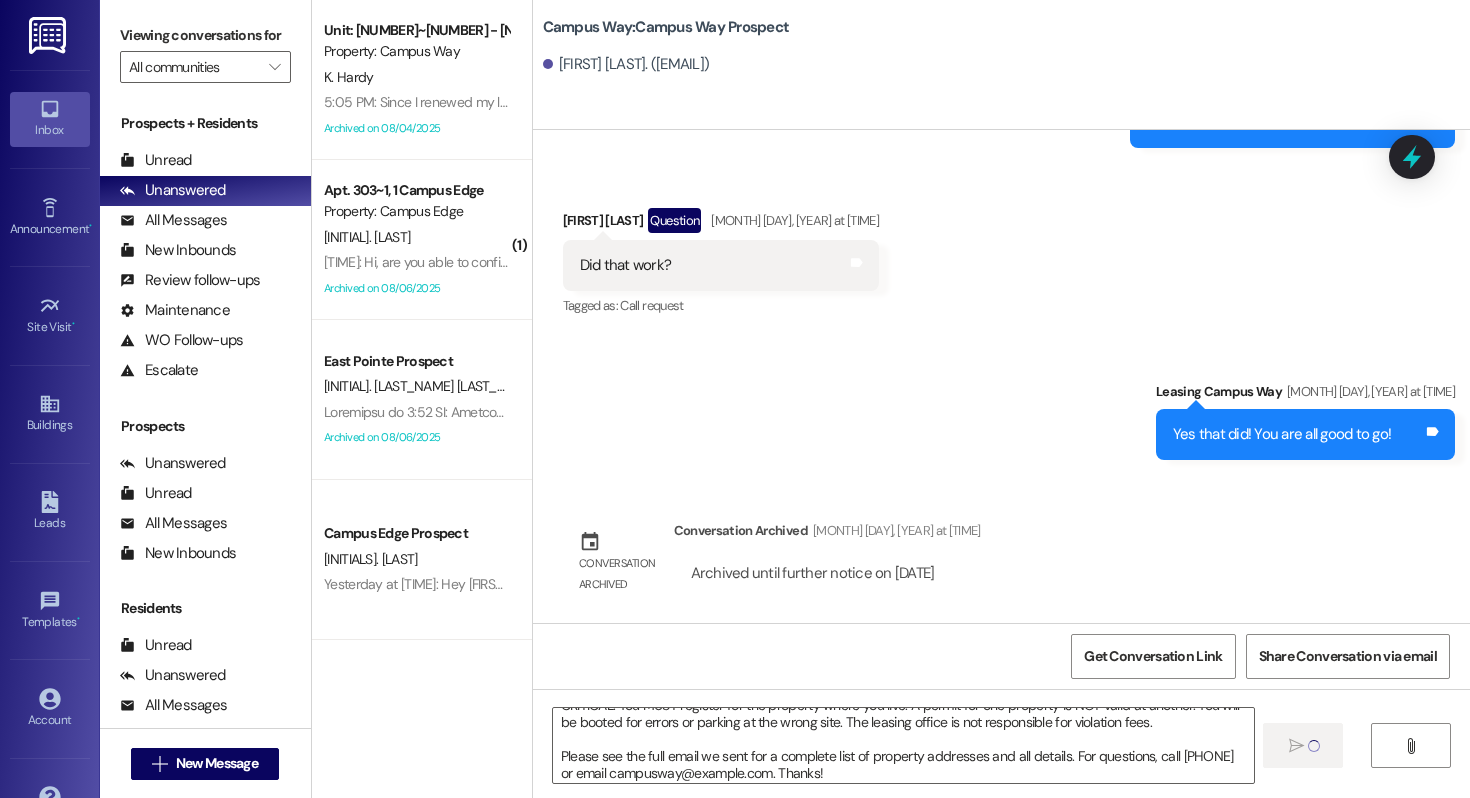 type 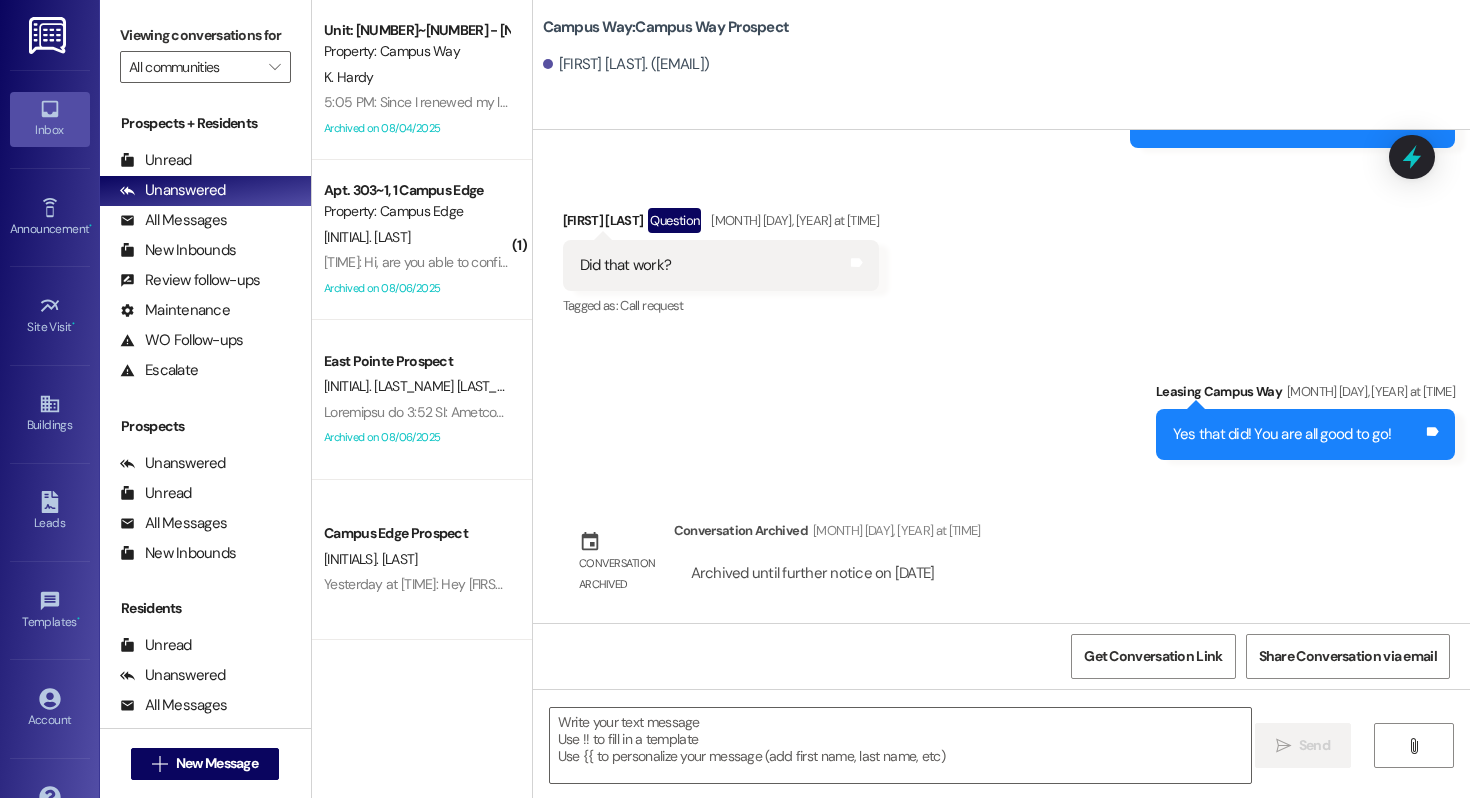 scroll, scrollTop: 6556, scrollLeft: 0, axis: vertical 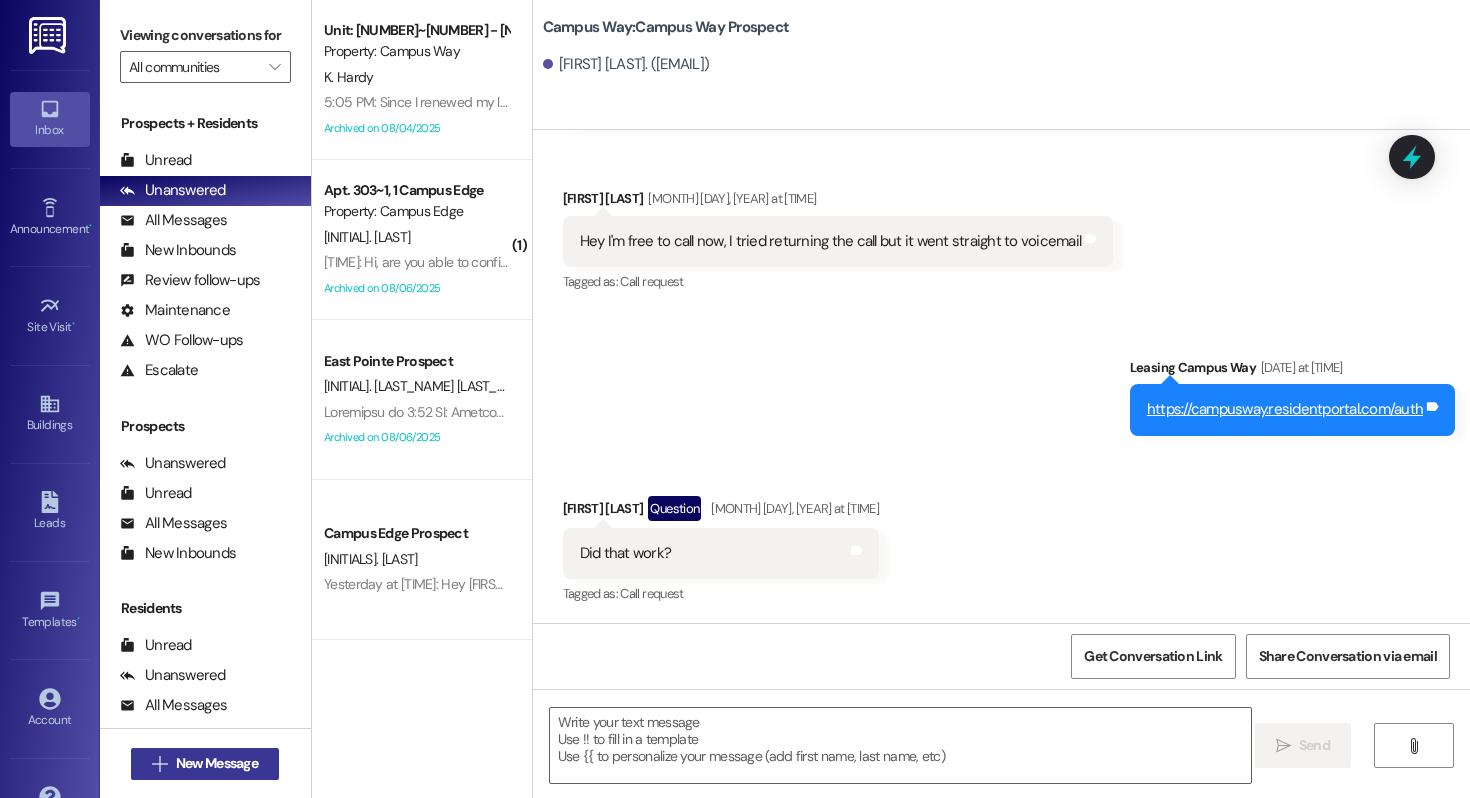click on "New Message" at bounding box center [217, 763] 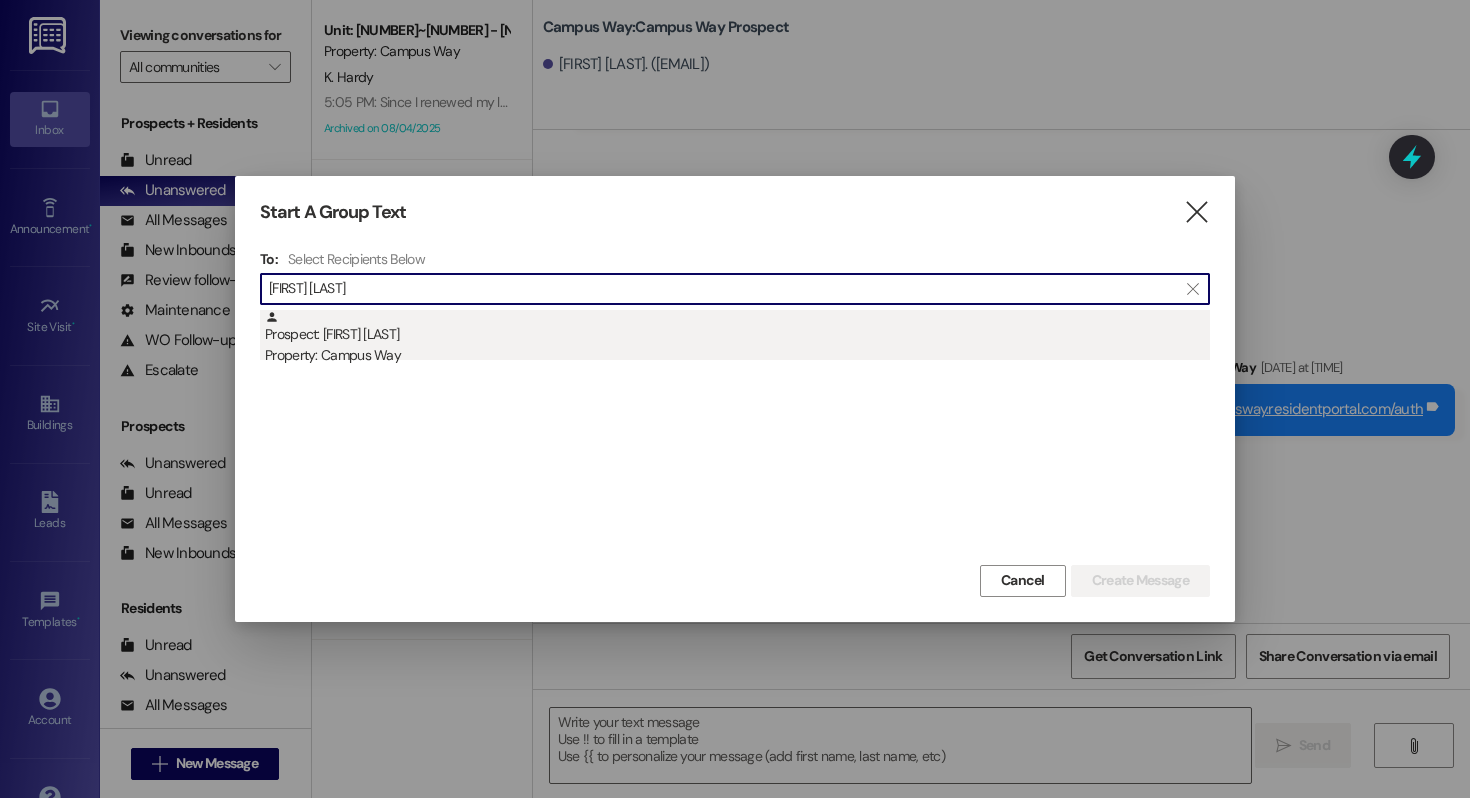 type on "[FIRST] [LAST]" 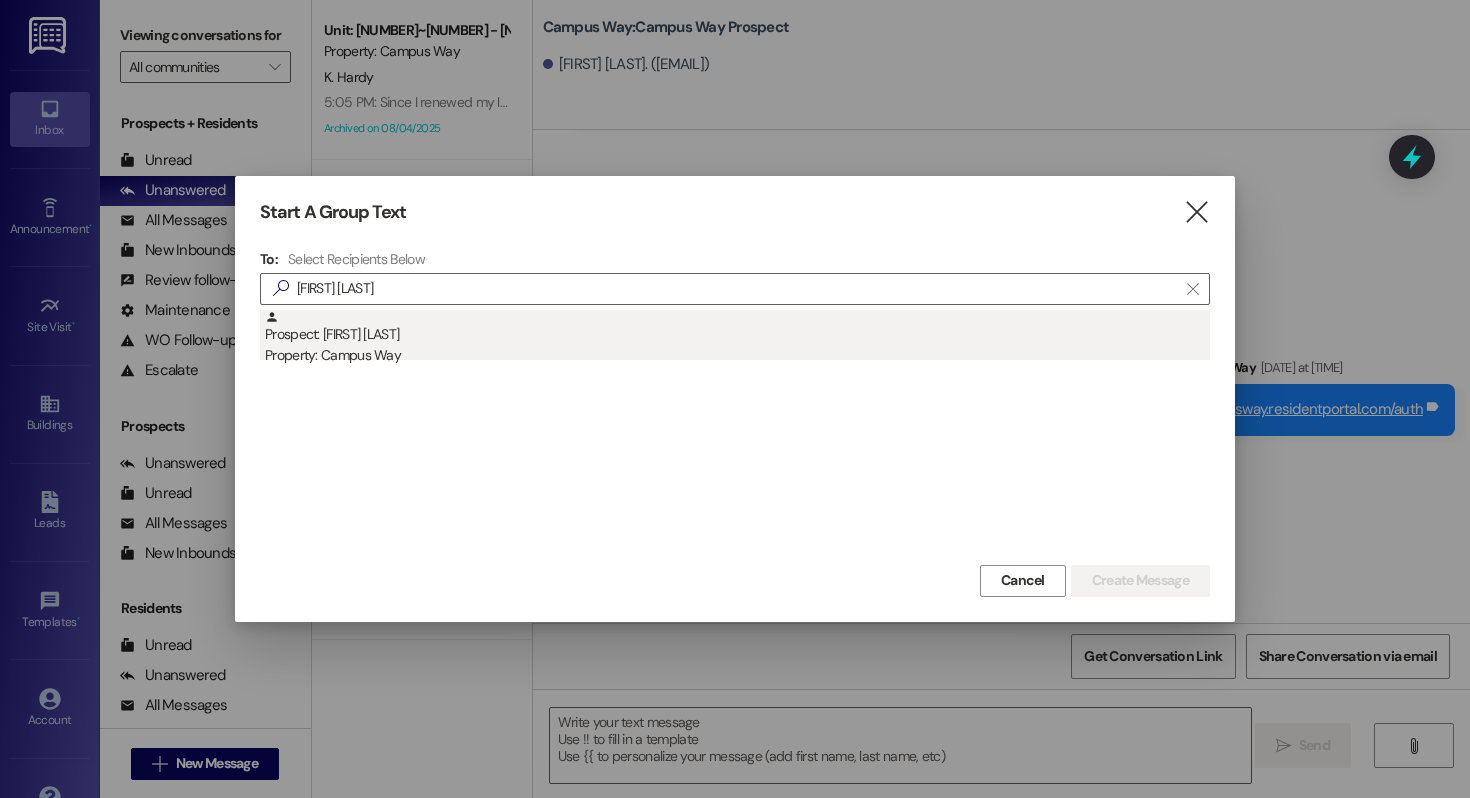 click on "Prospect: [FIRST] [LAST] Property: [PROPERTY_NAME]" at bounding box center (737, 338) 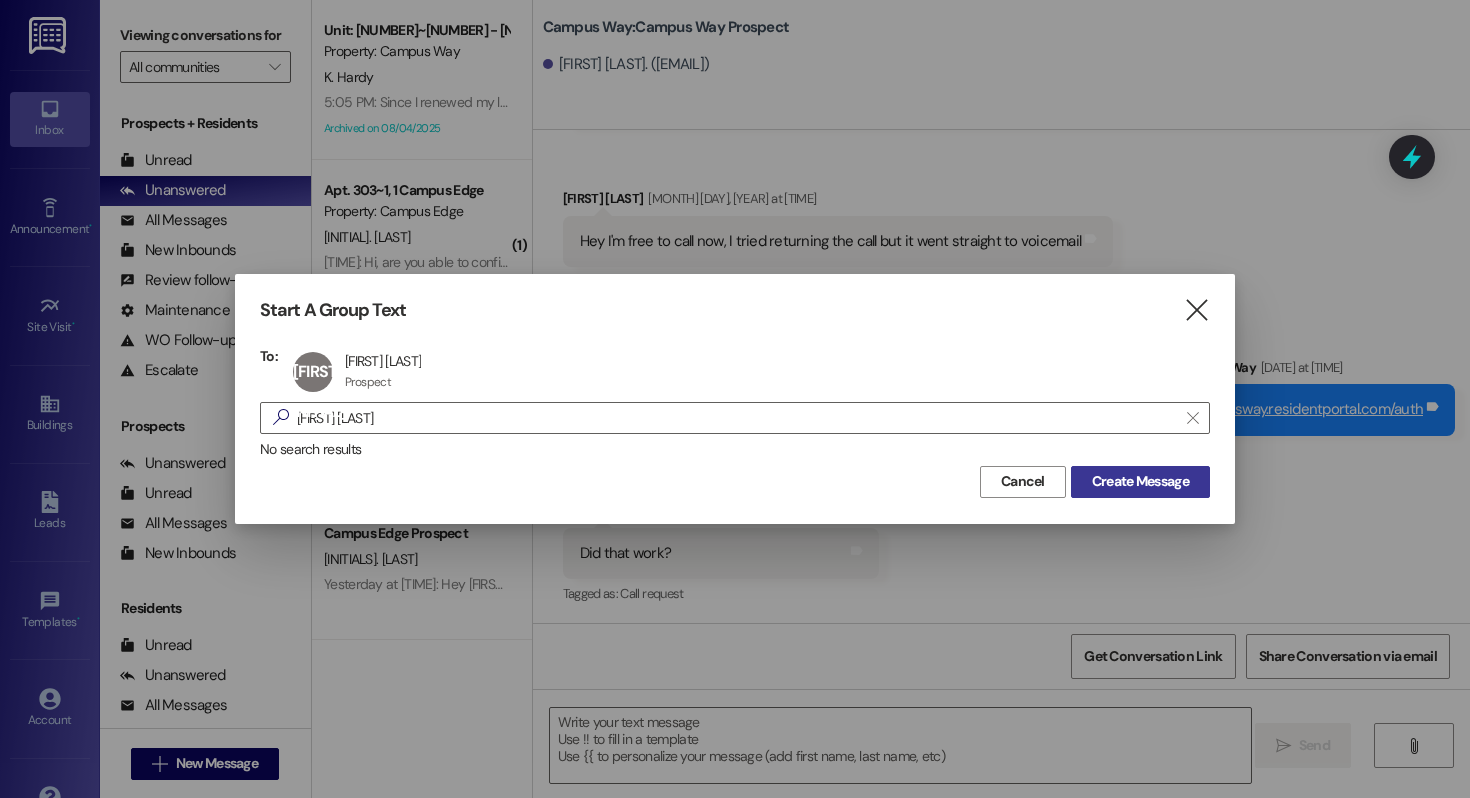 click on "Create Message" at bounding box center [1140, 482] 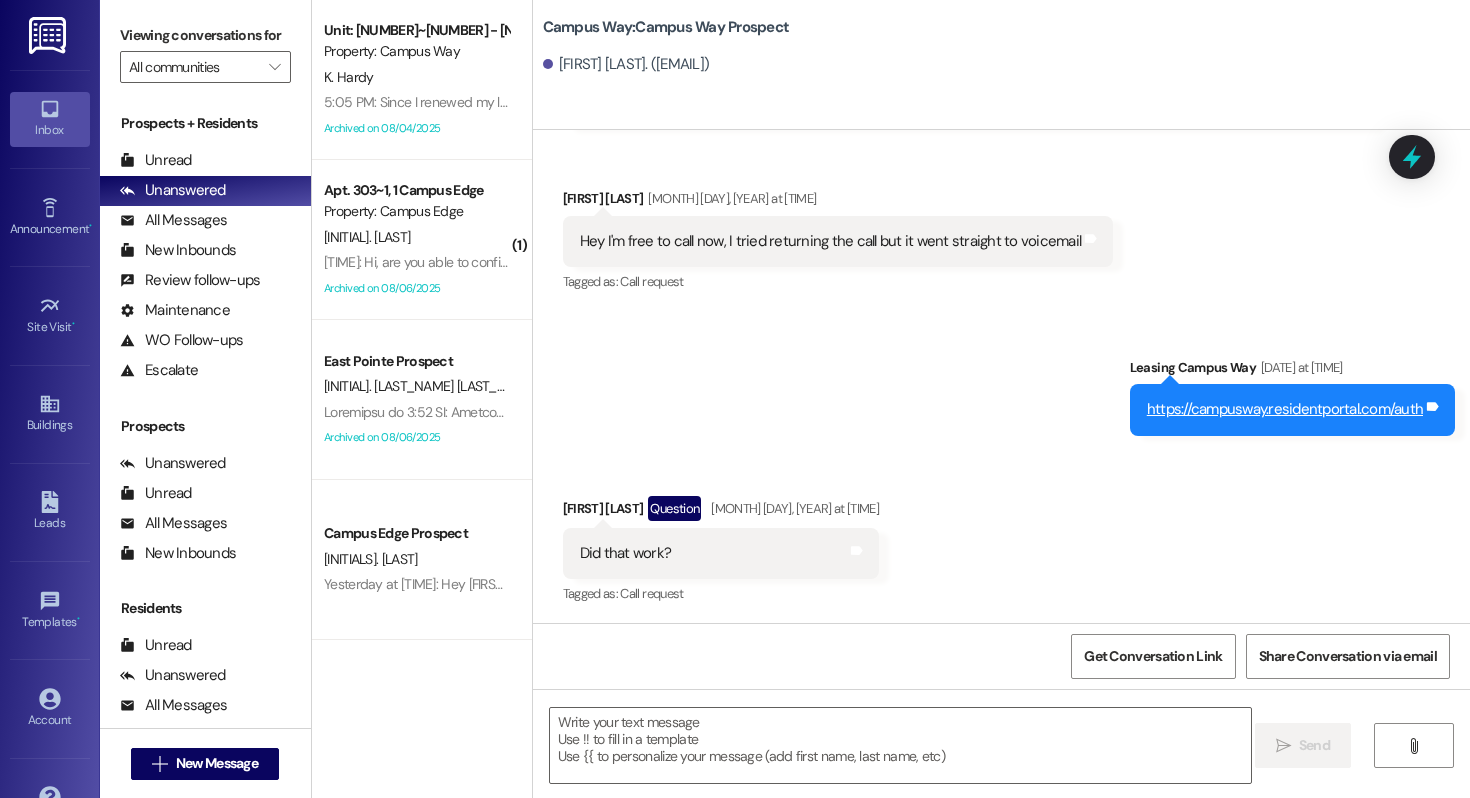 scroll, scrollTop: 3472, scrollLeft: 0, axis: vertical 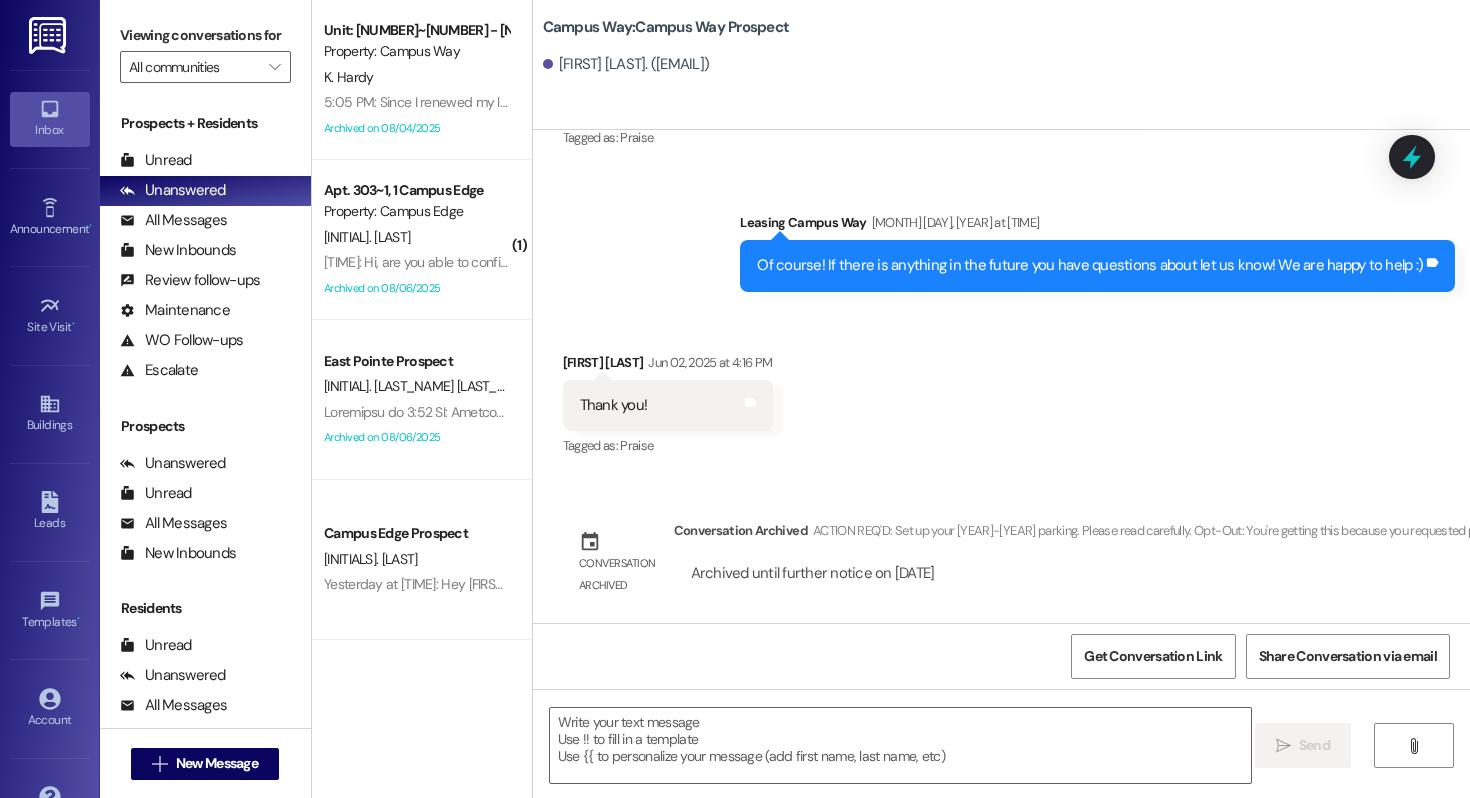 click on " Send " at bounding box center (1001, 764) 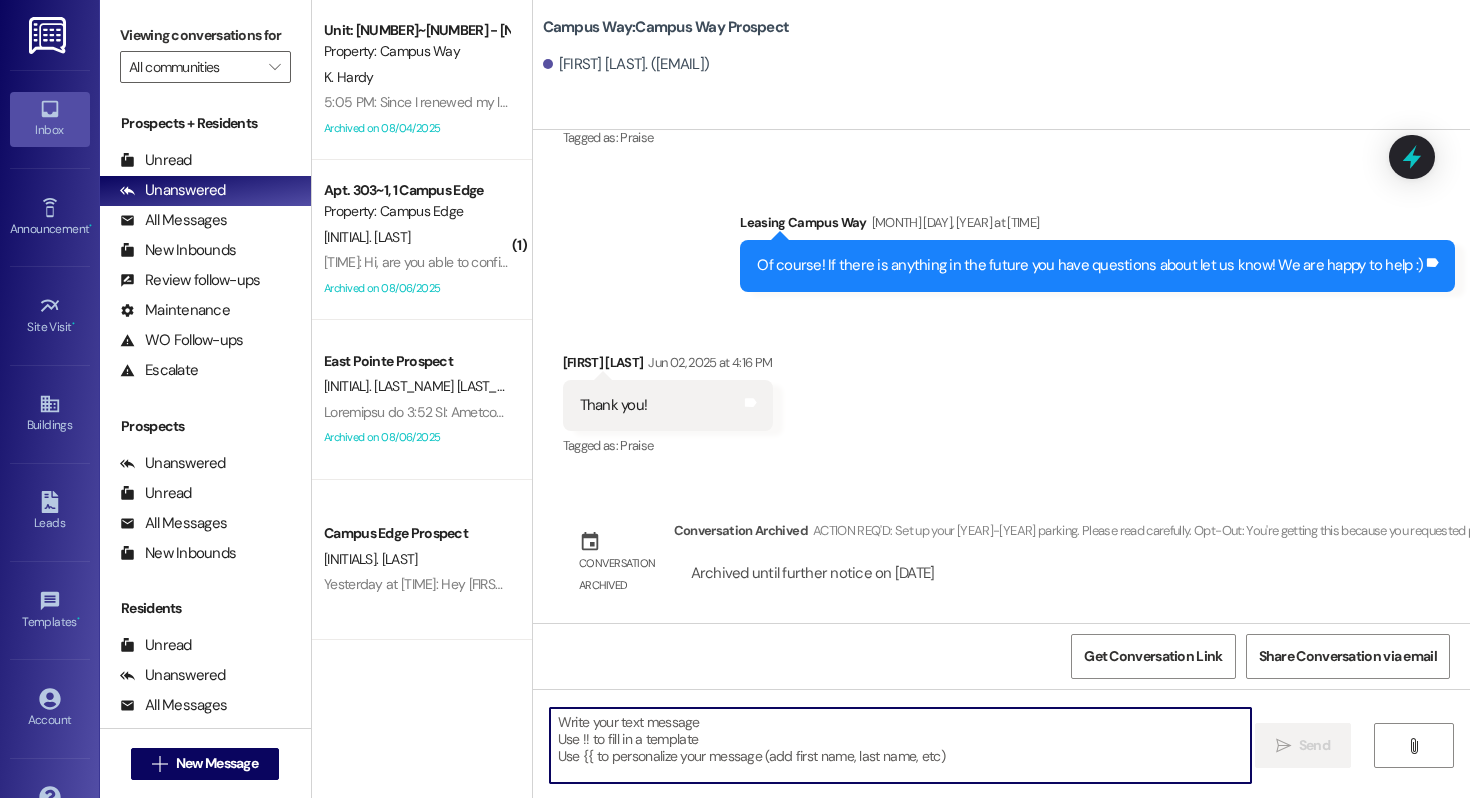 click at bounding box center (900, 745) 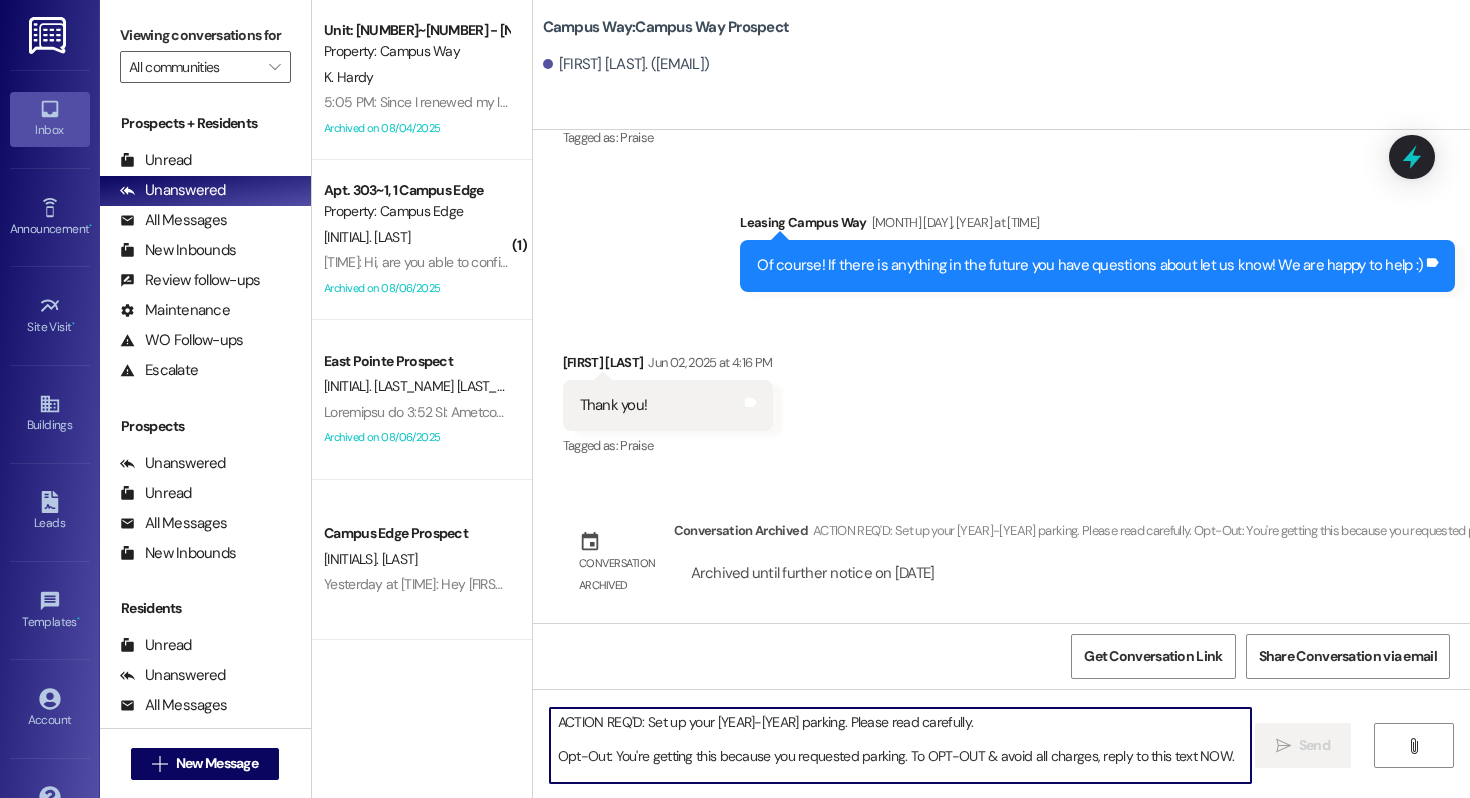 scroll, scrollTop: 170, scrollLeft: 0, axis: vertical 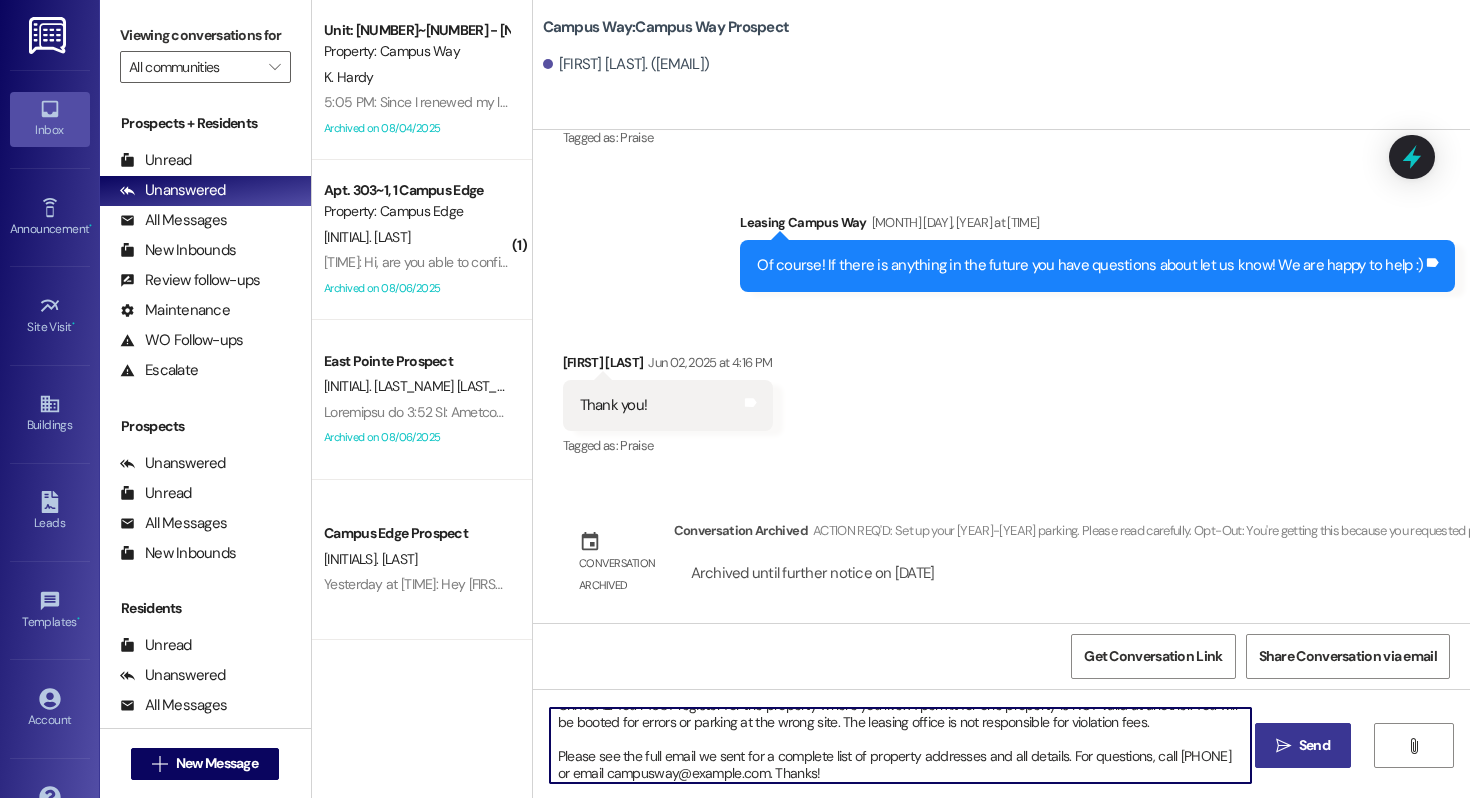 type on "ACTION REQ'D: Set up your [YEAR]-[YEAR] parking. Please read carefully.
Opt-Out: You're getting this because you requested parking. To OPT-OUT & avoid all charges, reply to this text NOW.
Register: You MUST register your car with [STATE] Parking Authority here: https://www.utahparkpass.com/cws/
Instructions: Login or create an account. Select the permit for Aug [YEAR]-[YEAR]. Your vehicle info (Make, Model, Plate) MUST be 100% accurate.
CRITICAL: You MUST register for the property where you live. A permit for one property is NOT valid at another. You will be booted for errors or parking at the wrong site. The leasing office is not responsible for violation fees.
Please see the full email we sent for a complete list of property addresses and all details. For questions, call [PHONE] or email campusway@example.com. Thanks!" 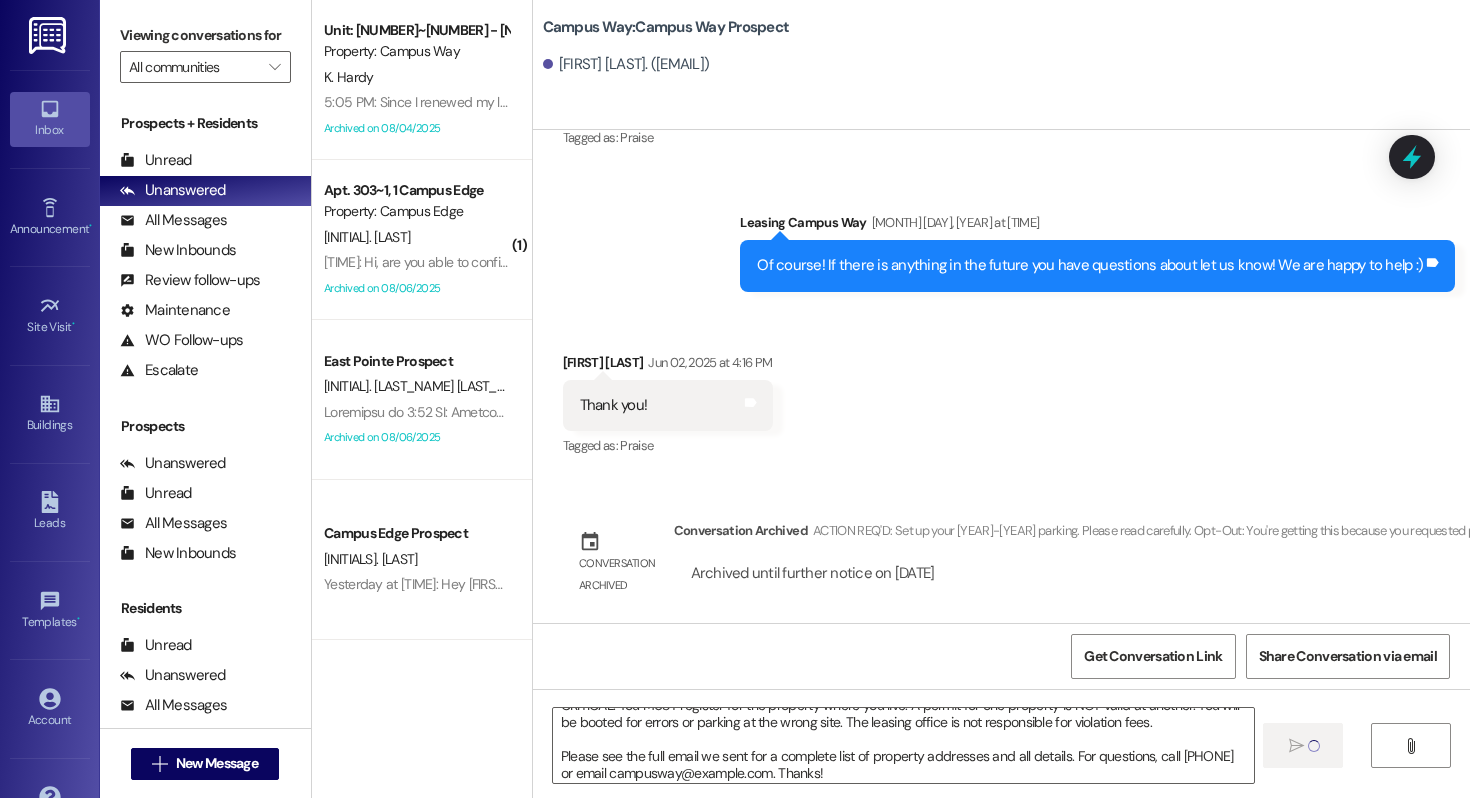 type 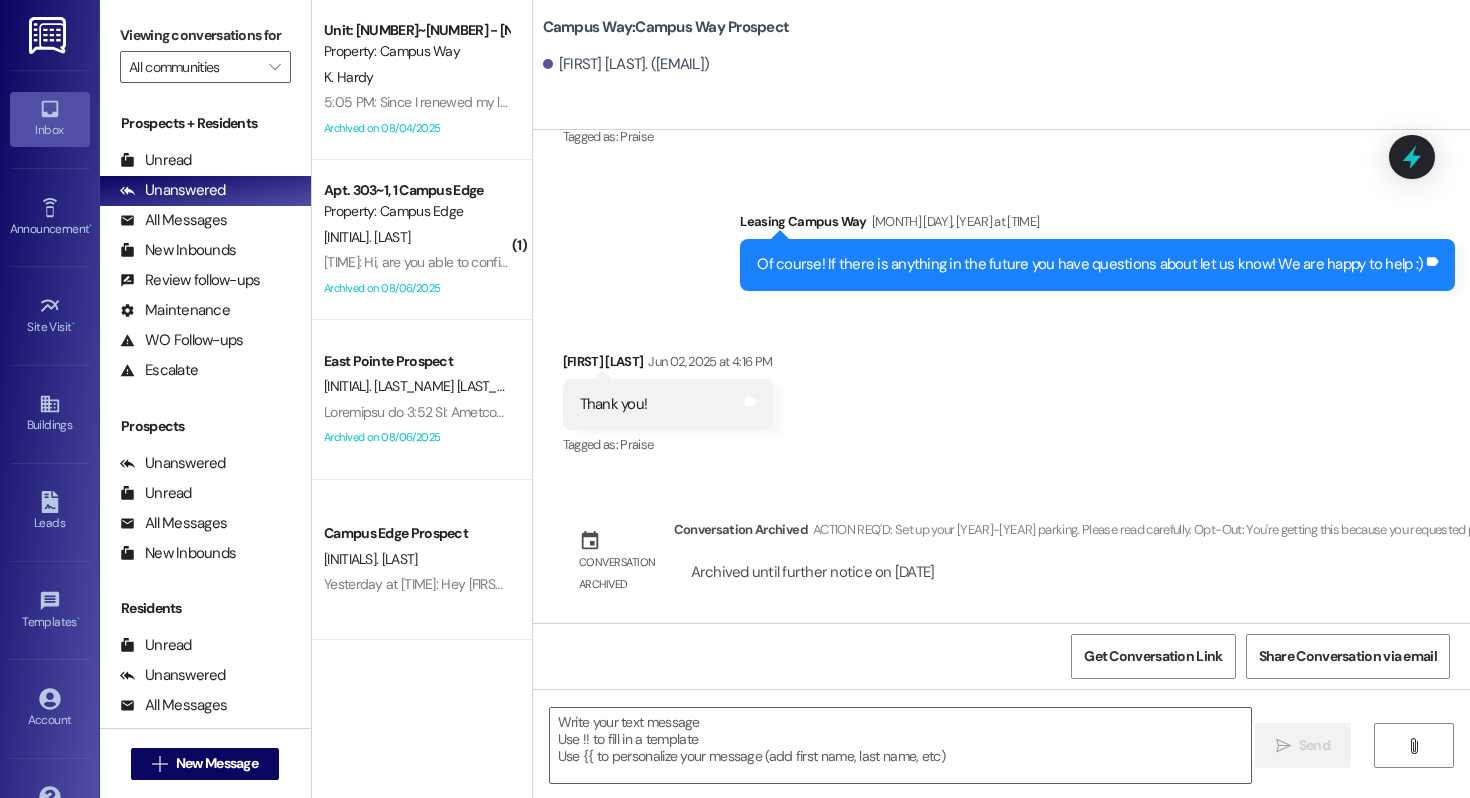 scroll, scrollTop: 0, scrollLeft: 0, axis: both 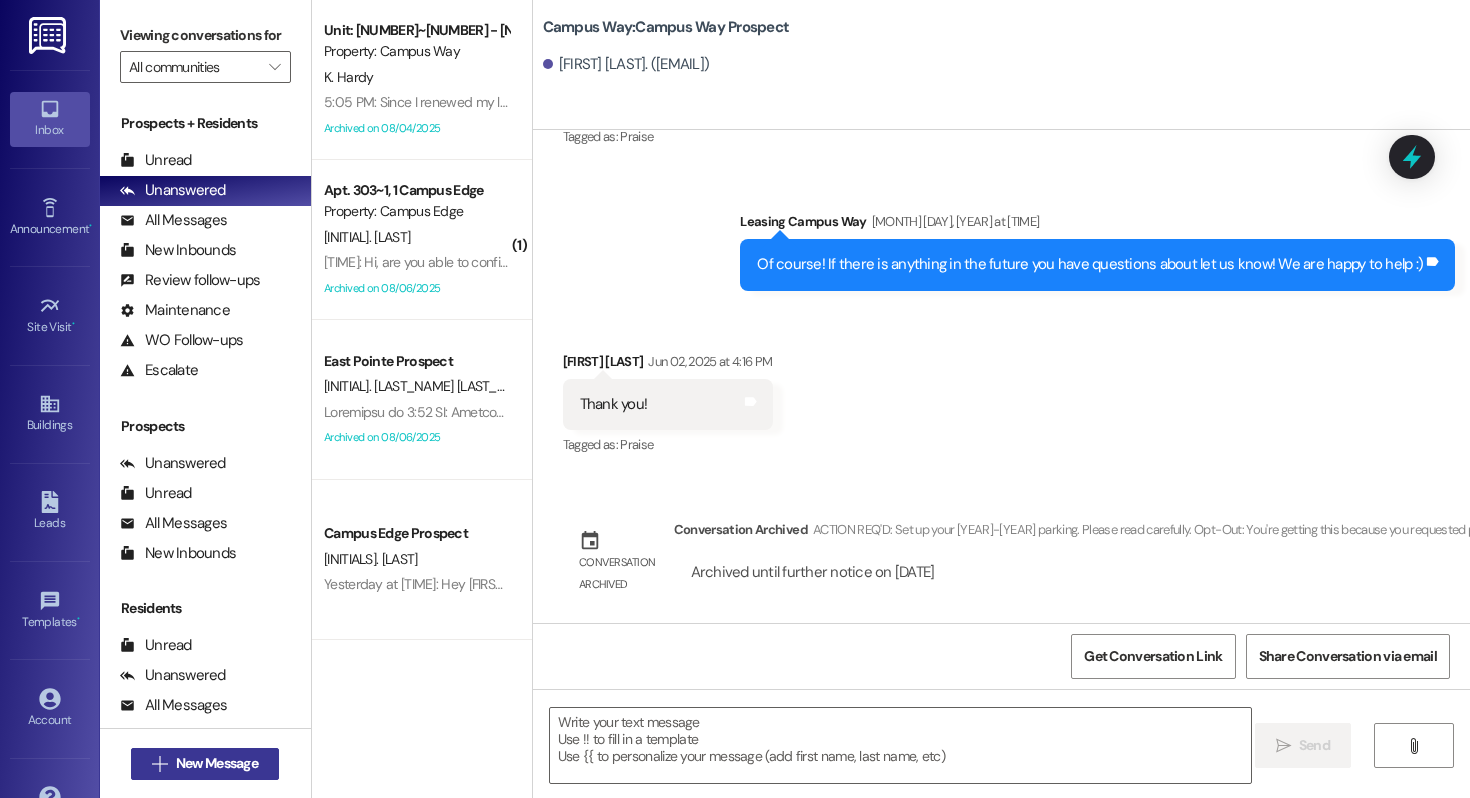 click on "New Message" at bounding box center [217, 763] 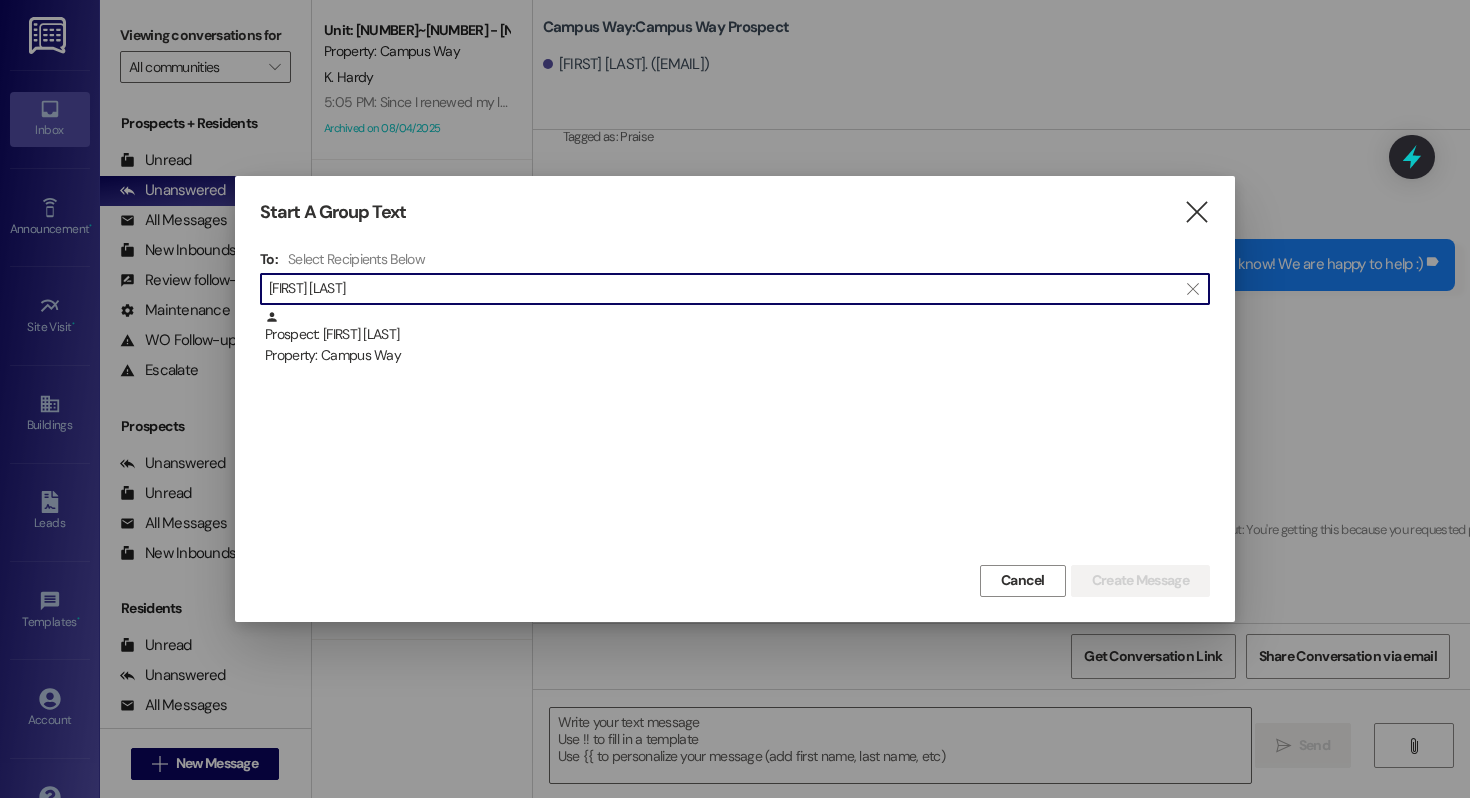 type on "[FIRST] [LAST]" 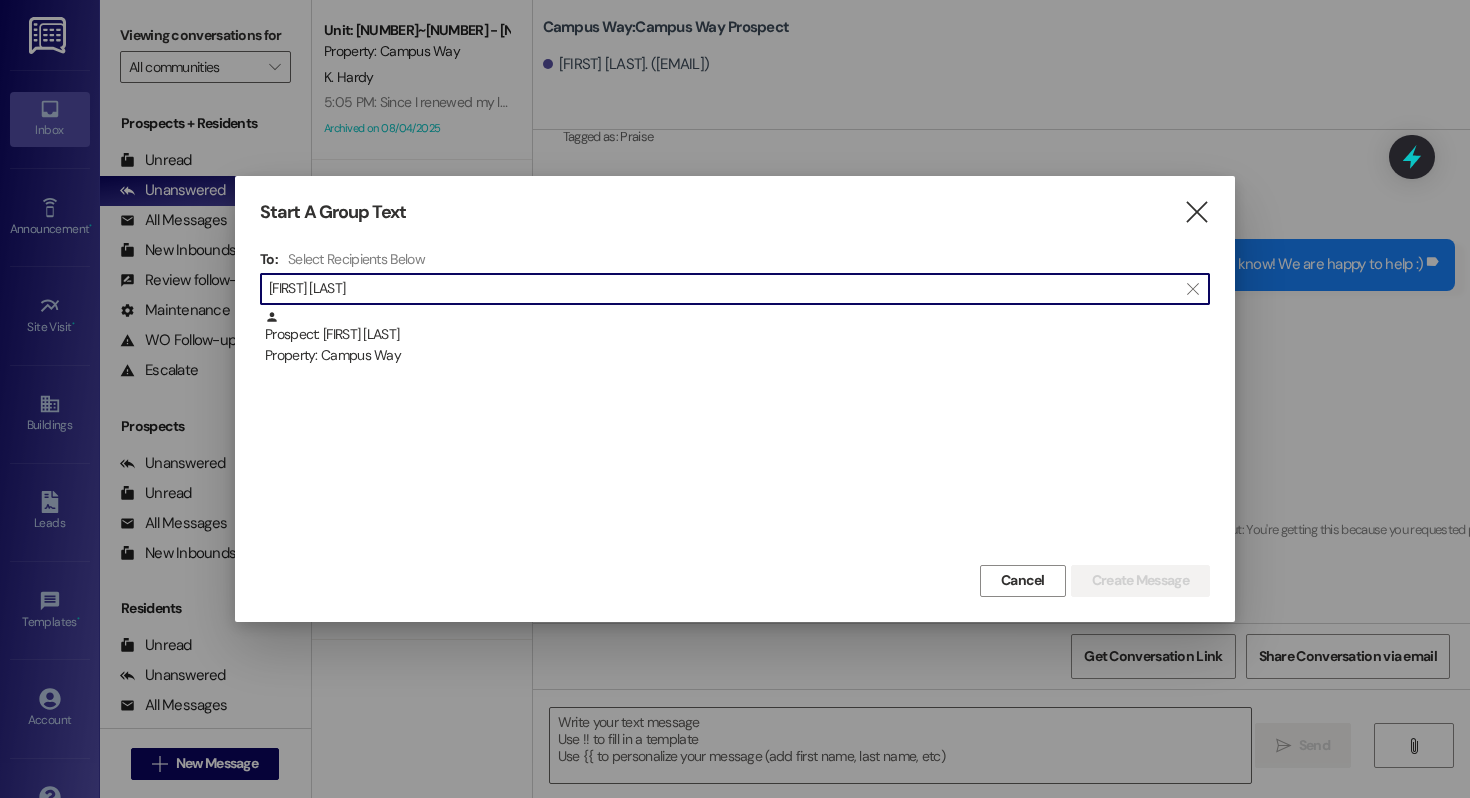 drag, startPoint x: 364, startPoint y: 287, endPoint x: 119, endPoint y: 287, distance: 245 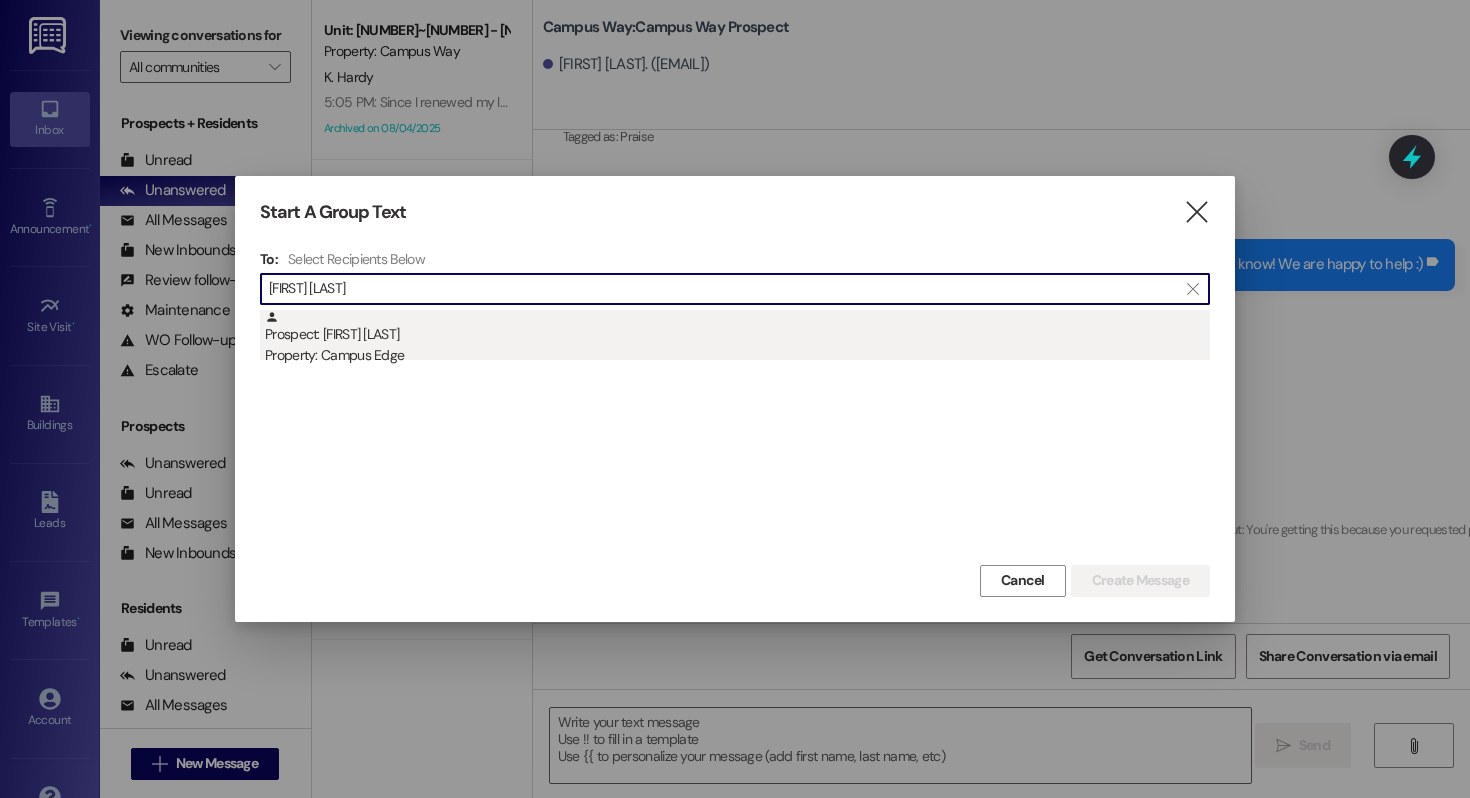type on "[FIRST] [LAST]" 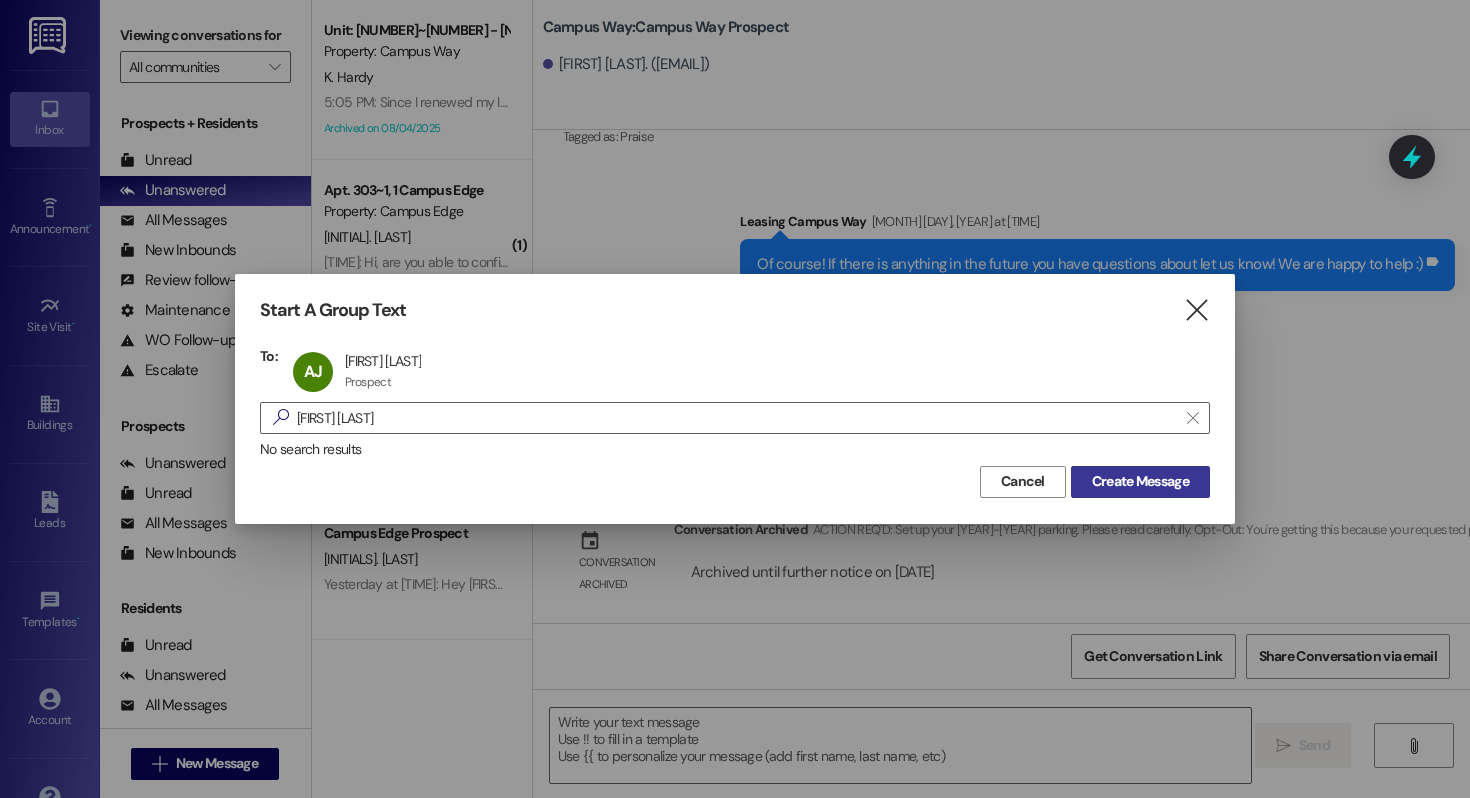 click on "Create Message" at bounding box center [1140, 482] 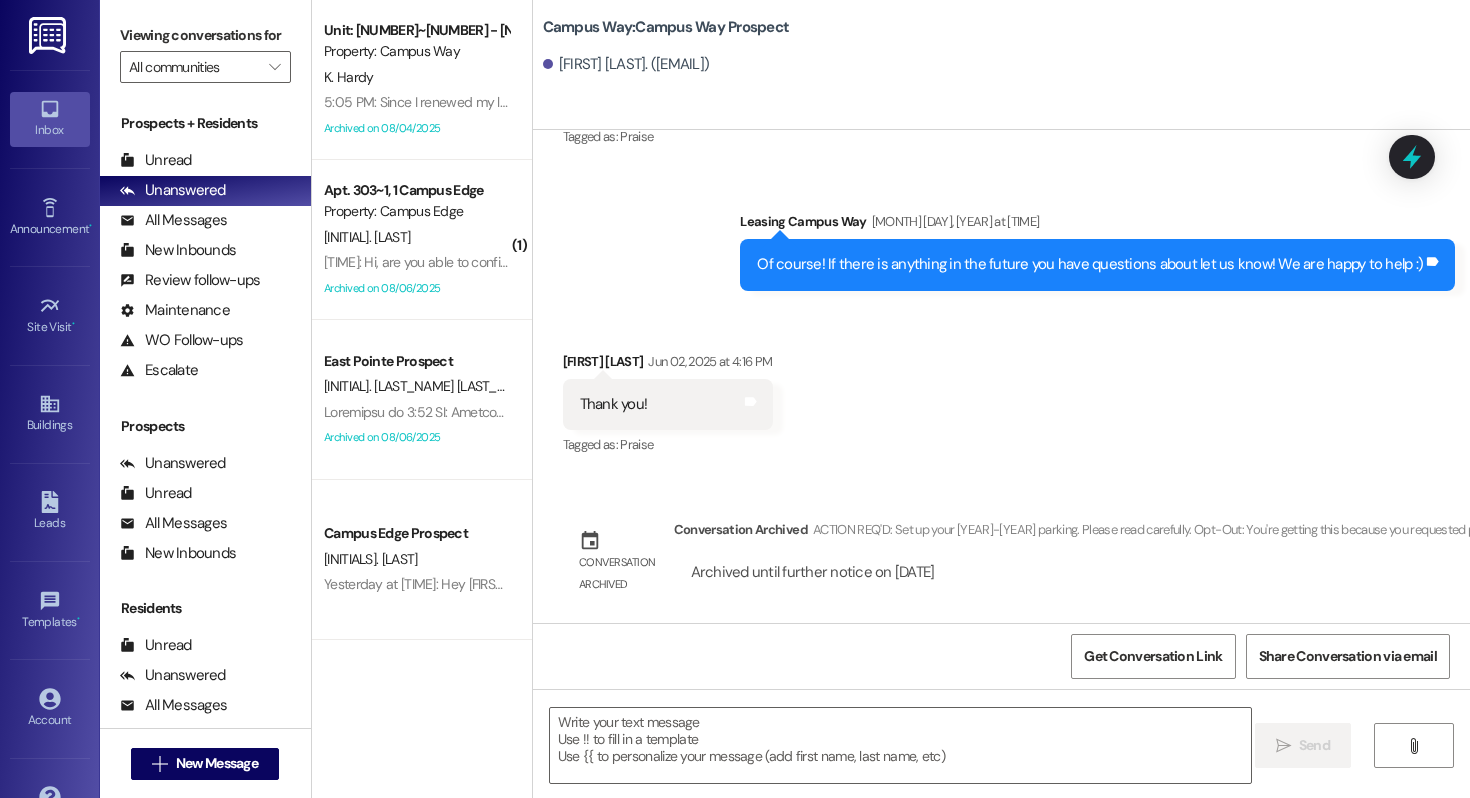 scroll, scrollTop: 682, scrollLeft: 0, axis: vertical 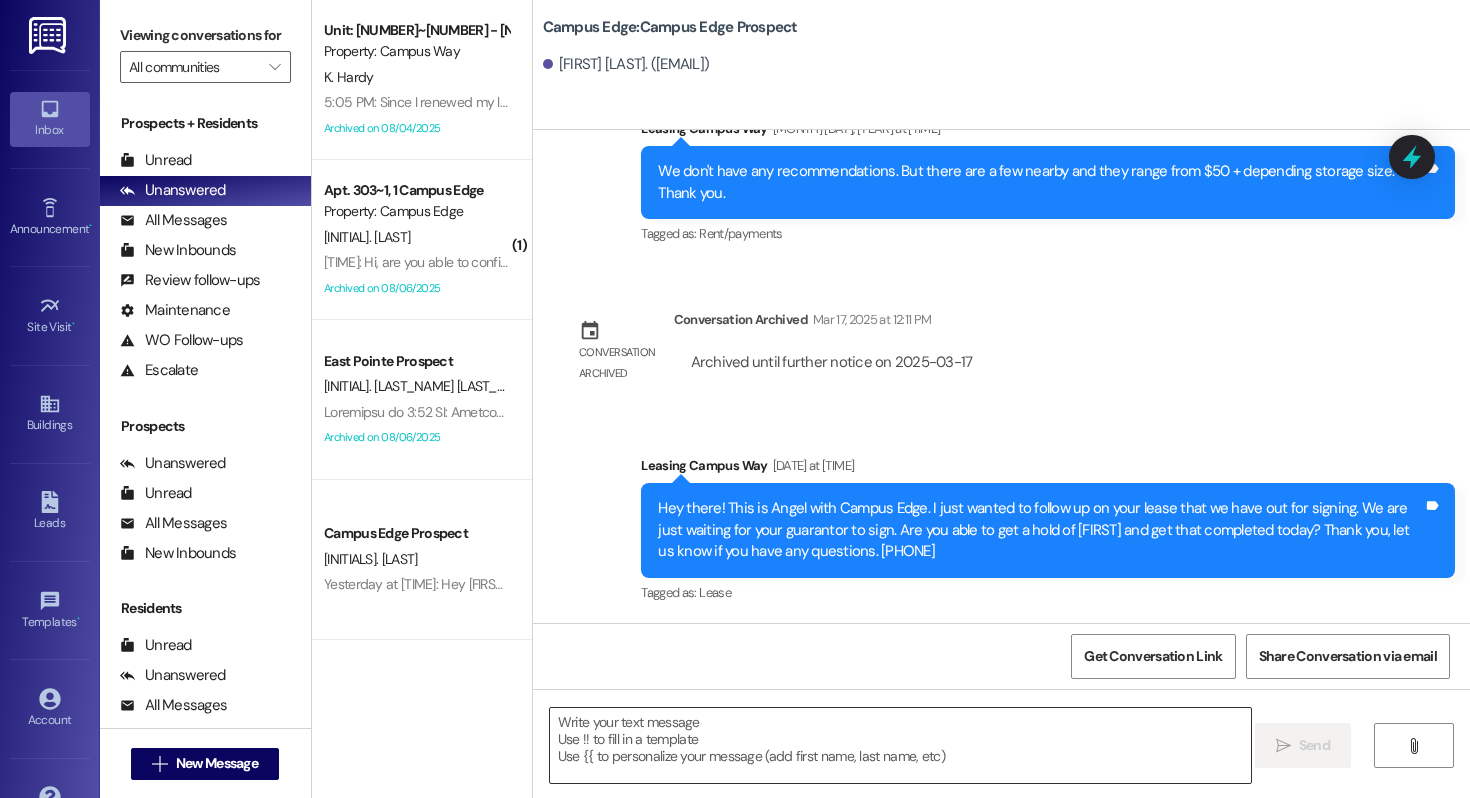 click at bounding box center (900, 745) 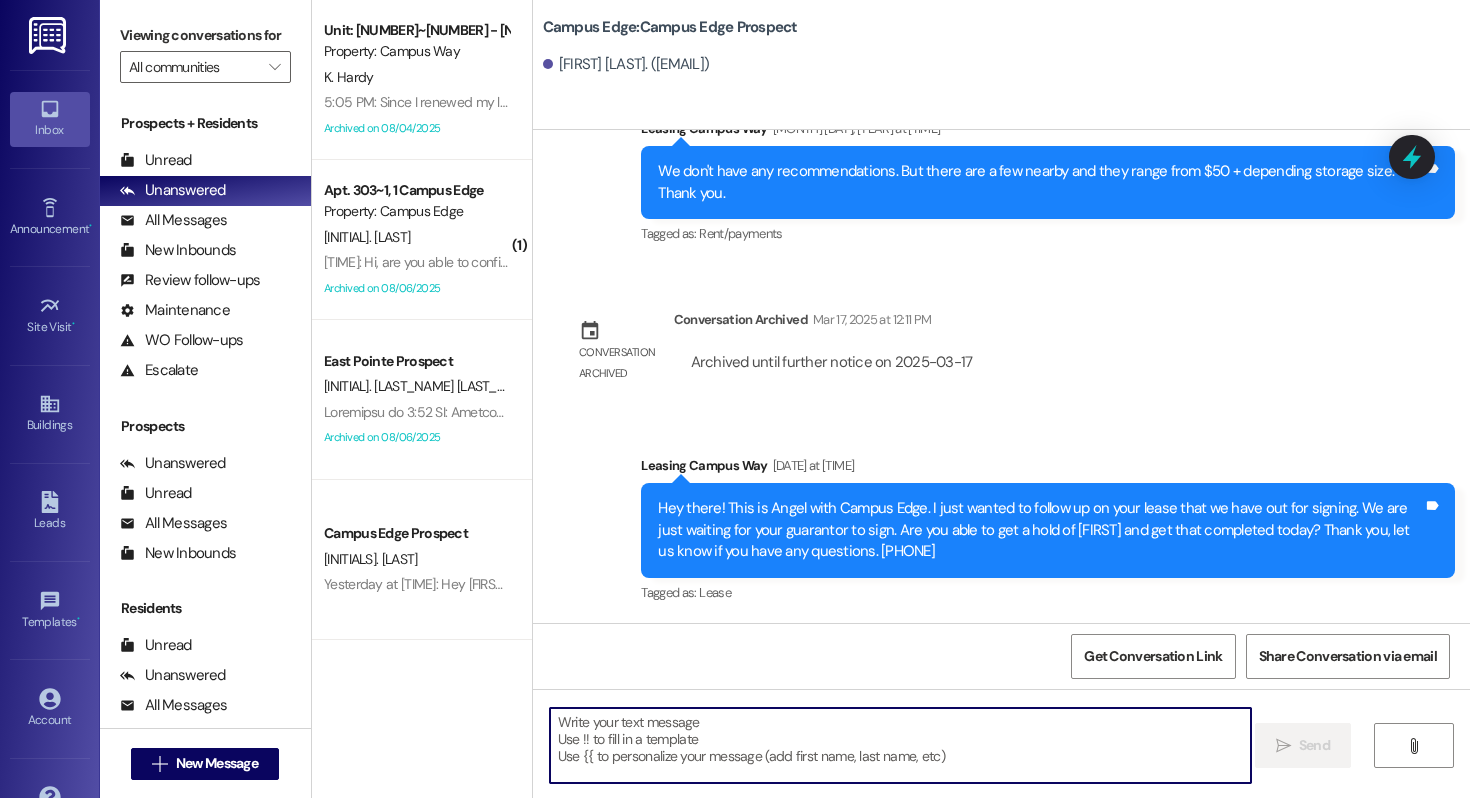 paste on "ACTION REQ'D: Set up your [YEAR]-[YEAR] parking. Please read carefully.
Opt-Out: You're getting this because you requested parking. To OPT-OUT & avoid all charges, reply to this text NOW.
Register: You MUST register your car with [STATE] Parking Authority here: https://www.utahparkpass.com/cws/
Instructions: Login or create an account. Select the permit for Aug [YEAR]-[YEAR]. Your vehicle info (Make, Model, Plate) MUST be 100% accurate.
CRITICAL: You MUST register for the property where you live. A permit for one property is NOT valid at another. You will be booted for errors or parking at the wrong site. The leasing office is not responsible for violation fees.
Please see the full email we sent for a complete list of property addresses and all details. For questions, call [PHONE] or email campusway@example.com. Thanks!" 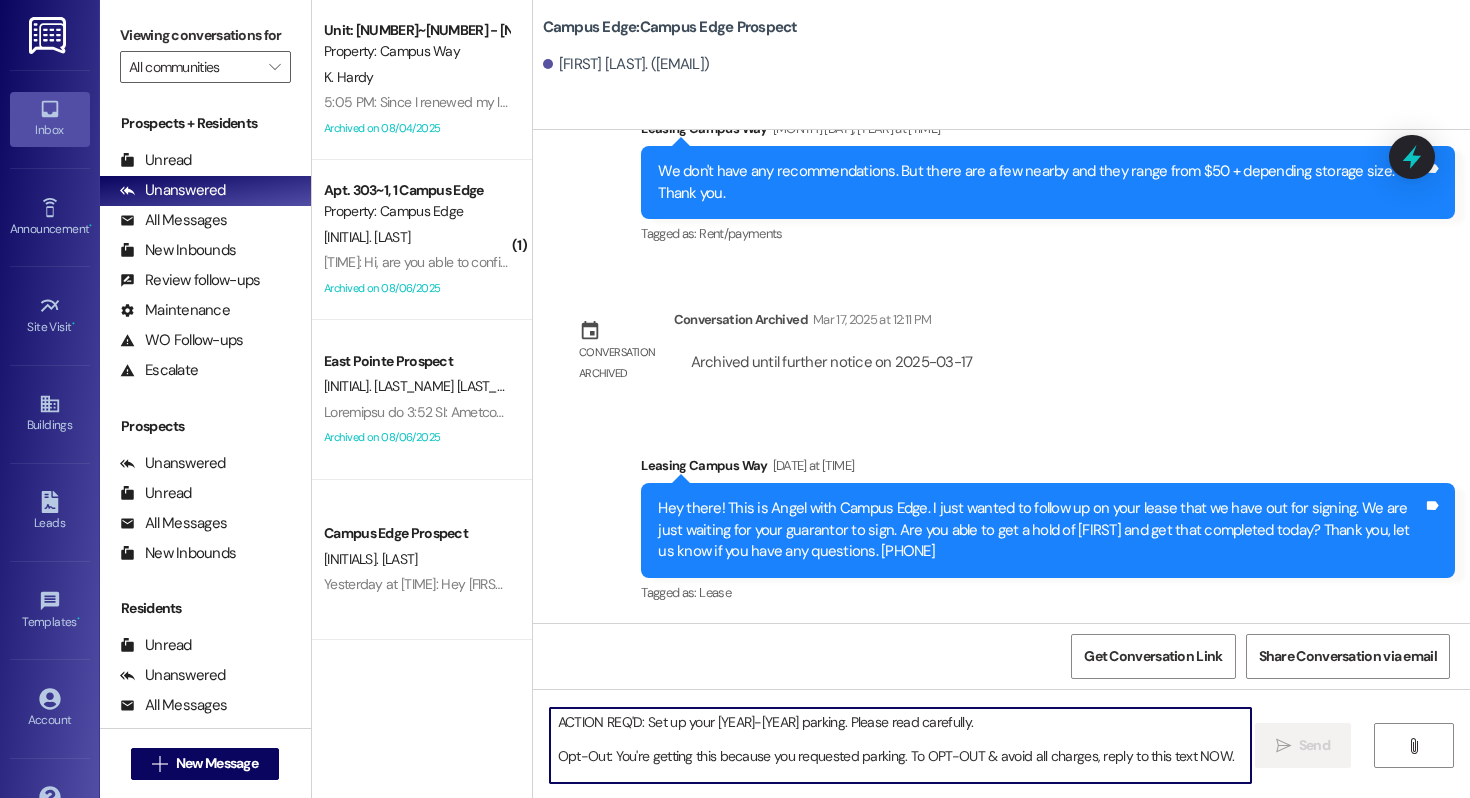 scroll, scrollTop: 170, scrollLeft: 0, axis: vertical 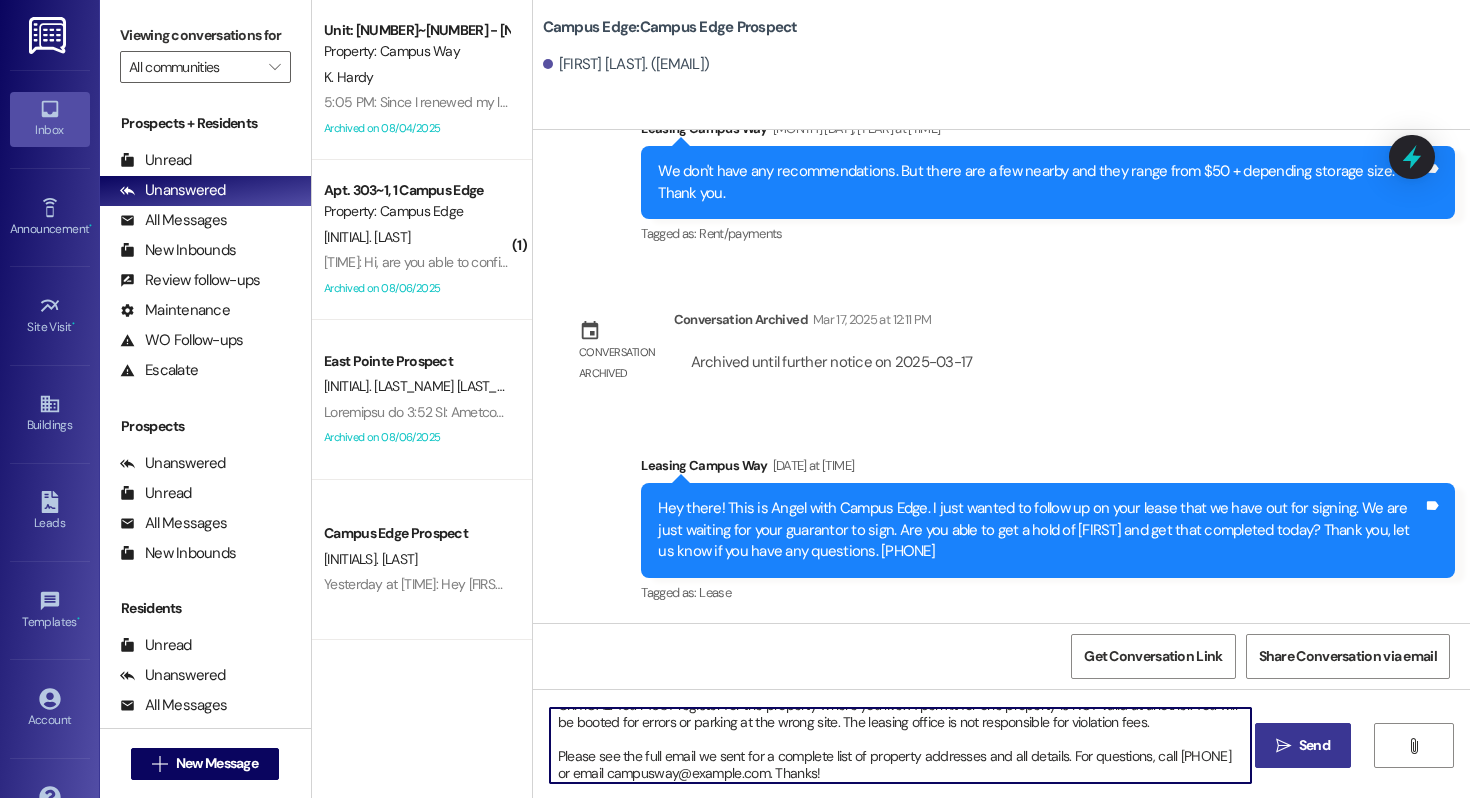 type on "ACTION REQ'D: Set up your [YEAR]-[YEAR] parking. Please read carefully.
Opt-Out: You're getting this because you requested parking. To OPT-OUT & avoid all charges, reply to this text NOW.
Register: You MUST register your car with [STATE] Parking Authority here: https://www.utahparkpass.com/cws/
Instructions: Login or create an account. Select the permit for Aug [YEAR]-[YEAR]. Your vehicle info (Make, Model, Plate) MUST be 100% accurate.
CRITICAL: You MUST register for the property where you live. A permit for one property is NOT valid at another. You will be booted for errors or parking at the wrong site. The leasing office is not responsible for violation fees.
Please see the full email we sent for a complete list of property addresses and all details. For questions, call [PHONE] or email campusway@example.com. Thanks!" 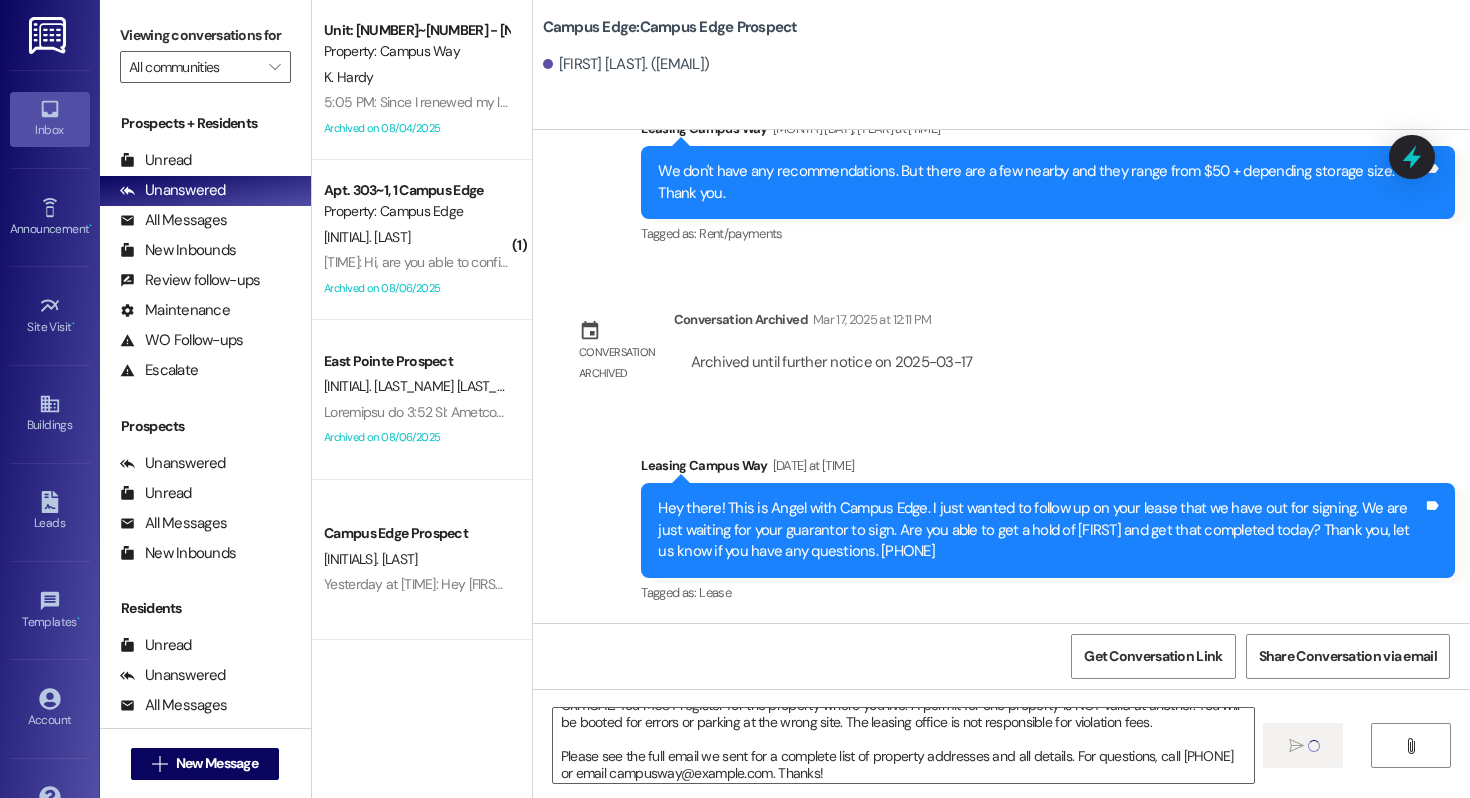 type 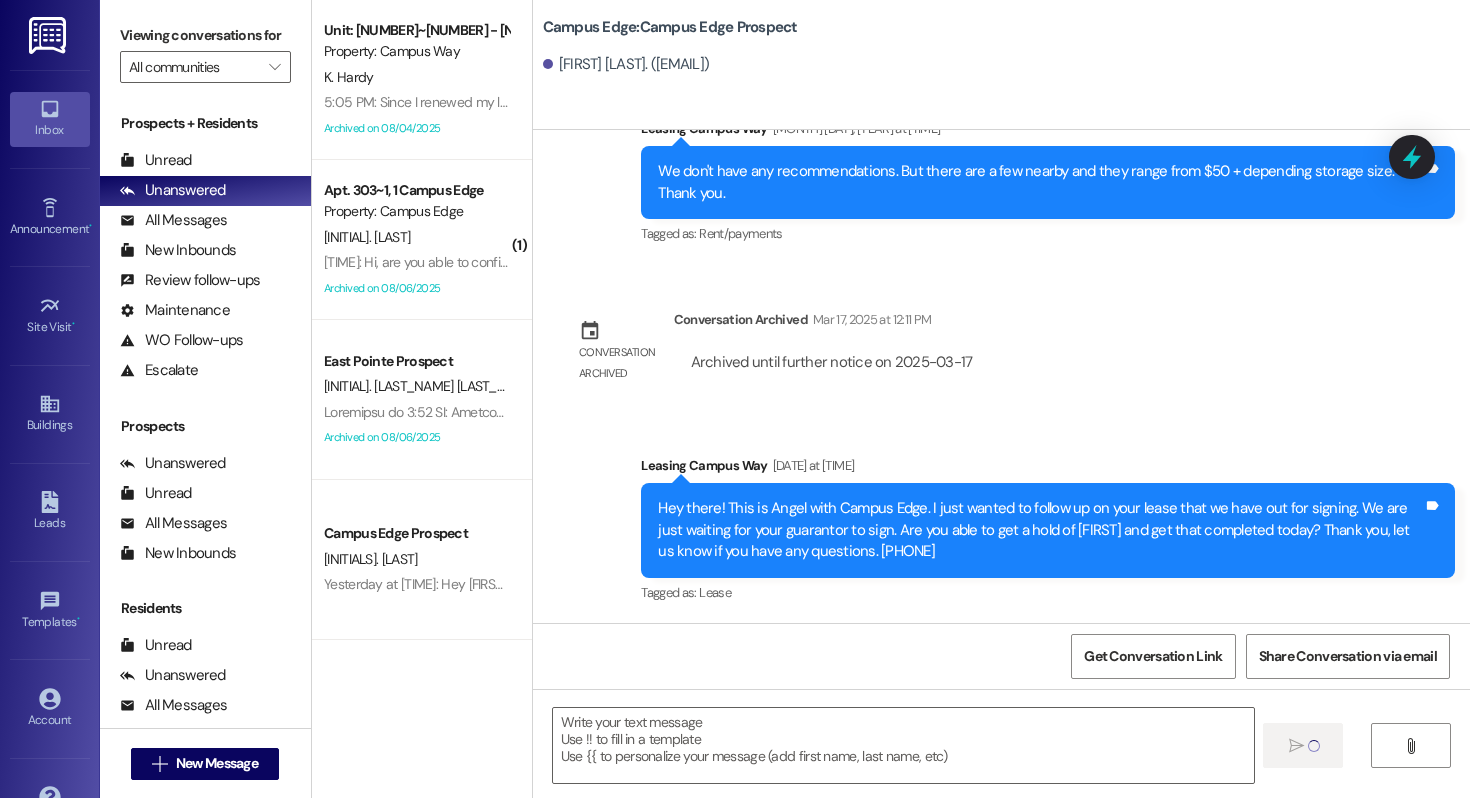 scroll, scrollTop: 0, scrollLeft: 0, axis: both 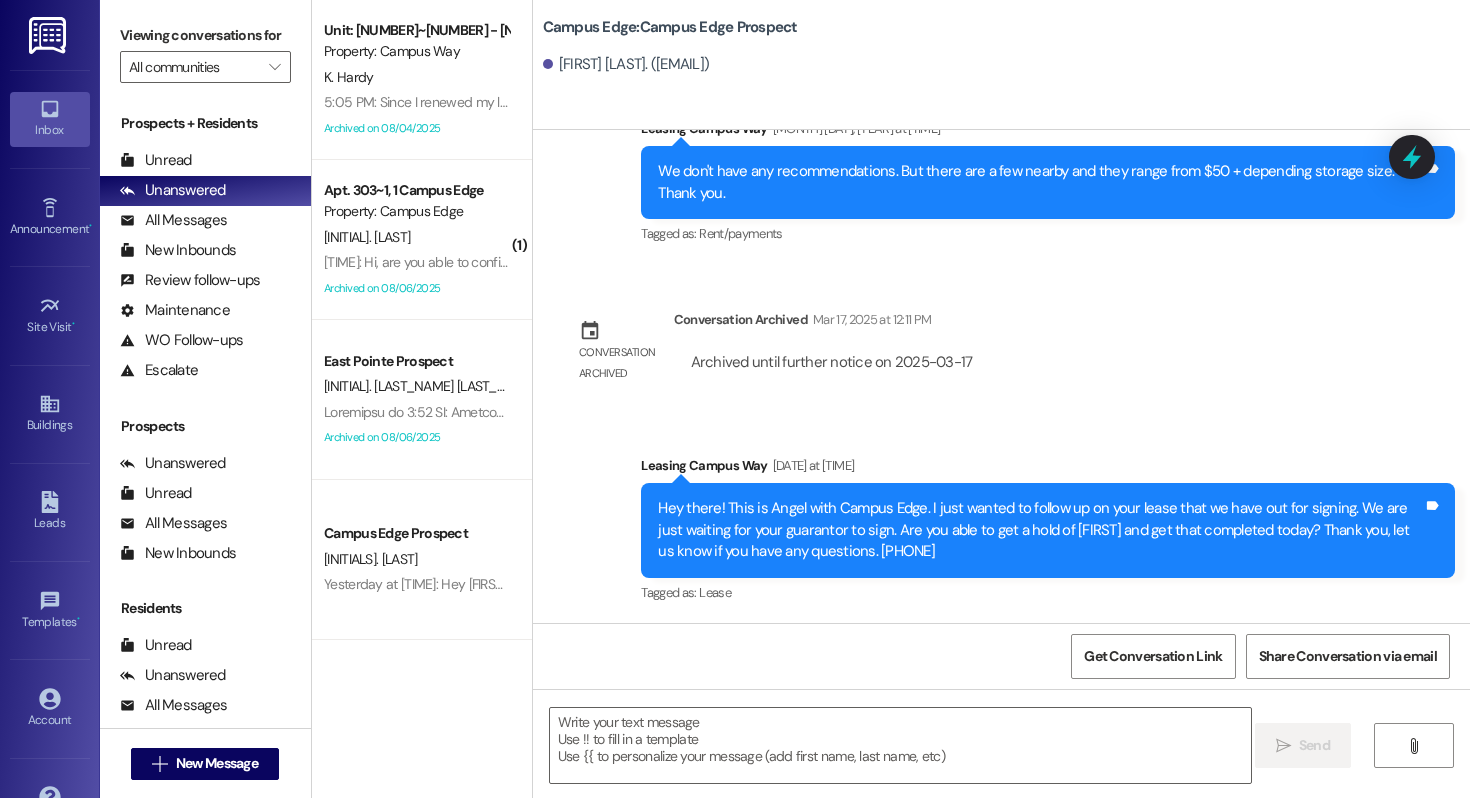 click on " New Message" at bounding box center (205, 764) 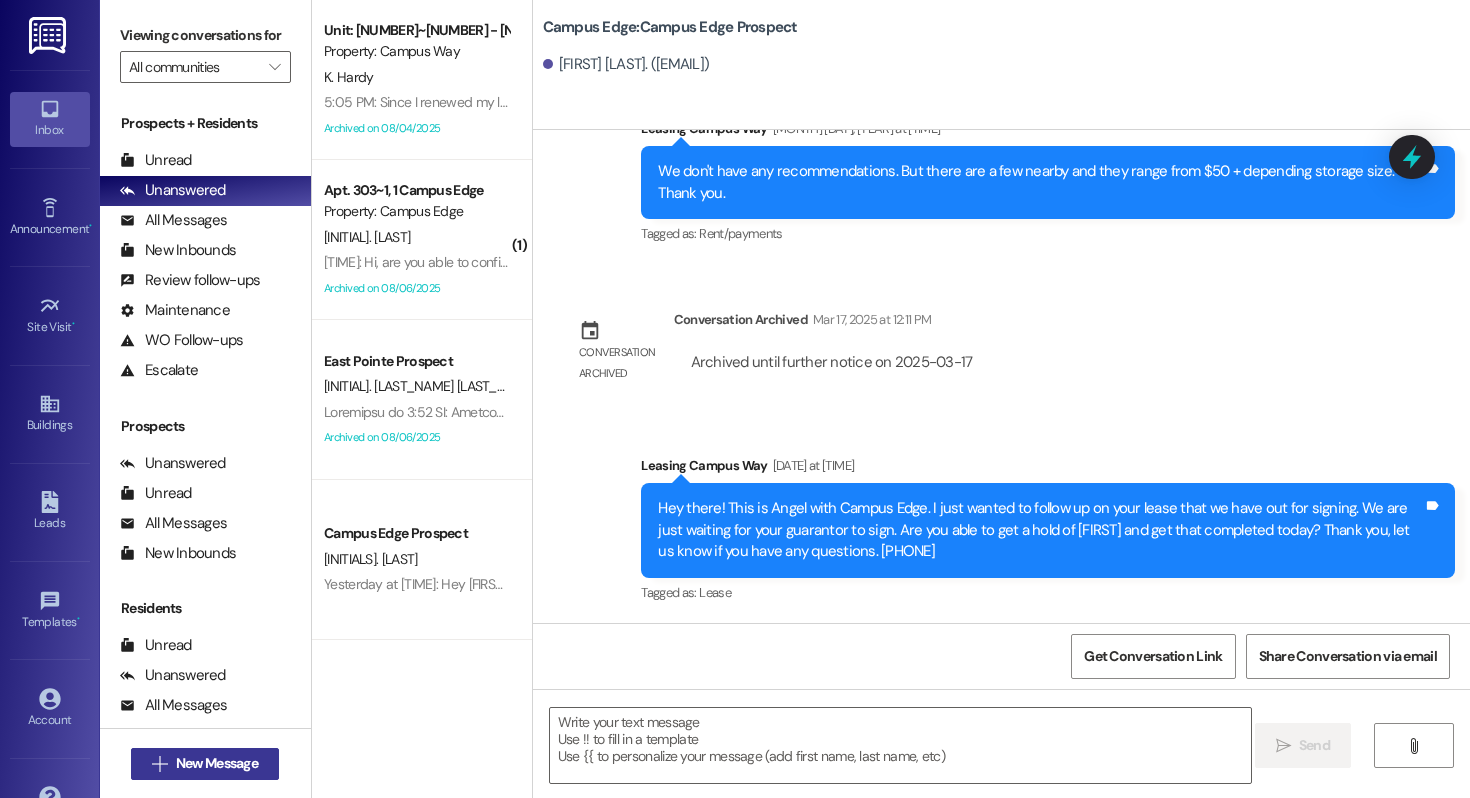 click on " New Message" at bounding box center (205, 764) 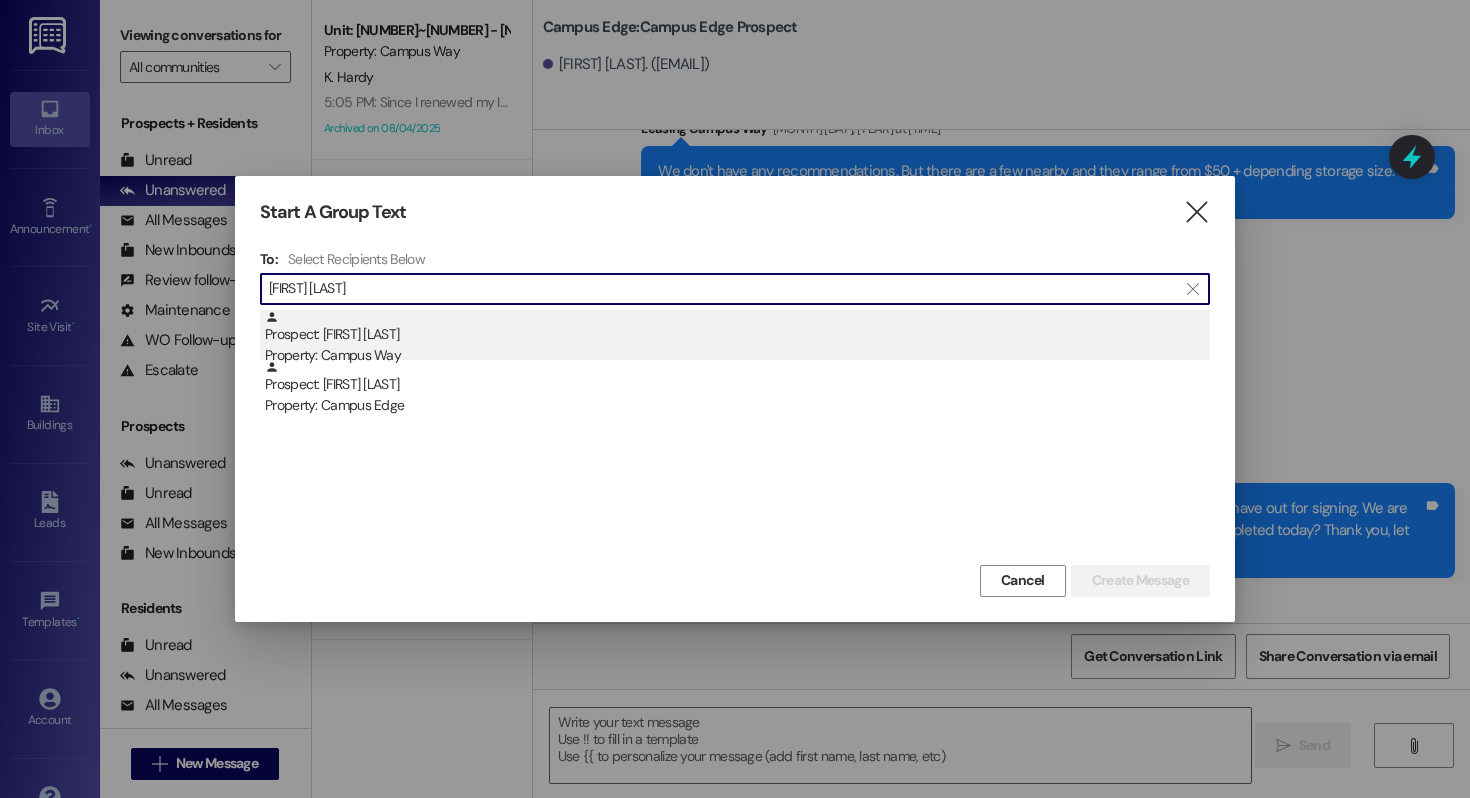 type on "[FIRST] [LAST]" 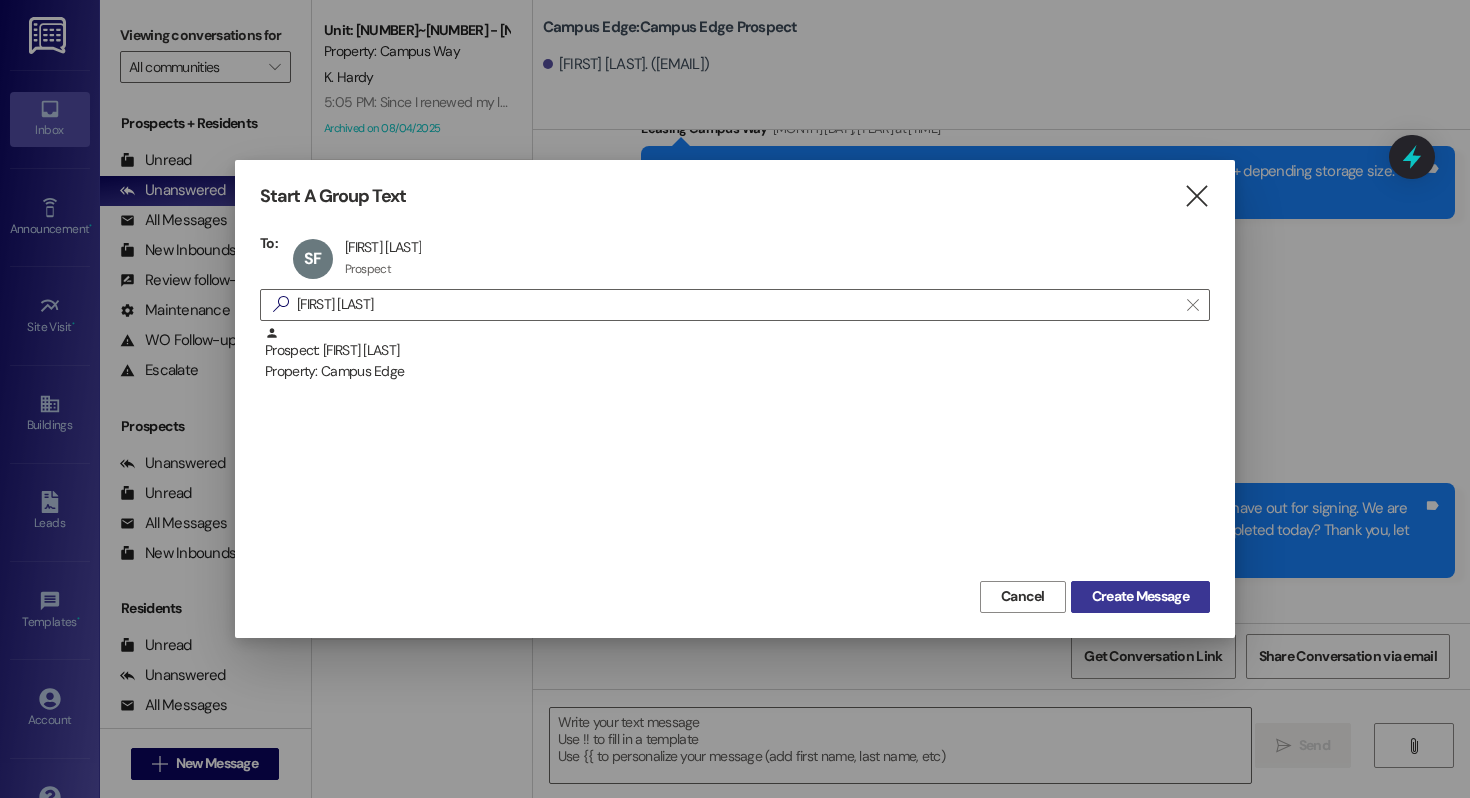 click on "Create Message" at bounding box center [1140, 596] 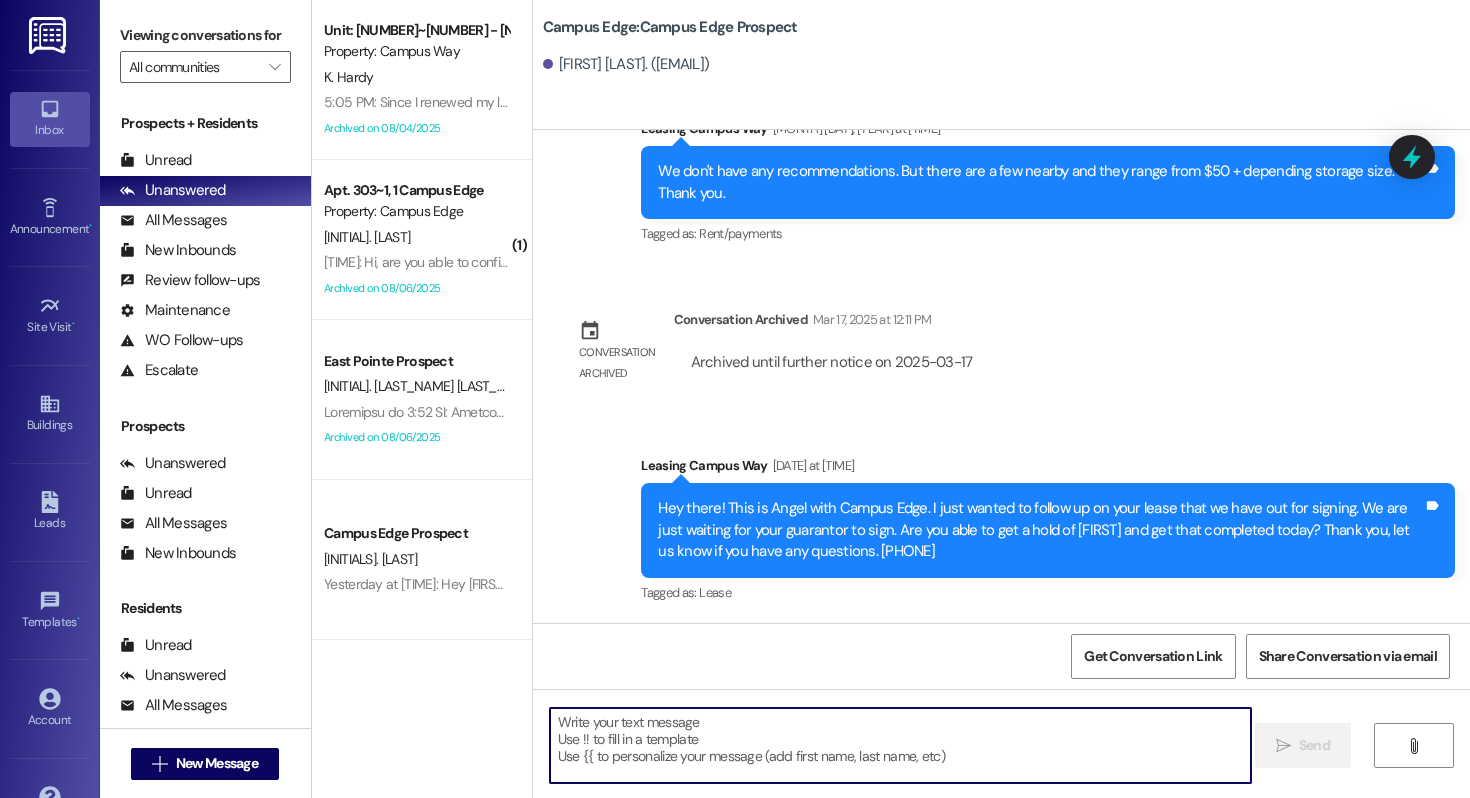 click at bounding box center [900, 745] 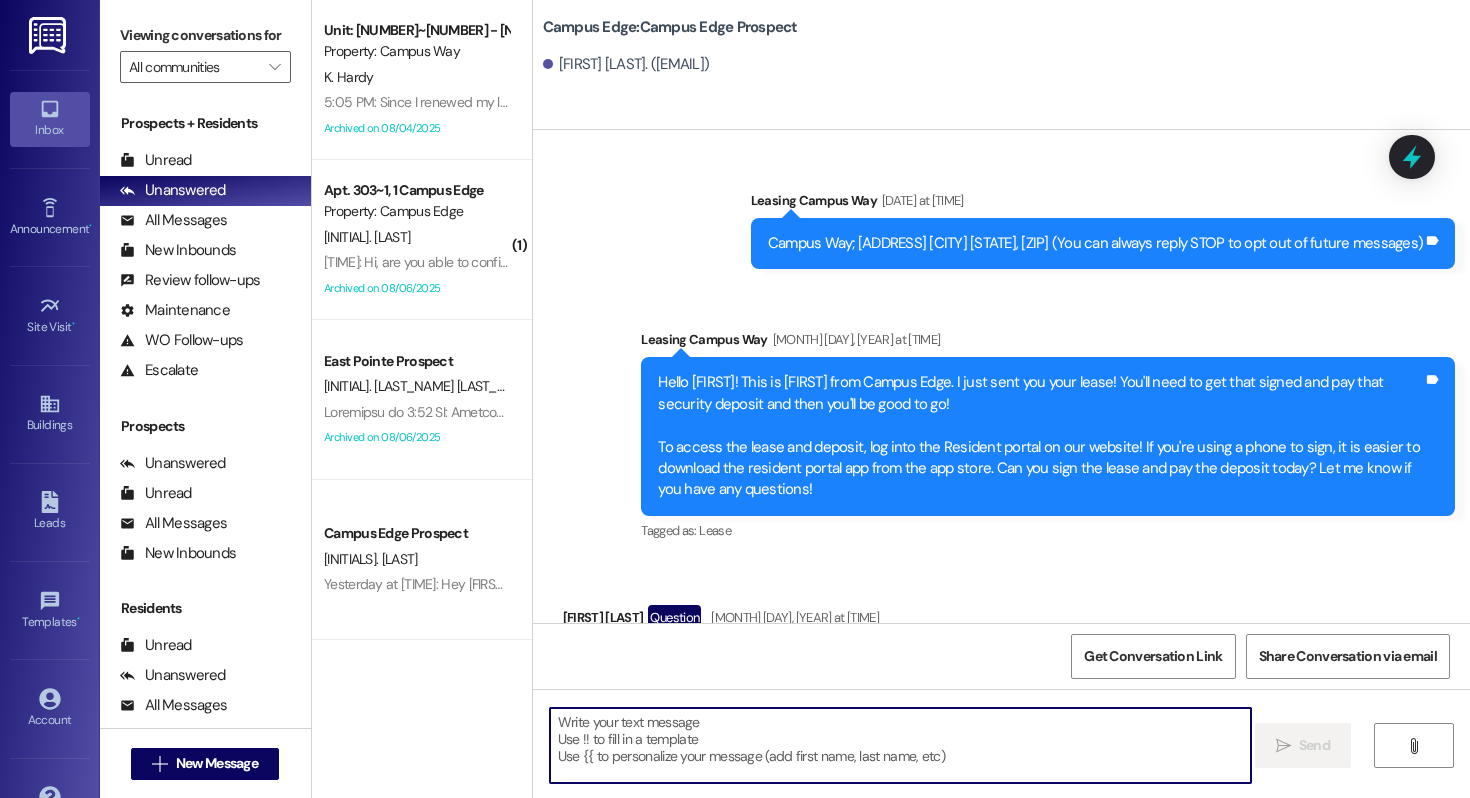 click at bounding box center (900, 745) 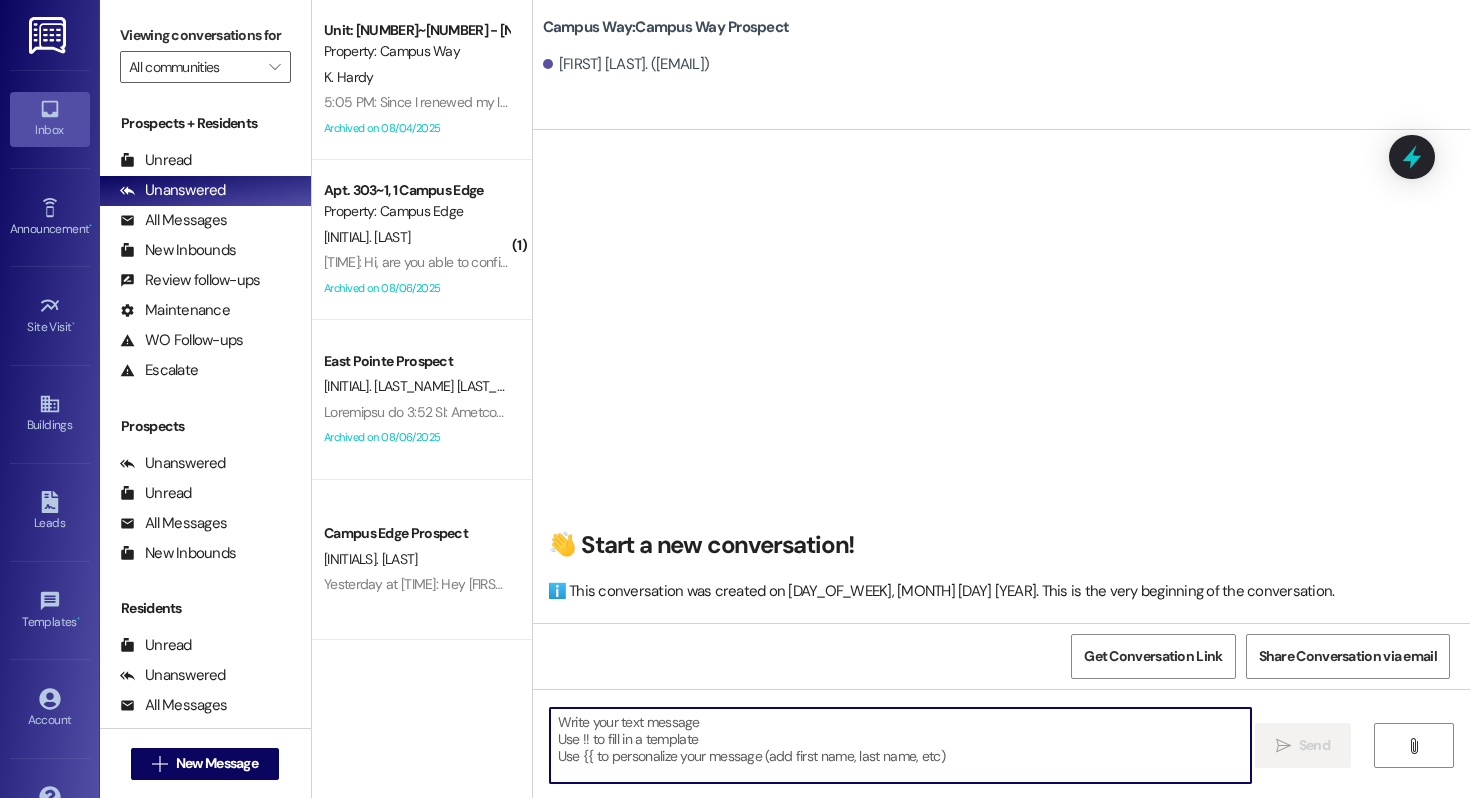 paste on "ACTION REQ'D: Set up your [YEAR]-[YEAR] parking. Please read carefully.
Opt-Out: You're getting this because you requested parking. To OPT-OUT & avoid all charges, reply to this text NOW.
Register: You MUST register your car with [STATE] Parking Authority here: https://www.utahparkpass.com/cws/
Instructions: Login or create an account. Select the permit for Aug [YEAR]-[YEAR]. Your vehicle info (Make, Model, Plate) MUST be 100% accurate.
CRITICAL: You MUST register for the property where you live. A permit for one property is NOT valid at another. You will be booted for errors or parking at the wrong site. The leasing office is not responsible for violation fees.
Please see the full email we sent for a complete list of property addresses and all details. For questions, call [PHONE] or email campusway@example.com. Thanks!" 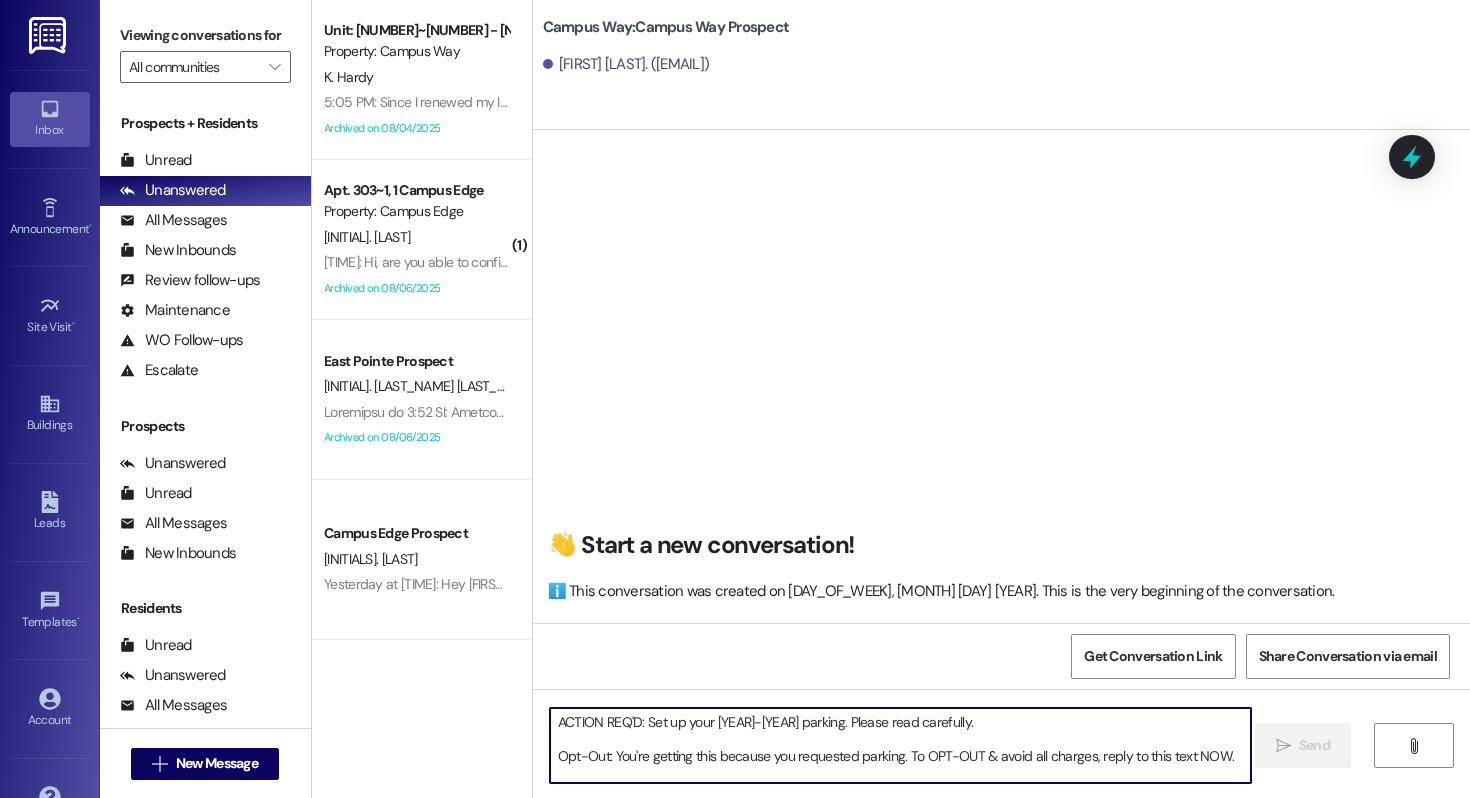 scroll, scrollTop: 170, scrollLeft: 0, axis: vertical 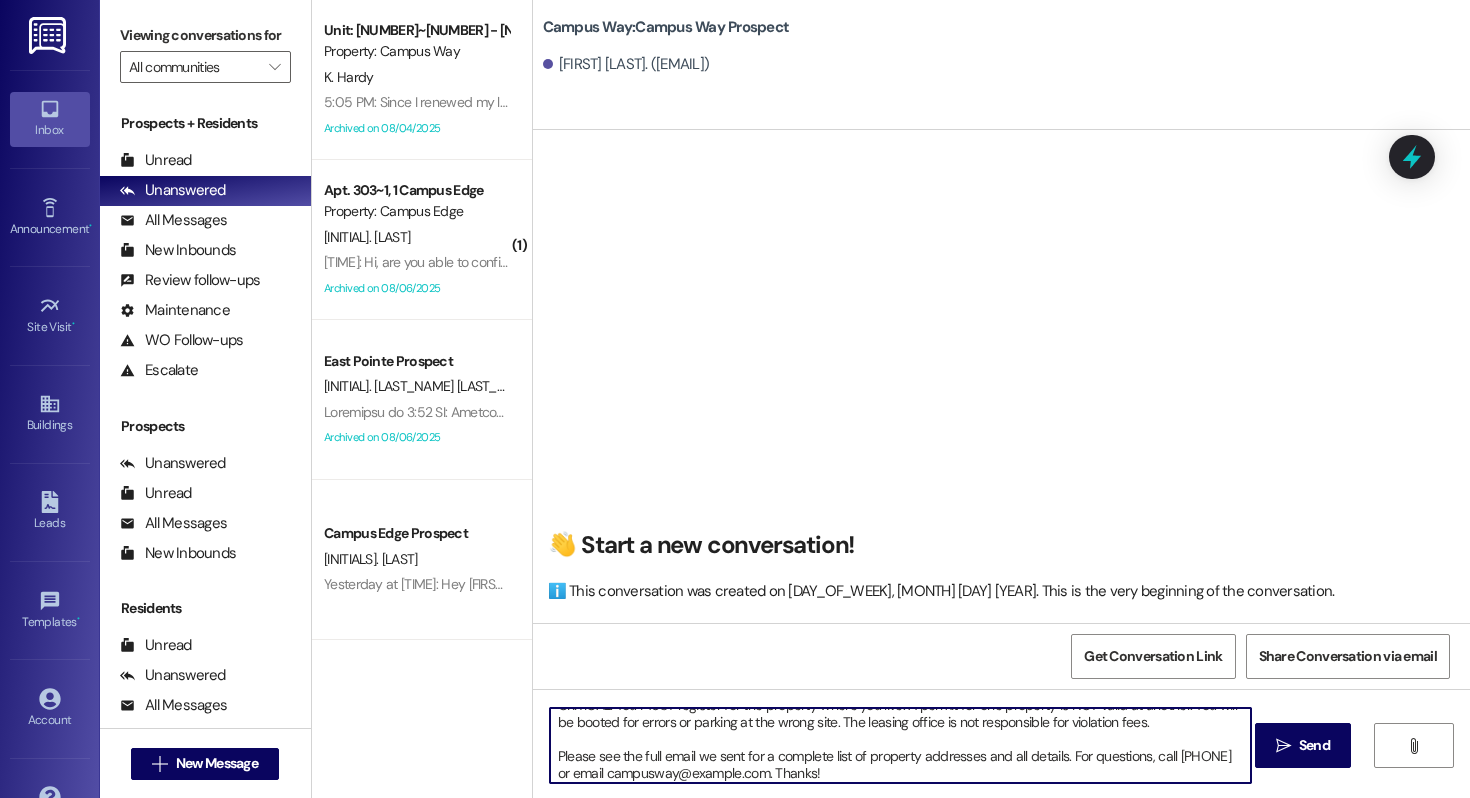 type on "ACTION REQ'D: Set up your [YEAR]-[YEAR] parking. Please read carefully.
Opt-Out: You're getting this because you requested parking. To OPT-OUT & avoid all charges, reply to this text NOW.
Register: You MUST register your car with [STATE] Parking Authority here: https://www.utahparkpass.com/cws/
Instructions: Login or create an account. Select the permit for Aug [YEAR]-[YEAR]. Your vehicle info (Make, Model, Plate) MUST be 100% accurate.
CRITICAL: You MUST register for the property where you live. A permit for one property is NOT valid at another. You will be booted for errors or parking at the wrong site. The leasing office is not responsible for violation fees.
Please see the full email we sent for a complete list of property addresses and all details. For questions, call [PHONE] or email campusway@example.com. Thanks!" 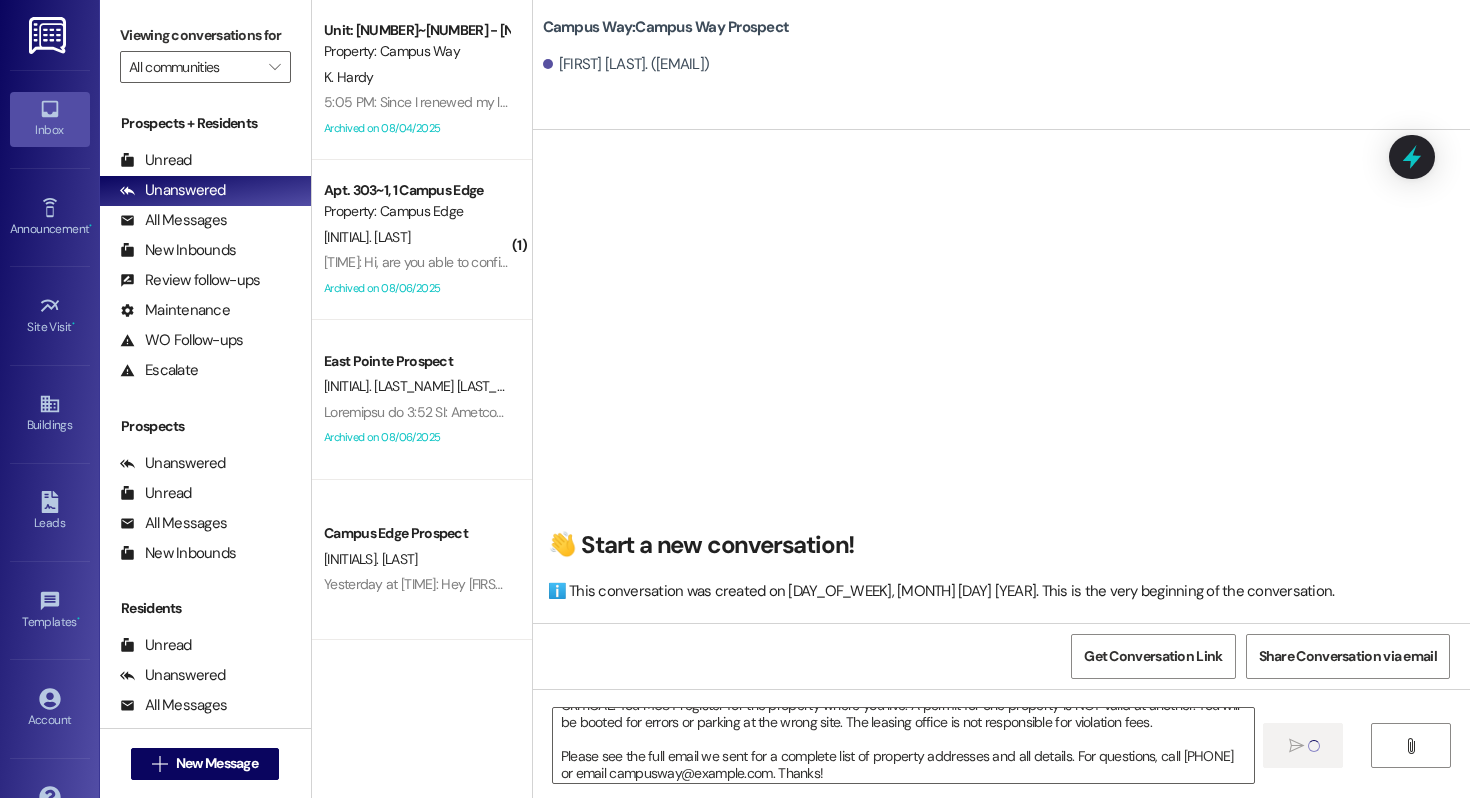 type 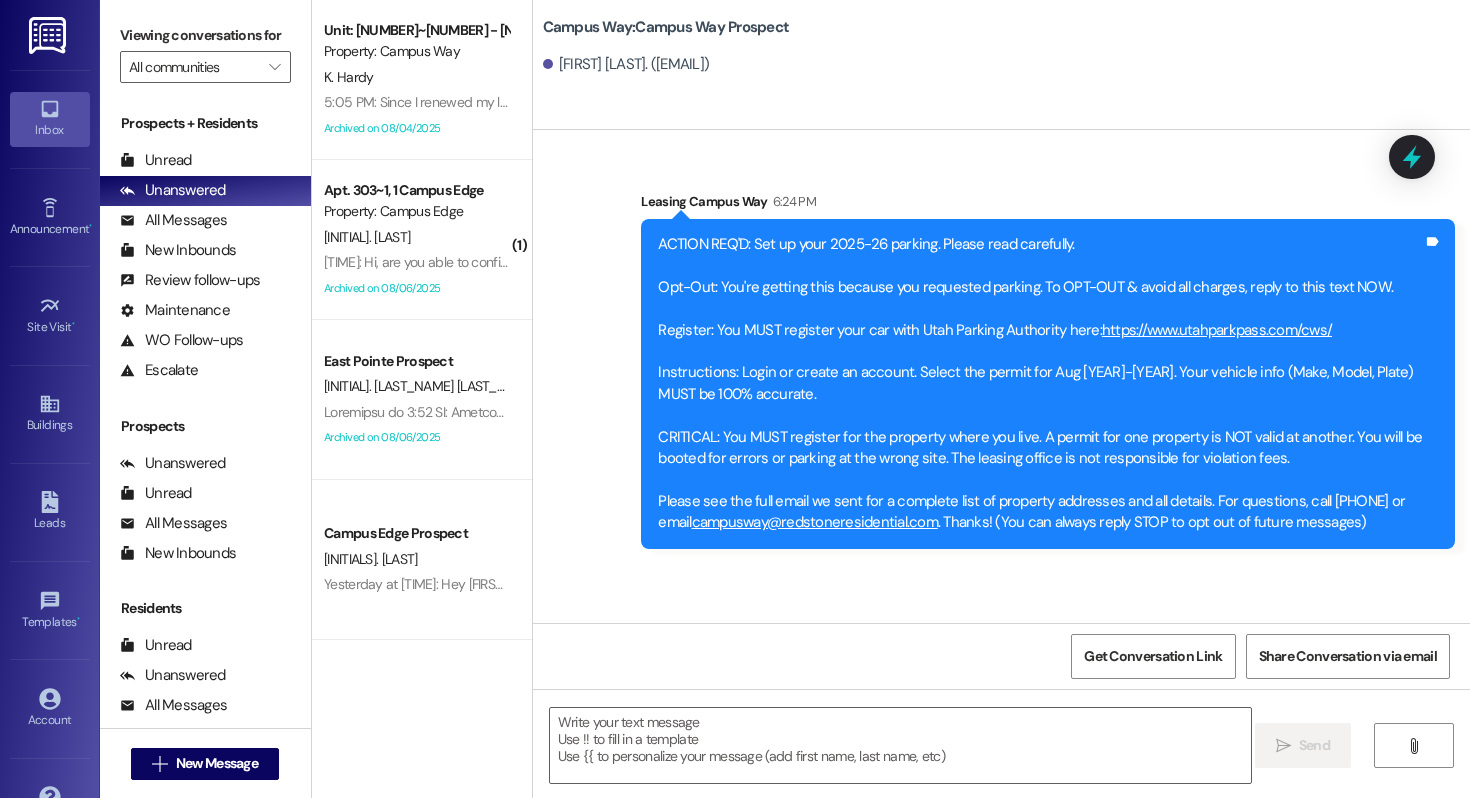 scroll, scrollTop: 0, scrollLeft: 0, axis: both 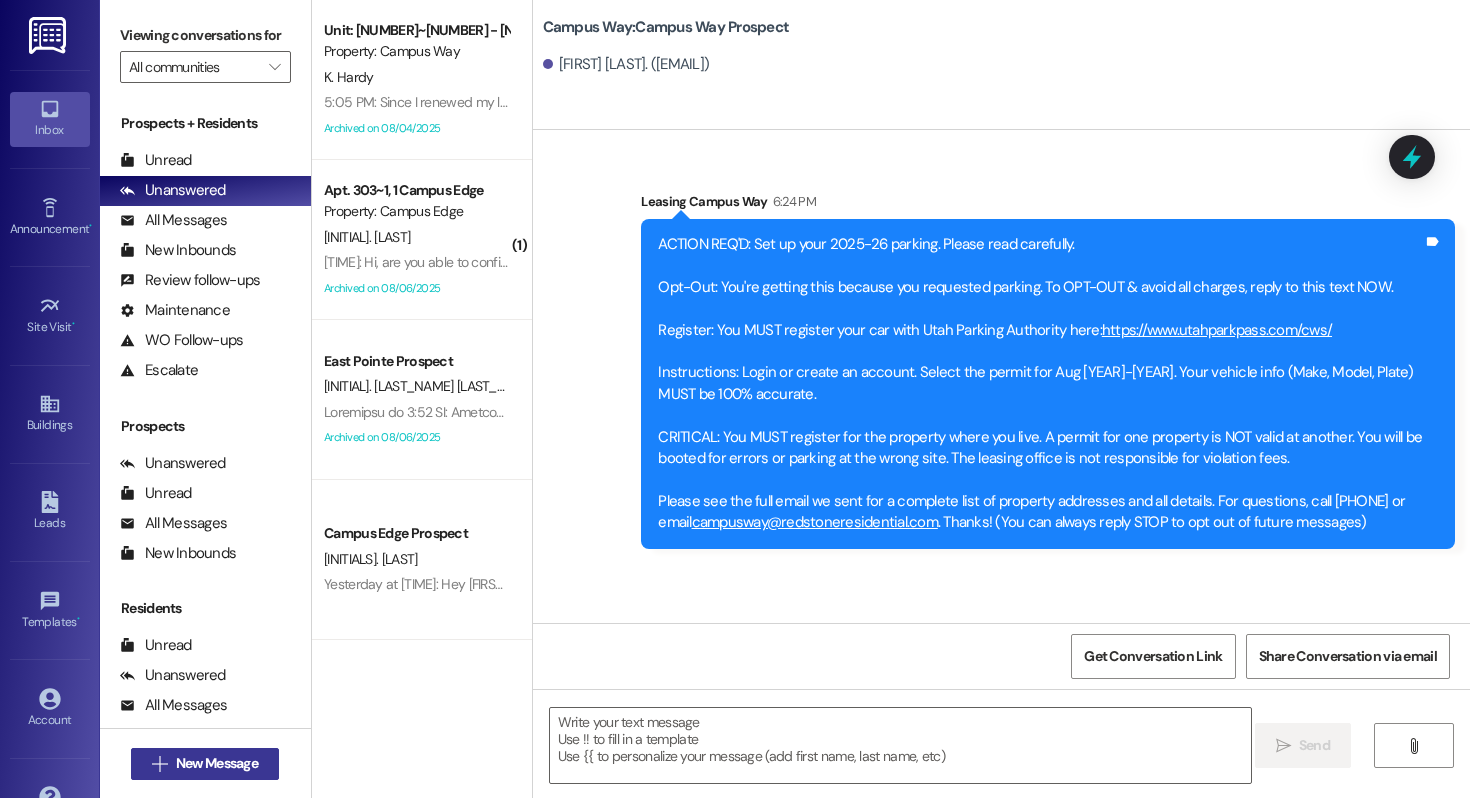 click on " New Message" at bounding box center [205, 764] 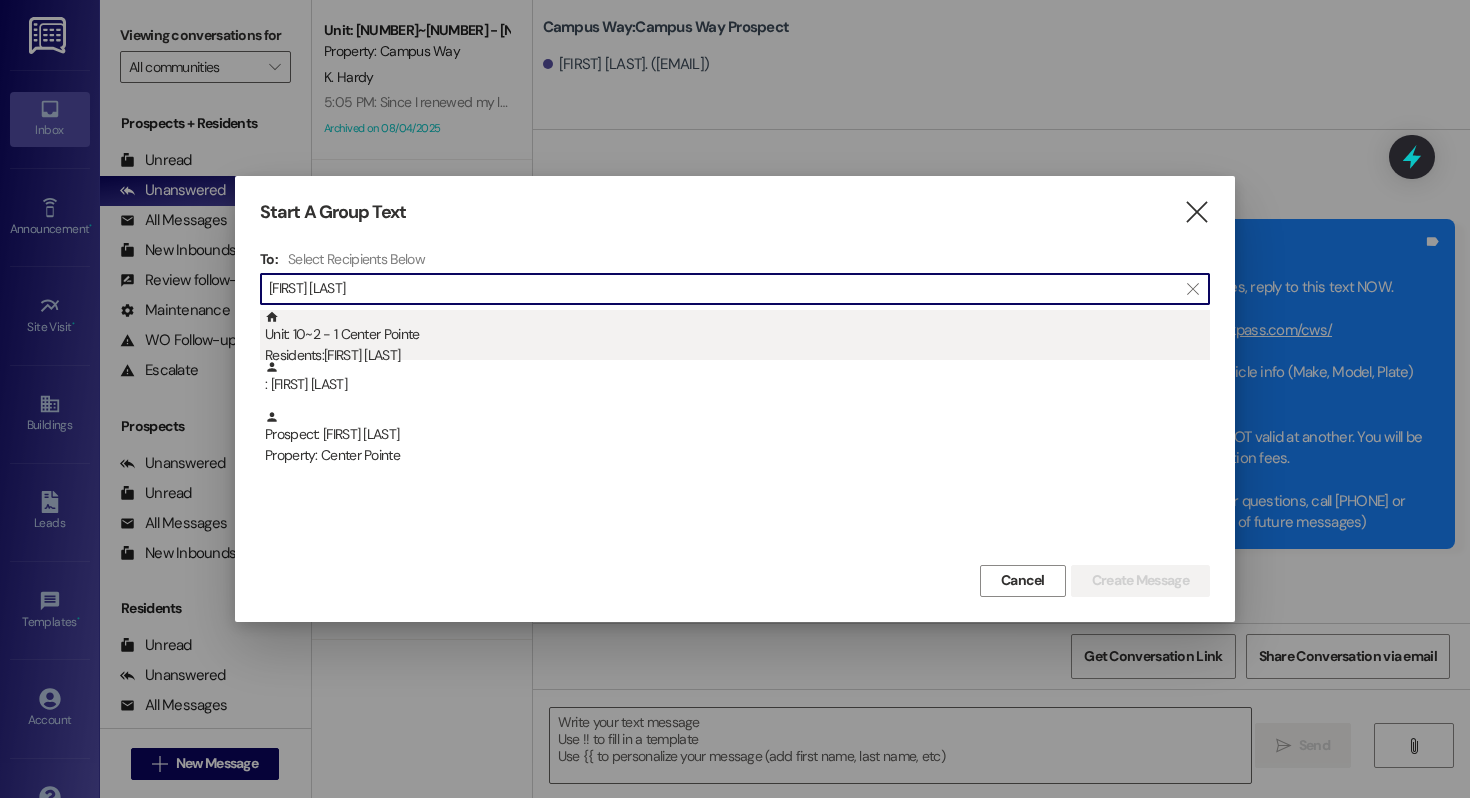 type on "[FIRST] [LAST]" 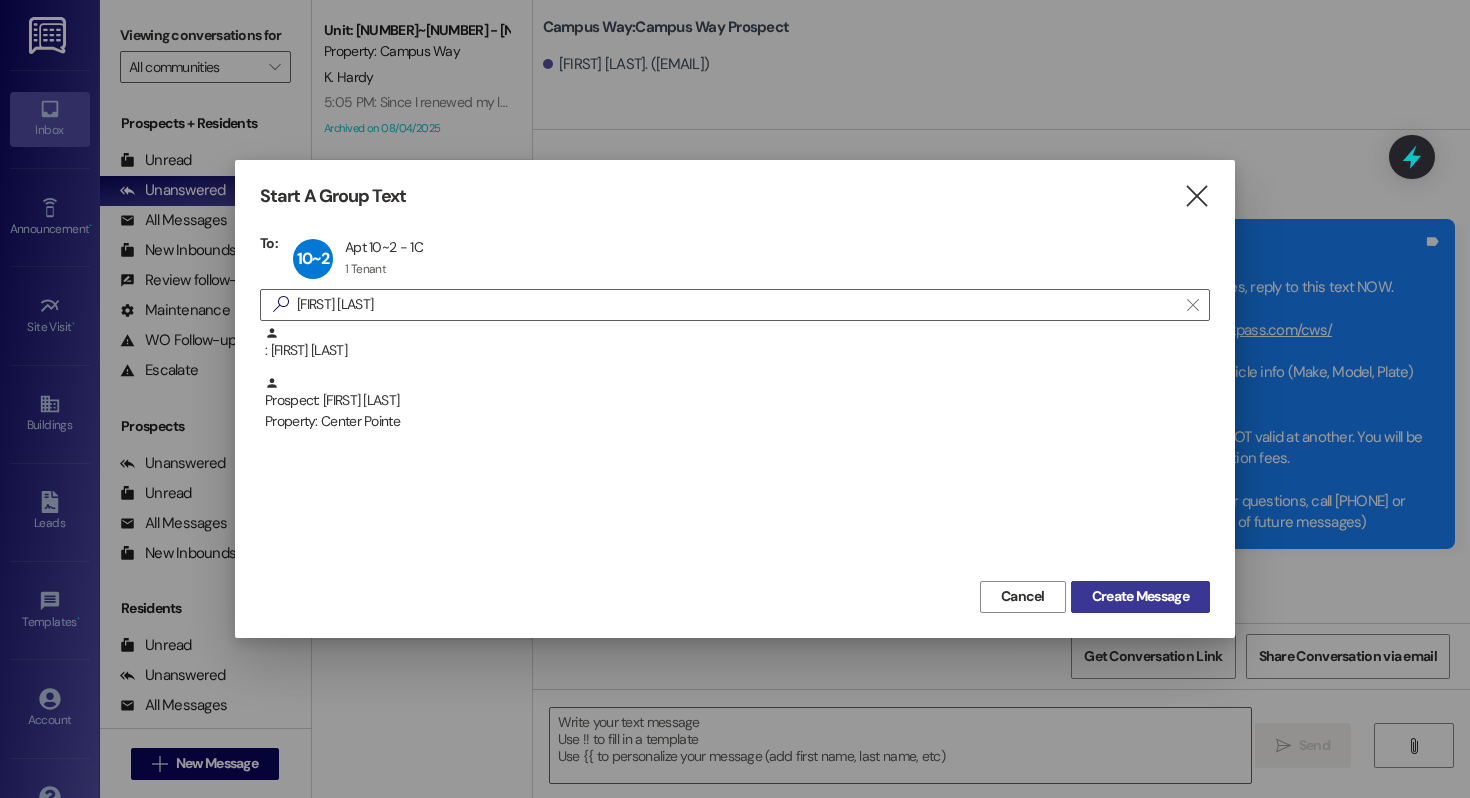 click on "Create Message" at bounding box center [1140, 596] 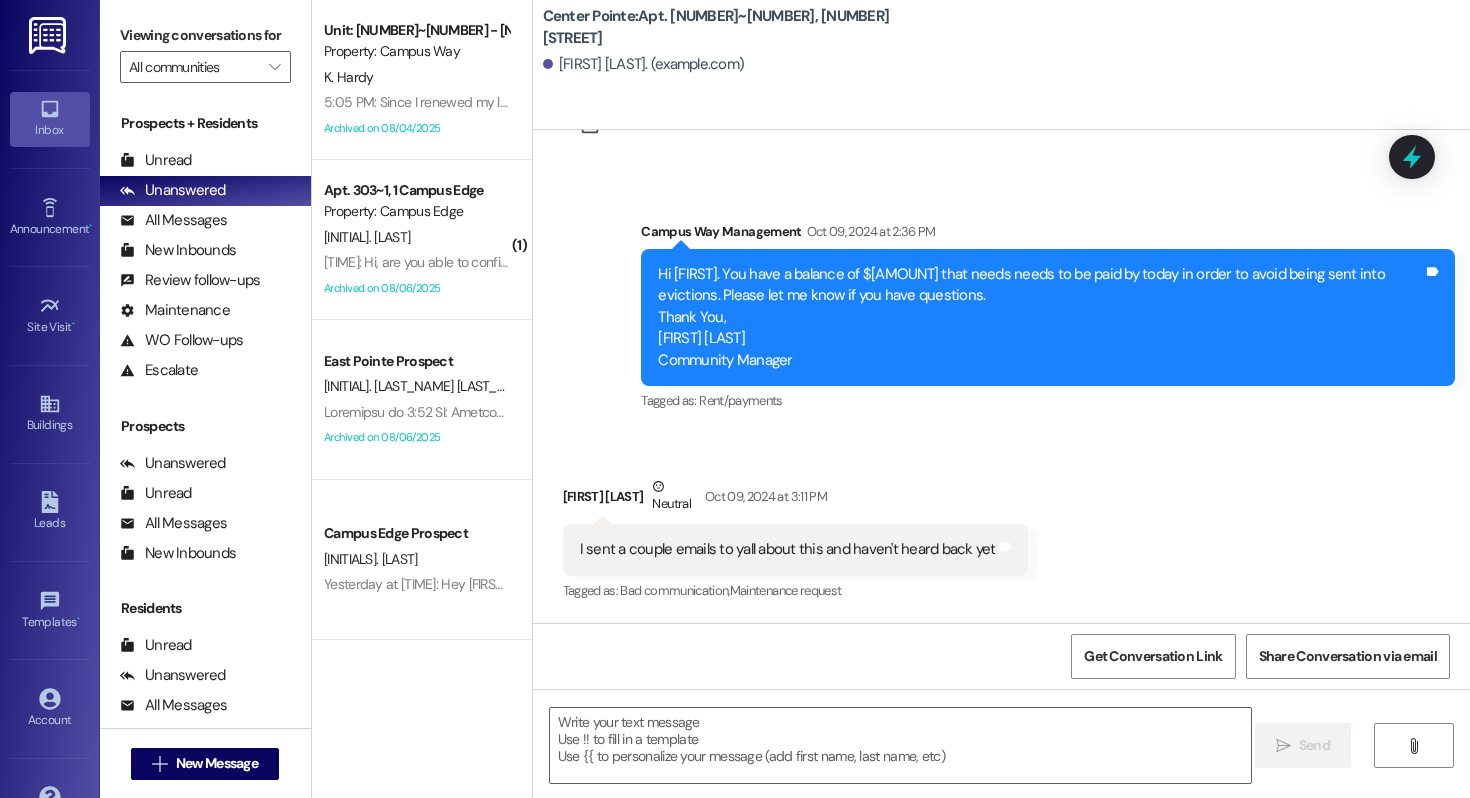 scroll, scrollTop: 14503, scrollLeft: 0, axis: vertical 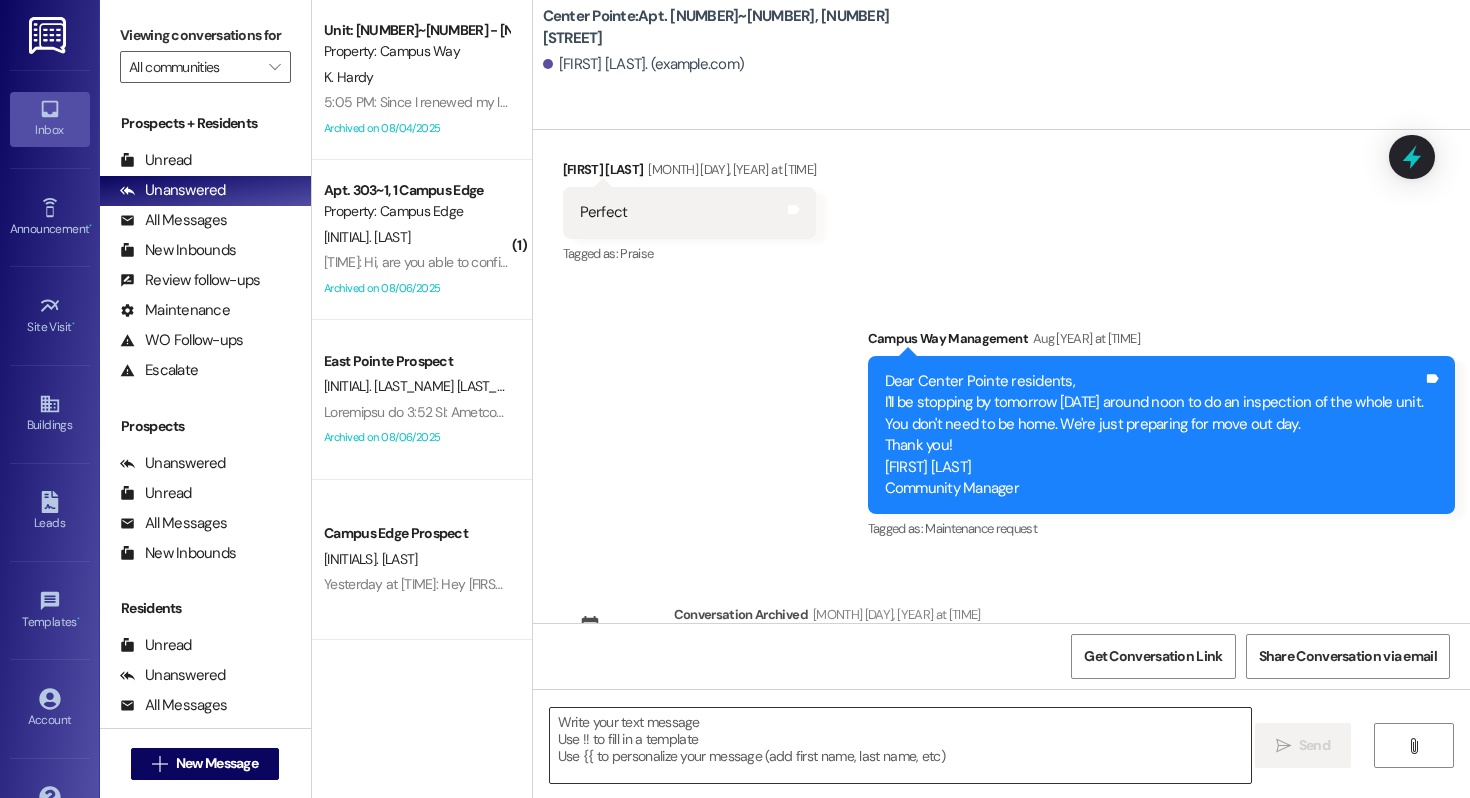 click at bounding box center [900, 745] 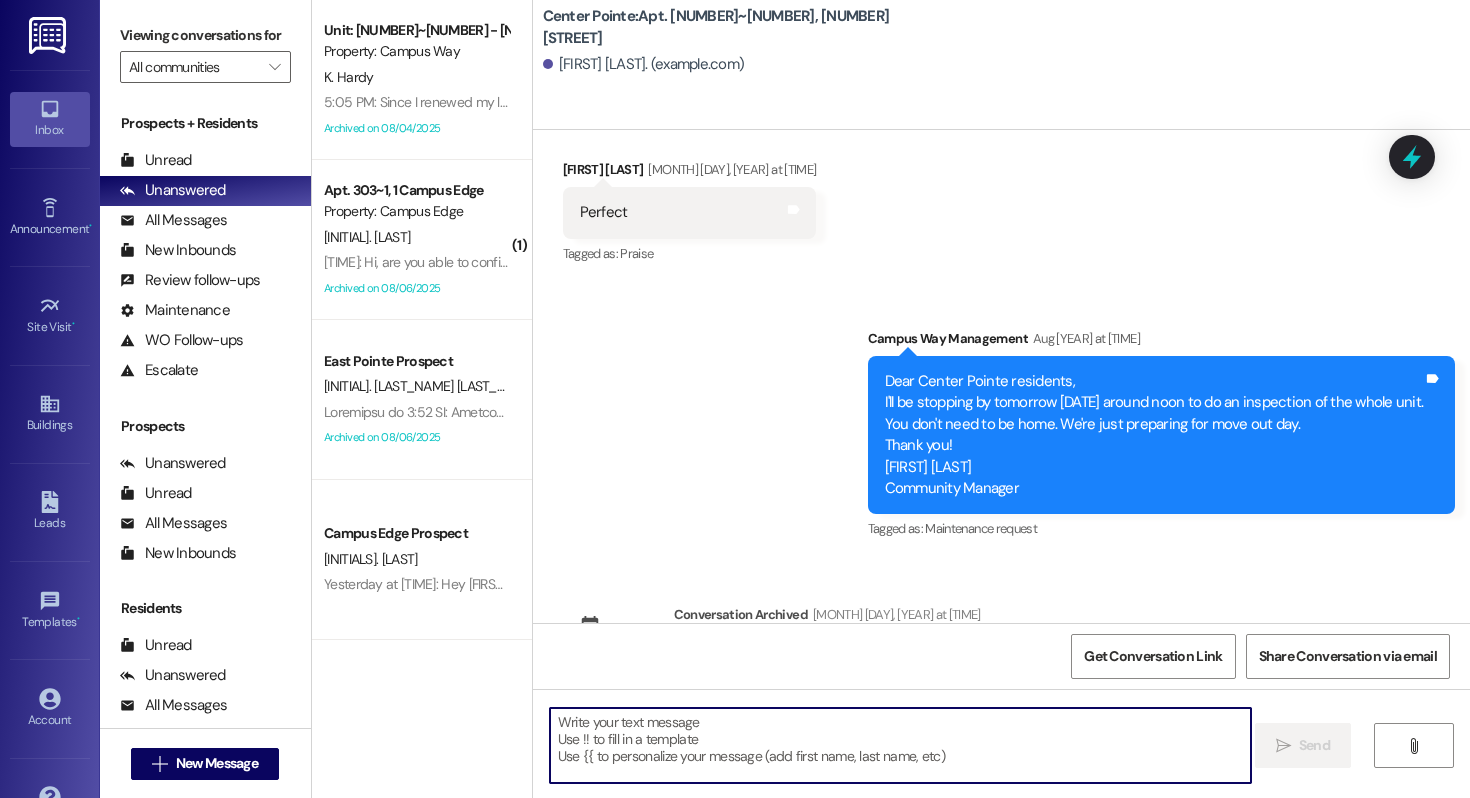 paste on "ACTION REQ'D: Set up your [YEAR]-[YEAR] parking. Please read carefully.
Opt-Out: You're getting this because you requested parking. To OPT-OUT & avoid all charges, reply to this text NOW.
Register: You MUST register your car with [STATE] Parking Authority here: https://www.utahparkpass.com/cws/
Instructions: Login or create an account. Select the permit for Aug [YEAR]-[YEAR]. Your vehicle info (Make, Model, Plate) MUST be 100% accurate.
CRITICAL: You MUST register for the property where you live. A permit for one property is NOT valid at another. You will be booted for errors or parking at the wrong site. The leasing office is not responsible for violation fees.
Please see the full email we sent for a complete list of property addresses and all details. For questions, call [PHONE] or email campusway@example.com. Thanks!" 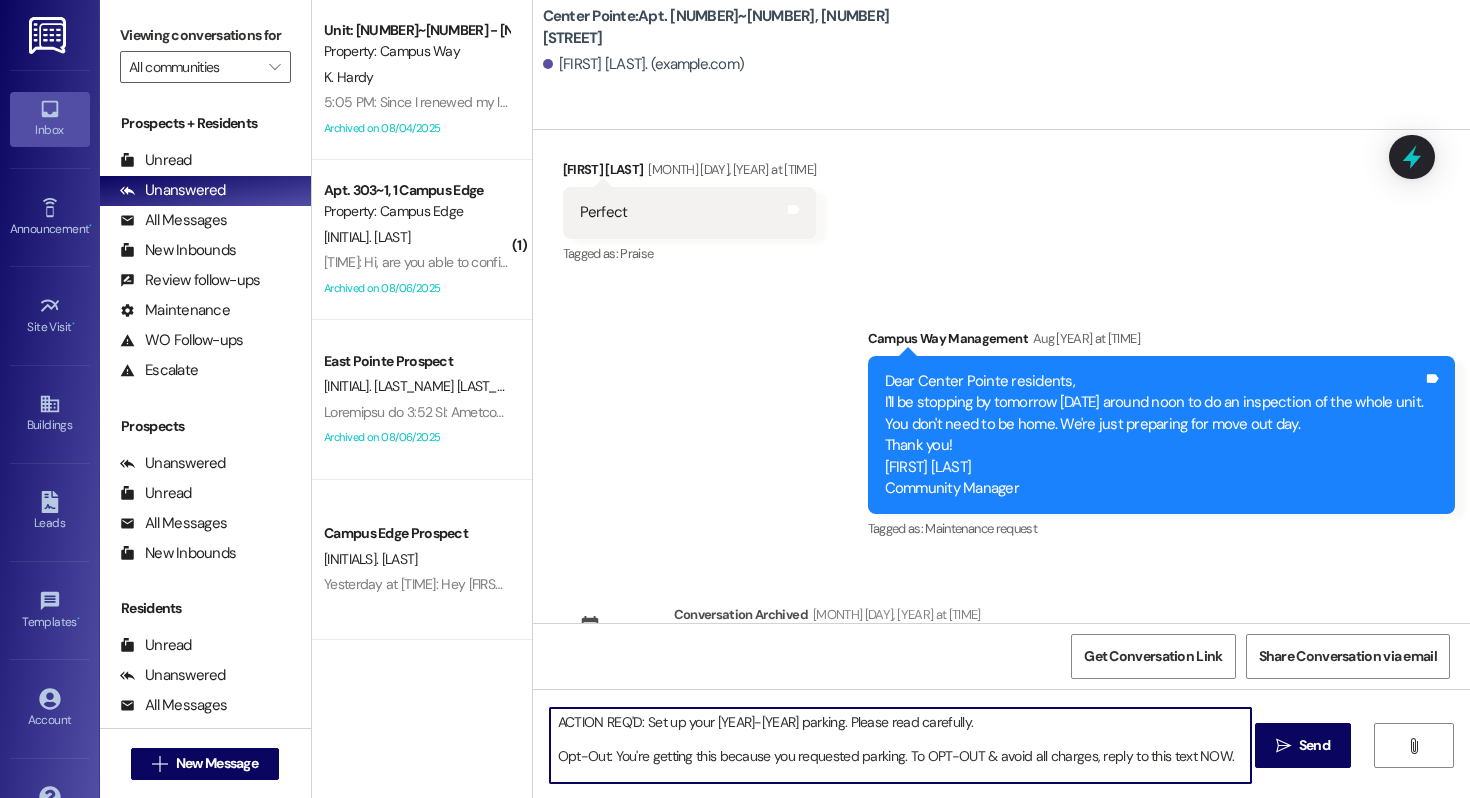scroll, scrollTop: 170, scrollLeft: 0, axis: vertical 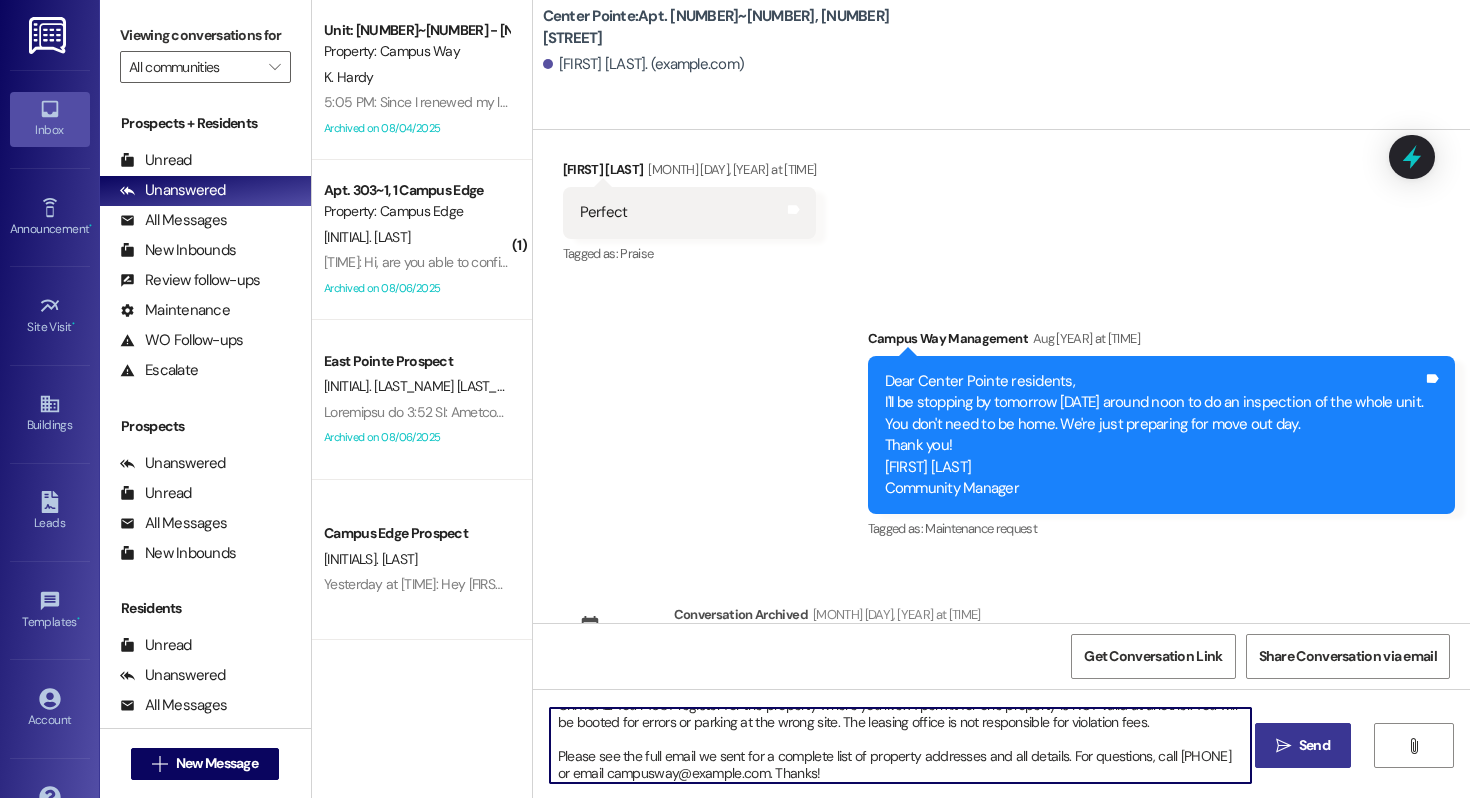 type on "ACTION REQ'D: Set up your [YEAR]-[YEAR] parking. Please read carefully.
Opt-Out: You're getting this because you requested parking. To OPT-OUT & avoid all charges, reply to this text NOW.
Register: You MUST register your car with [STATE] Parking Authority here: https://www.utahparkpass.com/cws/
Instructions: Login or create an account. Select the permit for Aug [YEAR]-[YEAR]. Your vehicle info (Make, Model, Plate) MUST be 100% accurate.
CRITICAL: You MUST register for the property where you live. A permit for one property is NOT valid at another. You will be booted for errors or parking at the wrong site. The leasing office is not responsible for violation fees.
Please see the full email we sent for a complete list of property addresses and all details. For questions, call [PHONE] or email campusway@example.com. Thanks!" 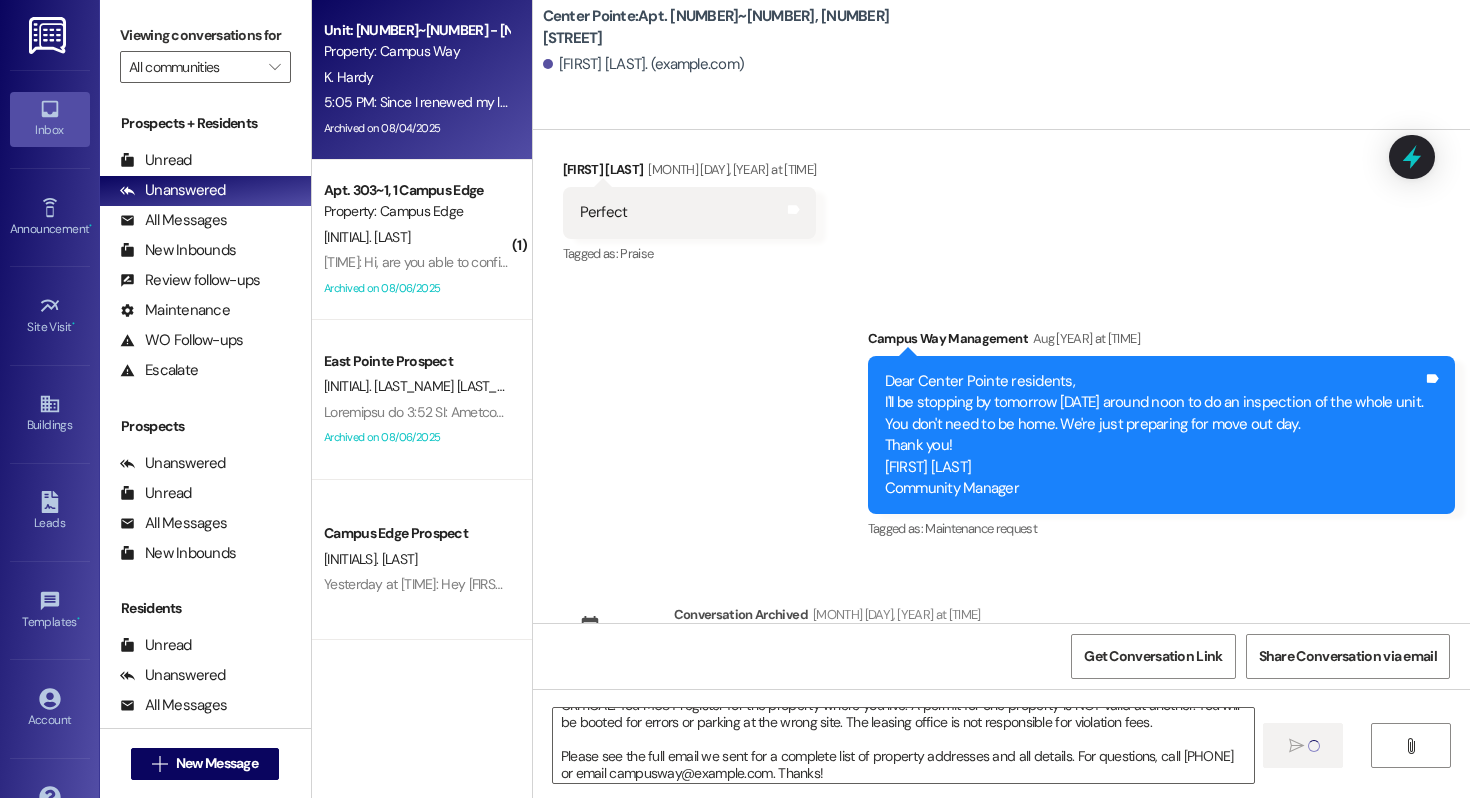 type 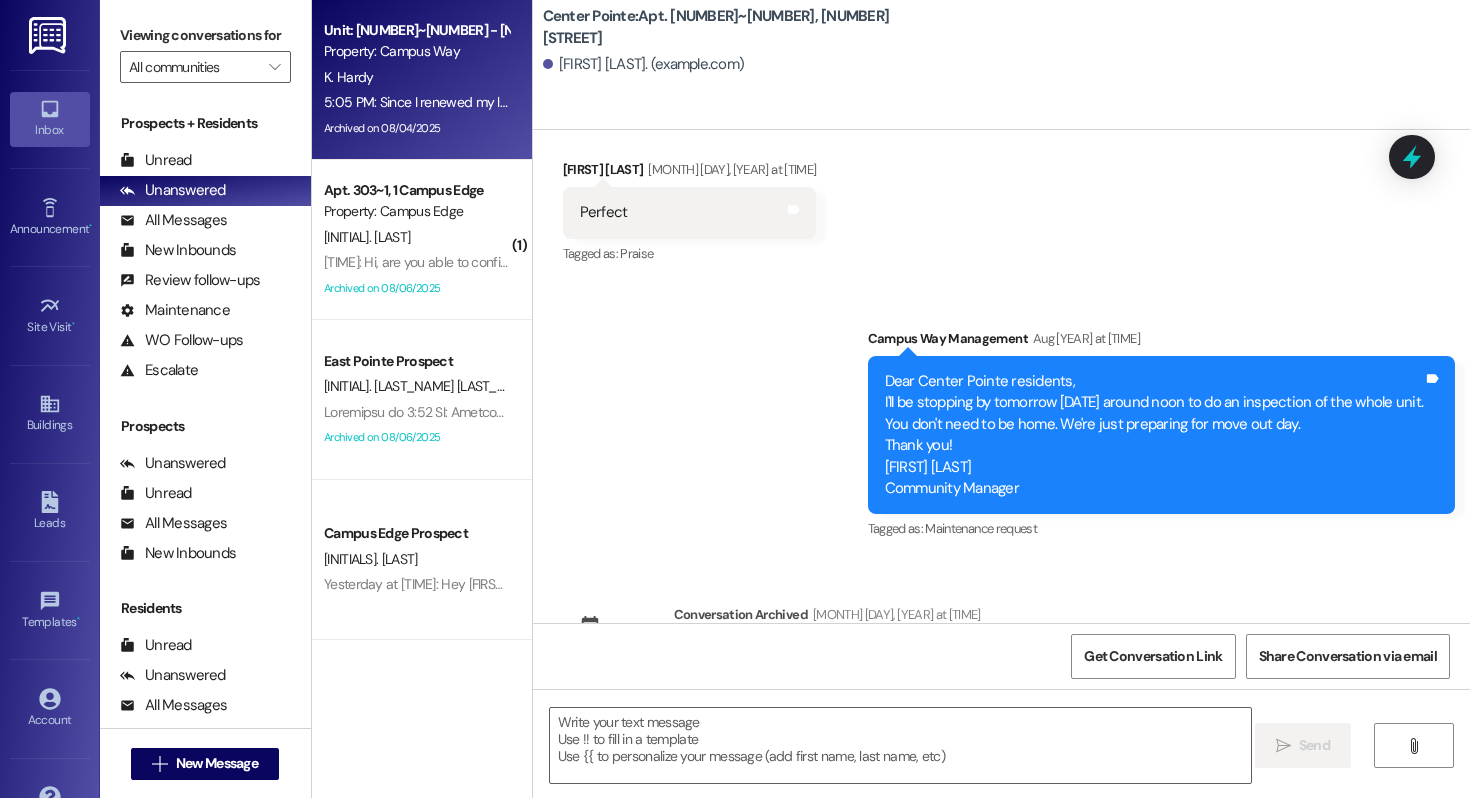 scroll, scrollTop: 0, scrollLeft: 0, axis: both 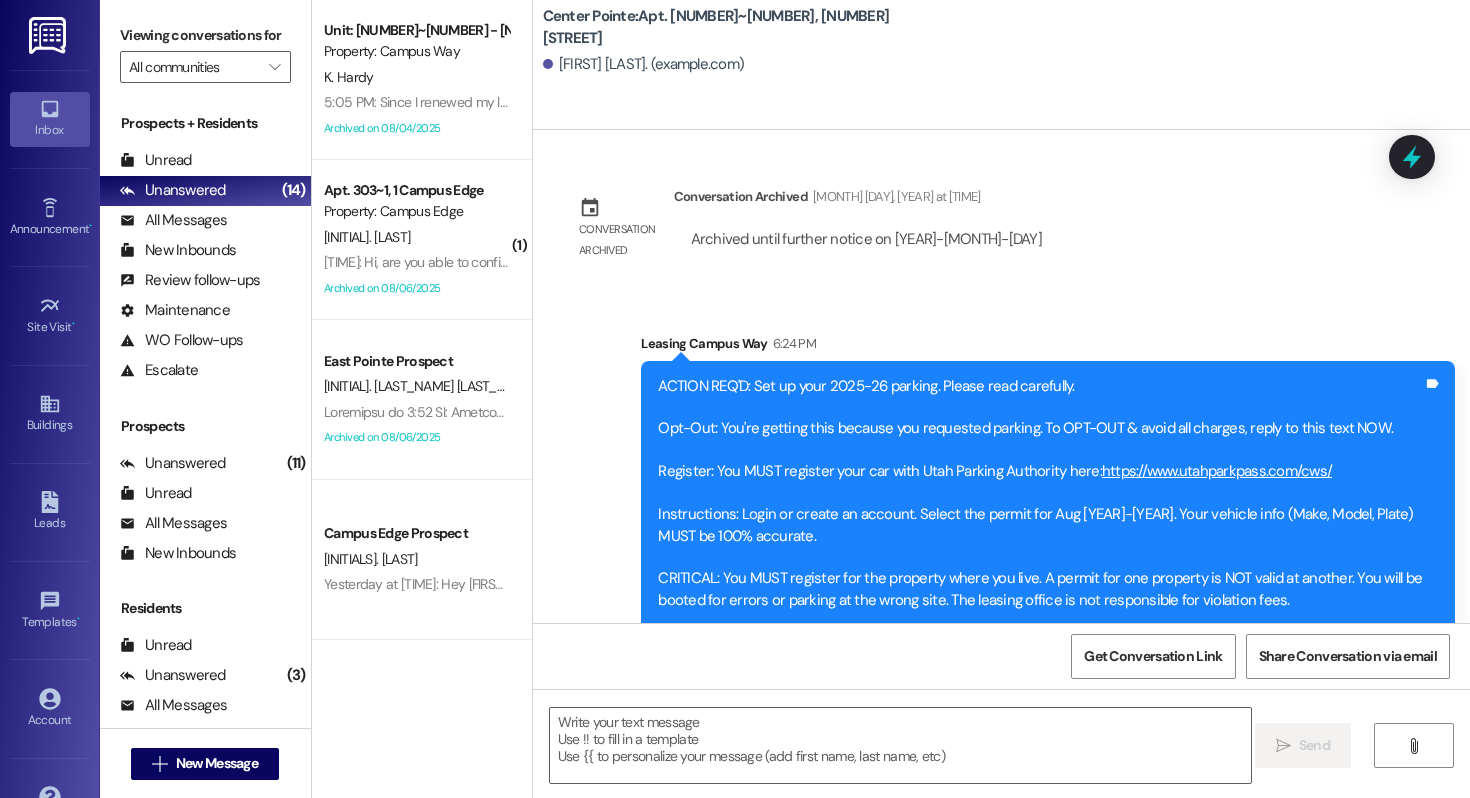 click on " New Message" at bounding box center [205, 763] 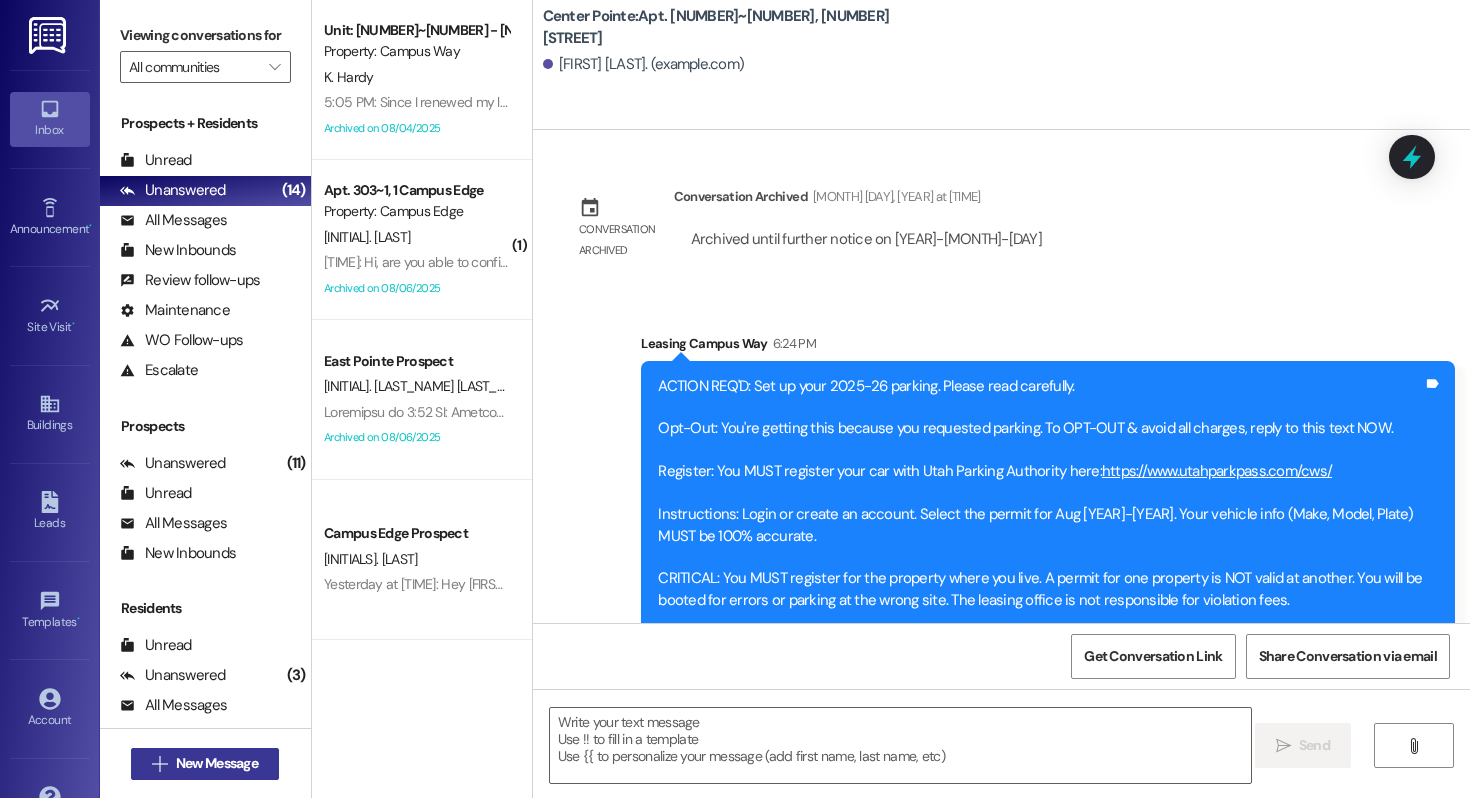 click on "New Message" at bounding box center (217, 763) 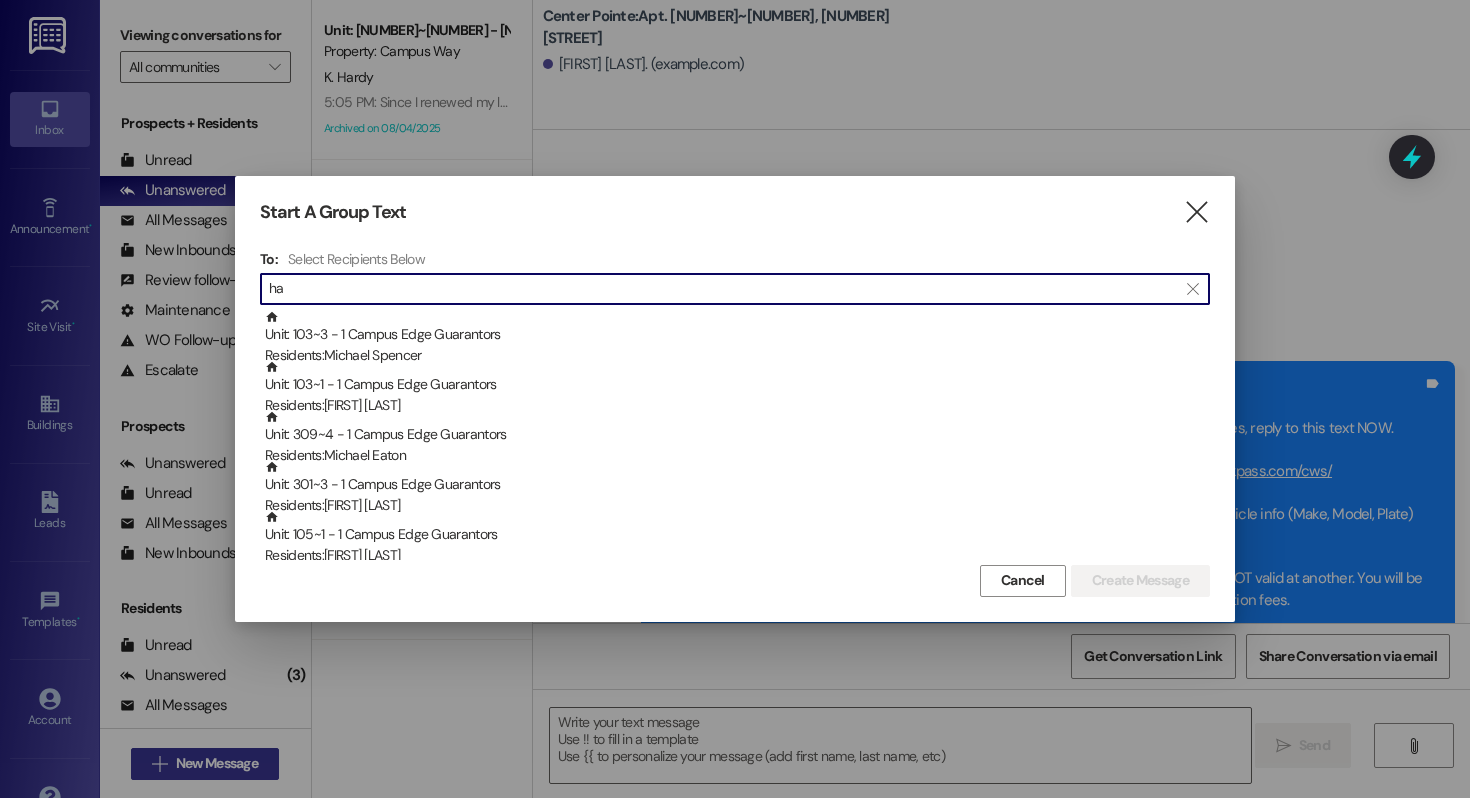 type on "h" 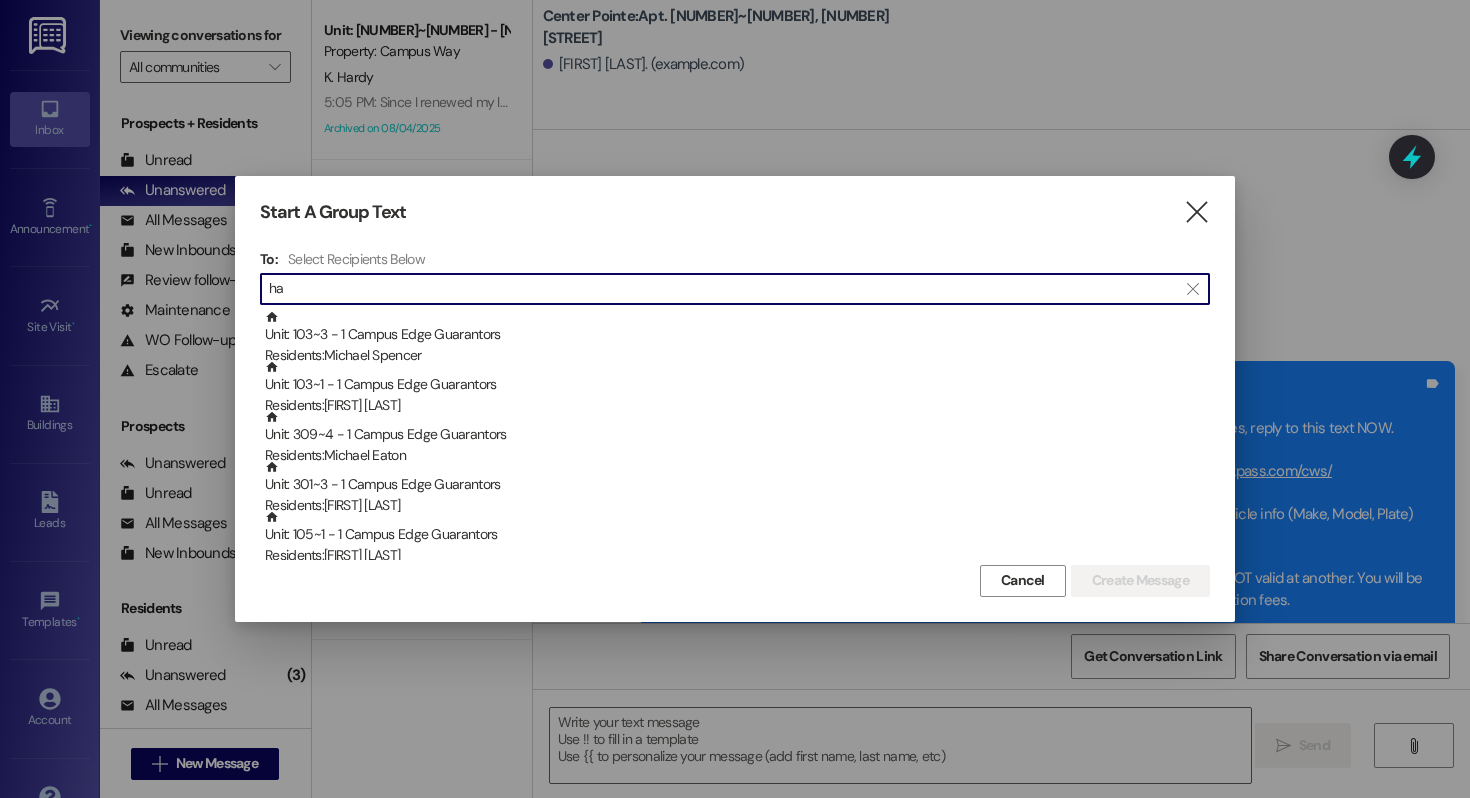 type on "h" 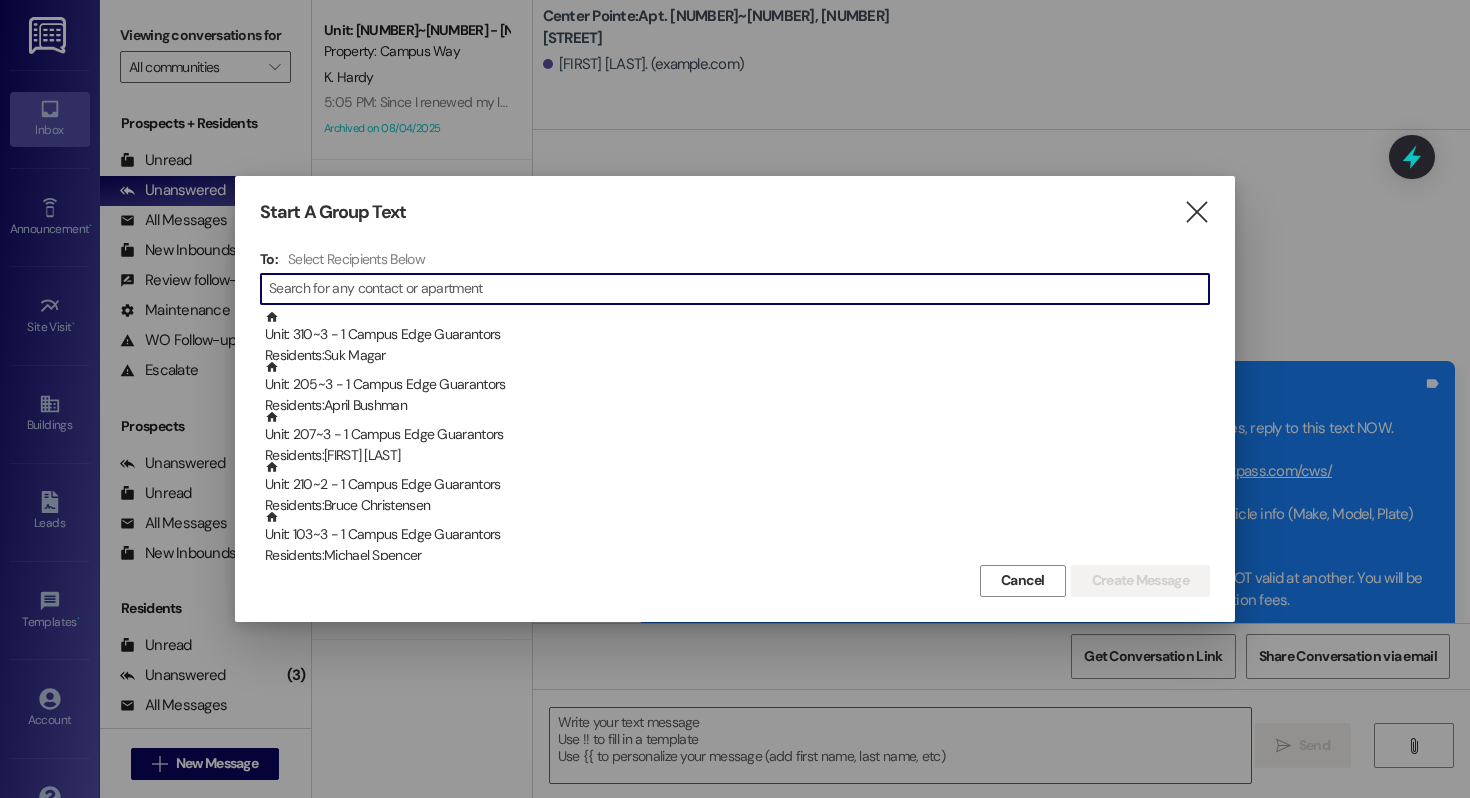 click at bounding box center [739, 289] 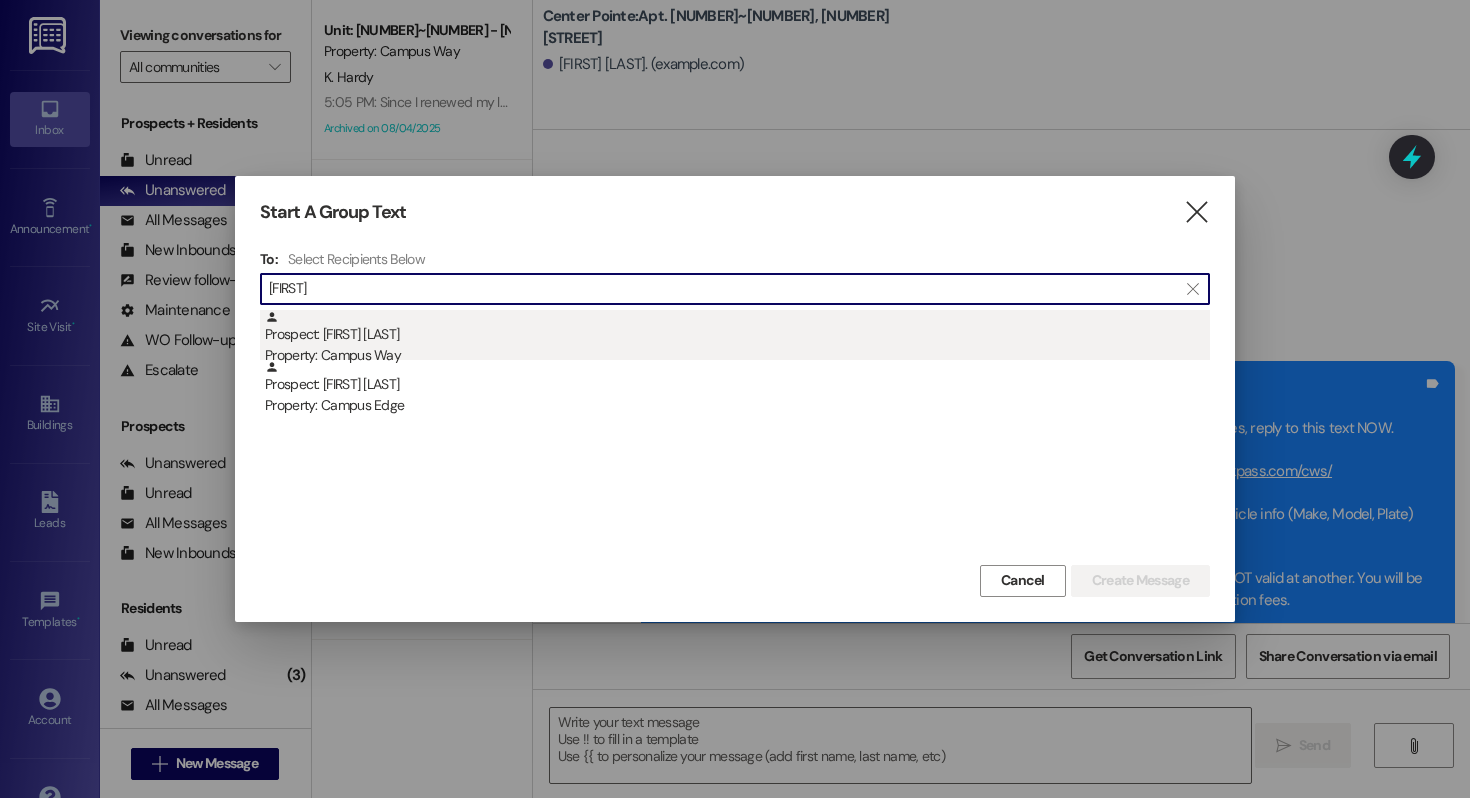 type on "[FIRST]" 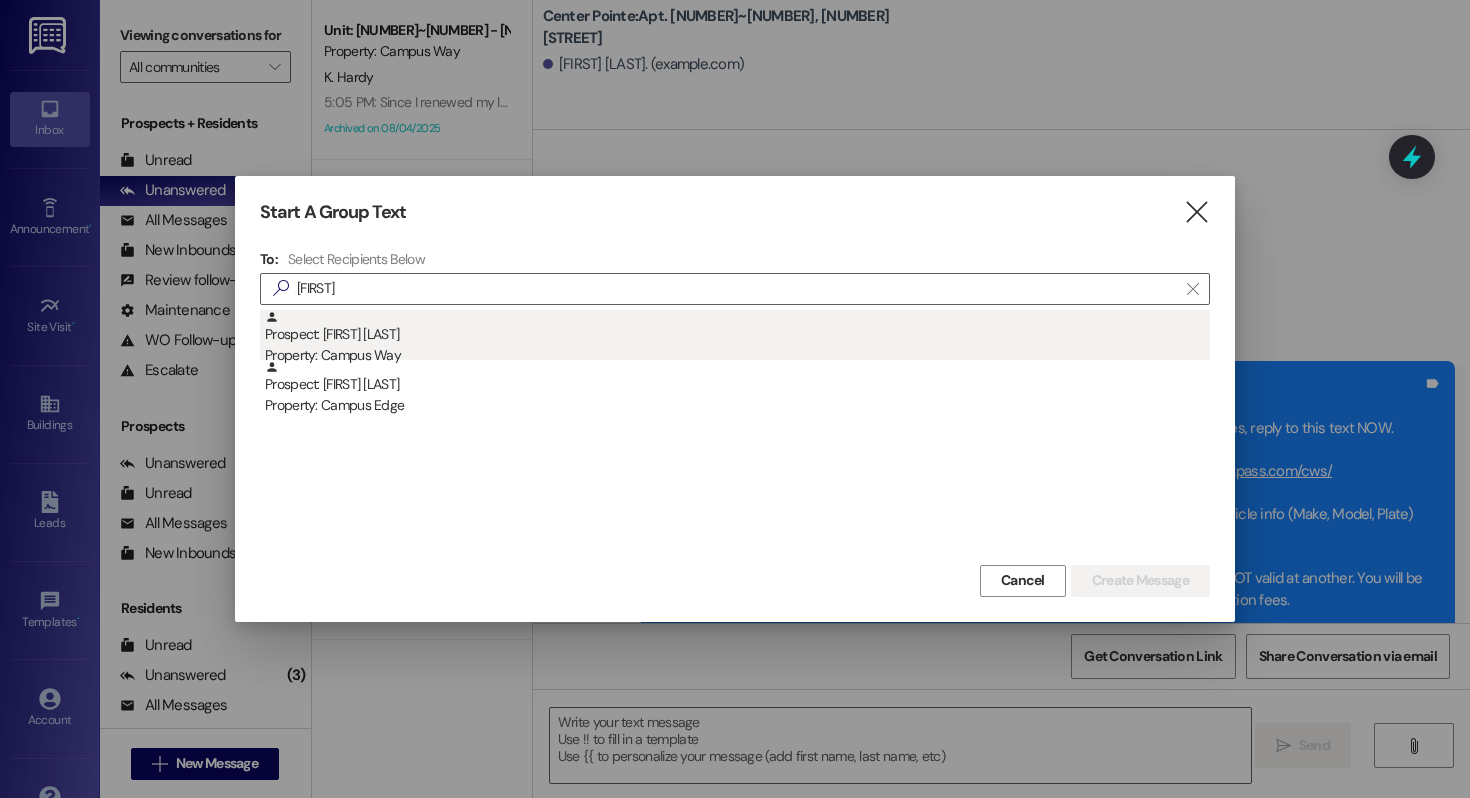 click on "Prospect: [FIRST] [LAST] Property: Campus Way" at bounding box center [737, 338] 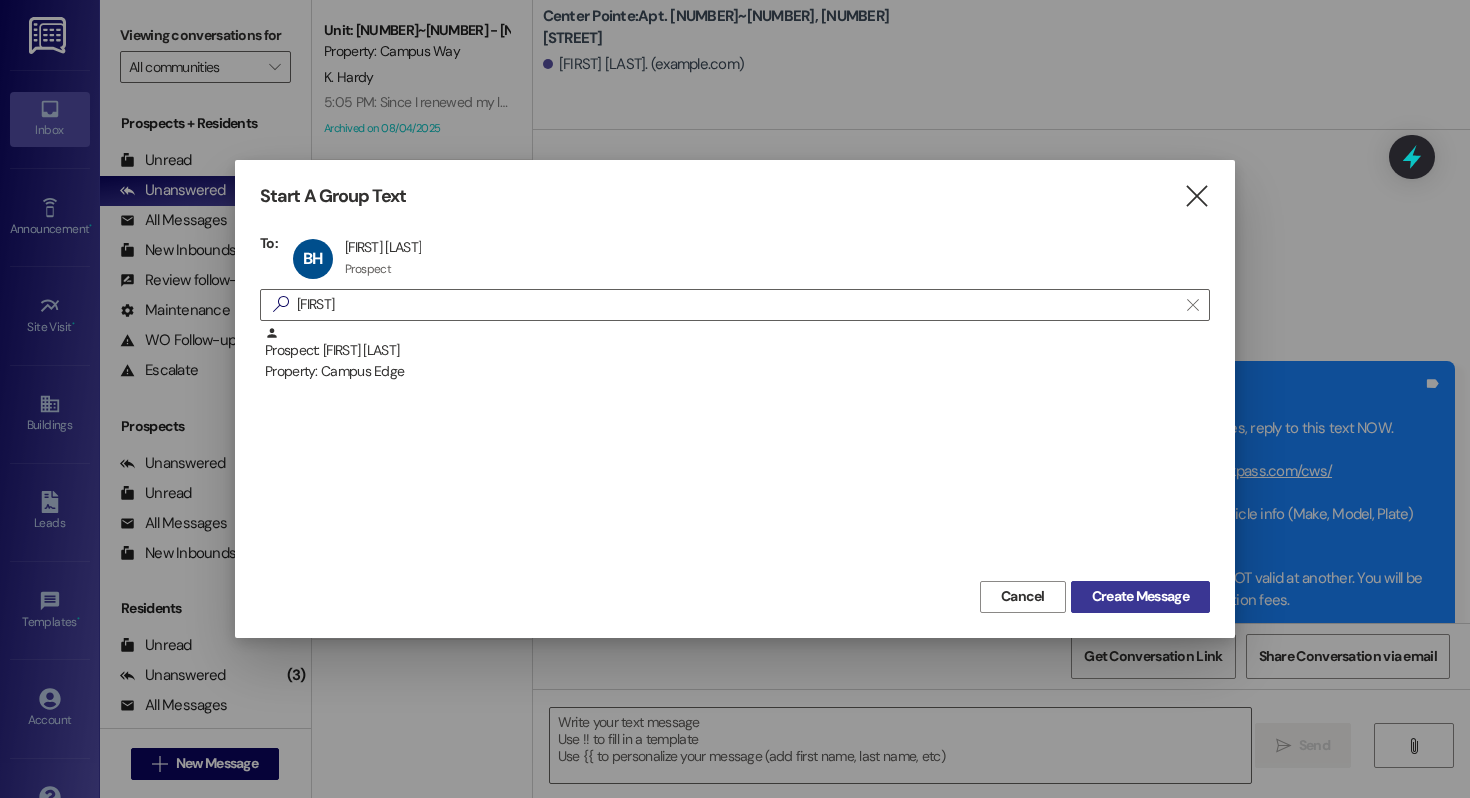 click on "Create Message" at bounding box center [1140, 597] 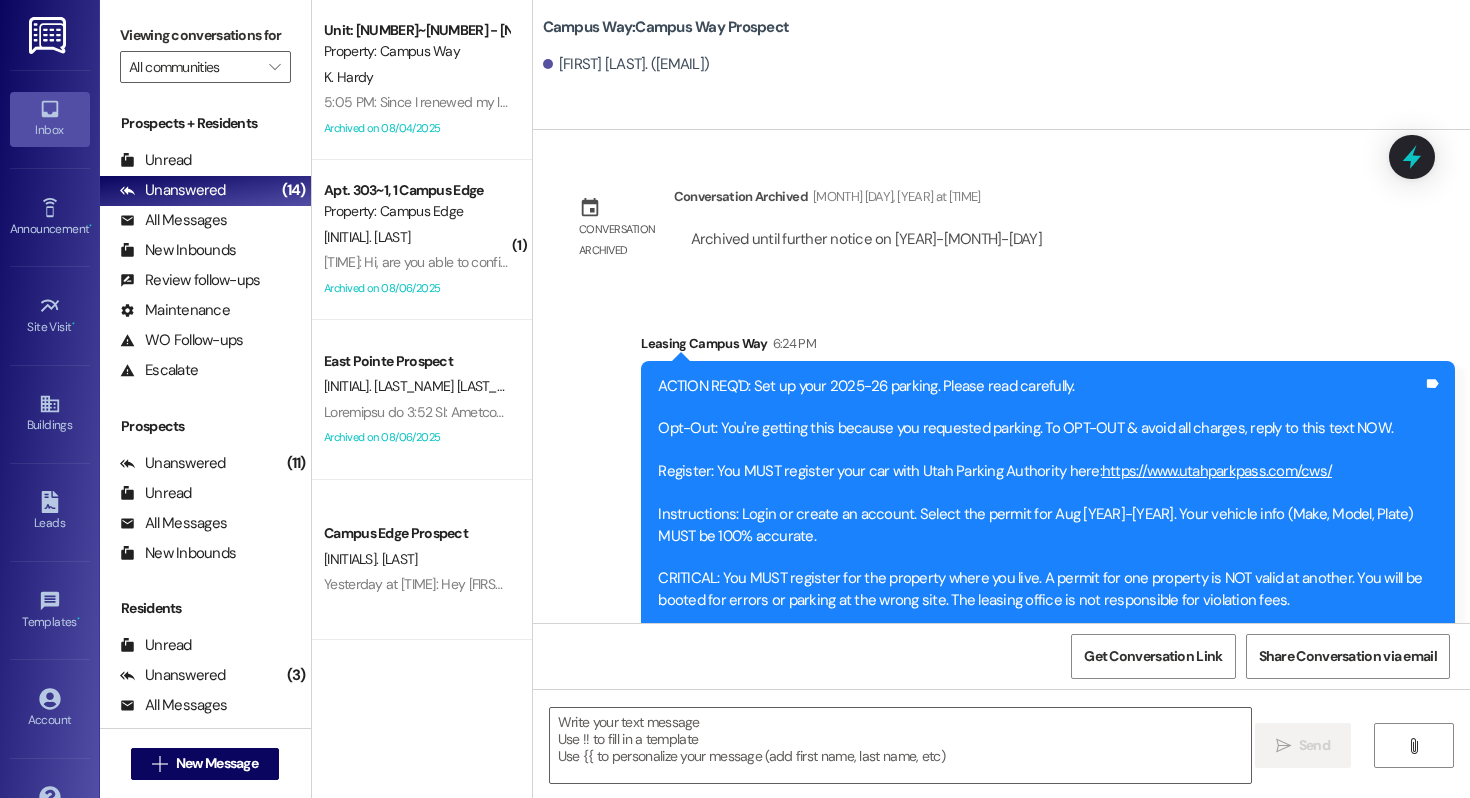 scroll, scrollTop: 6169, scrollLeft: 0, axis: vertical 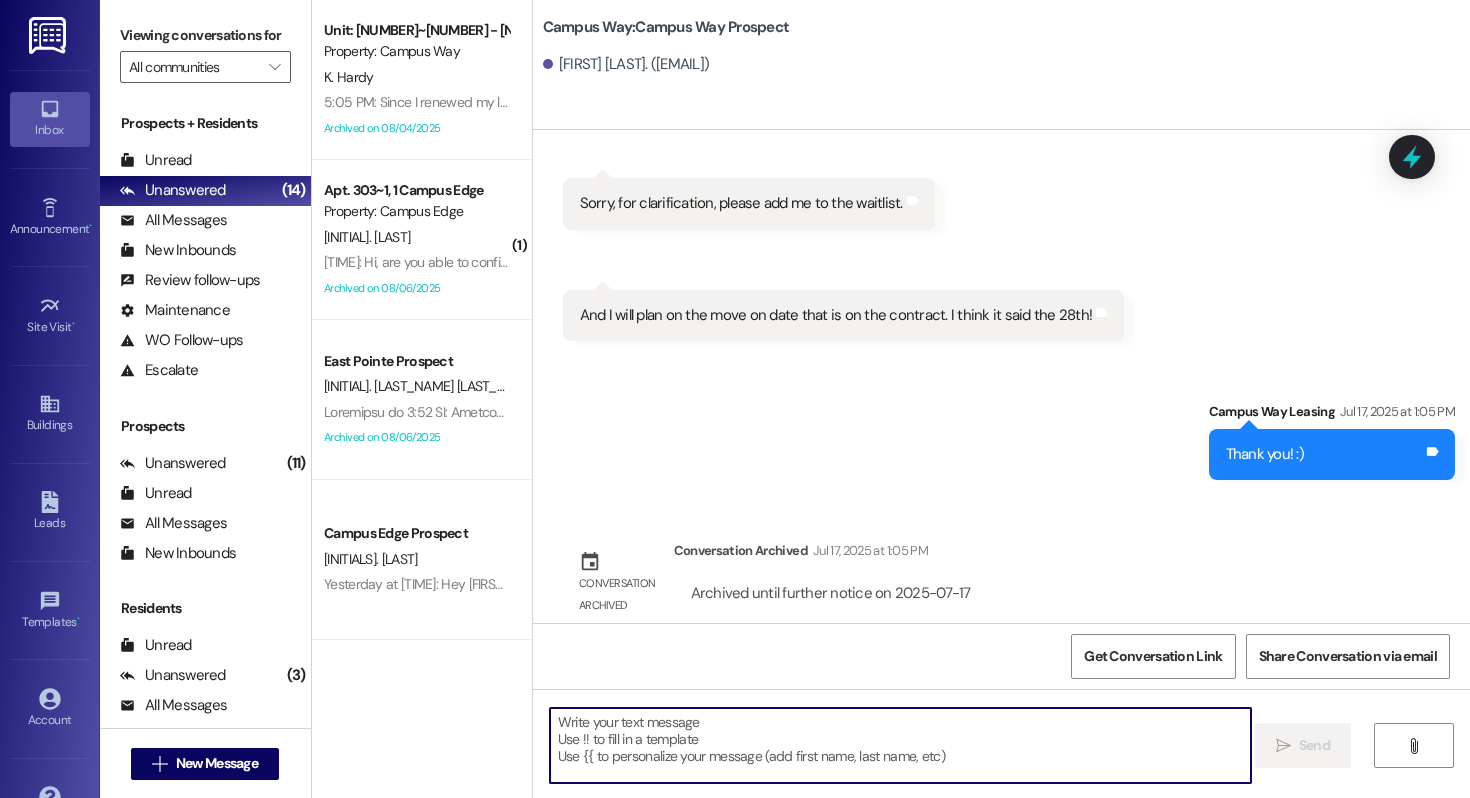 click at bounding box center (900, 745) 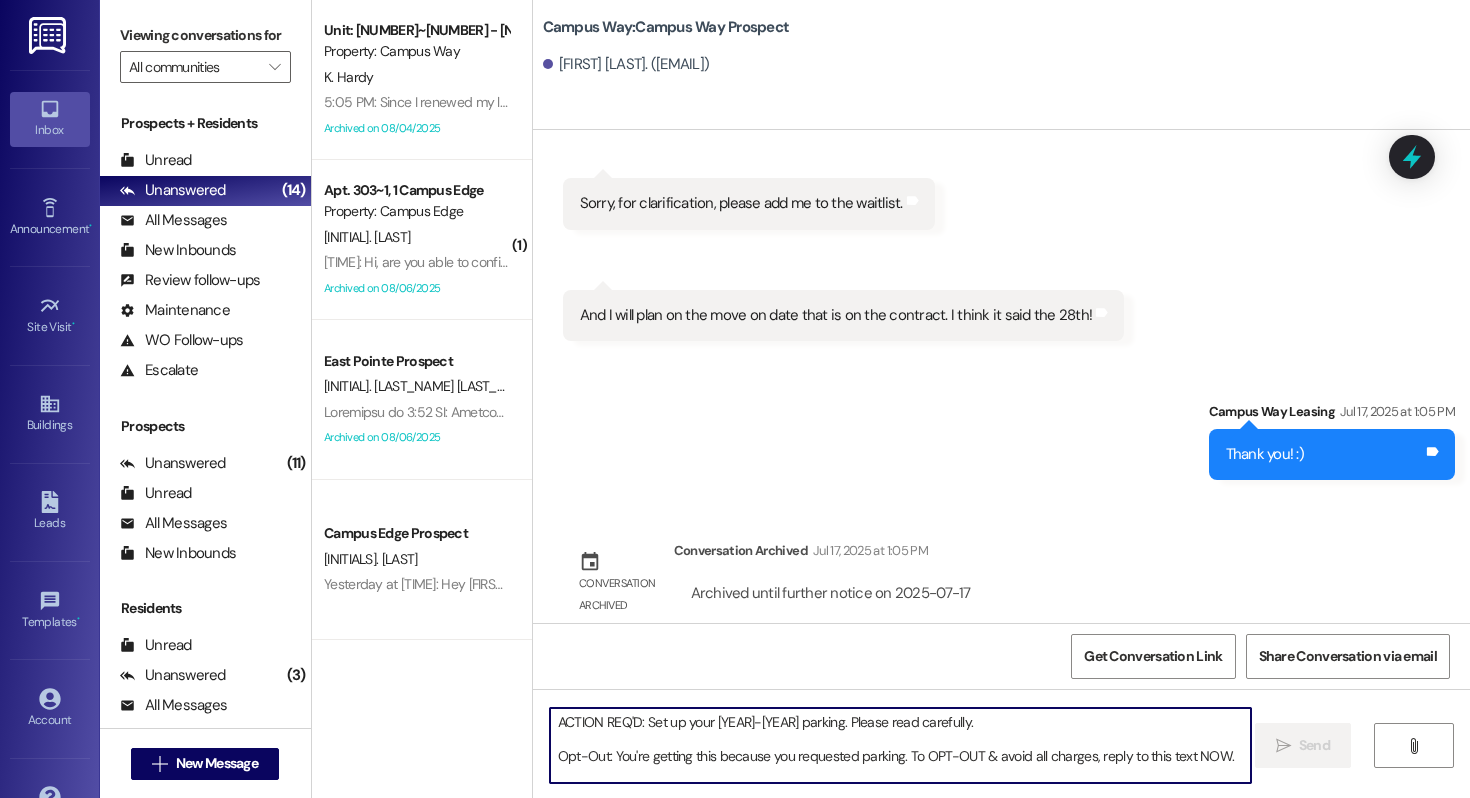 scroll, scrollTop: 170, scrollLeft: 0, axis: vertical 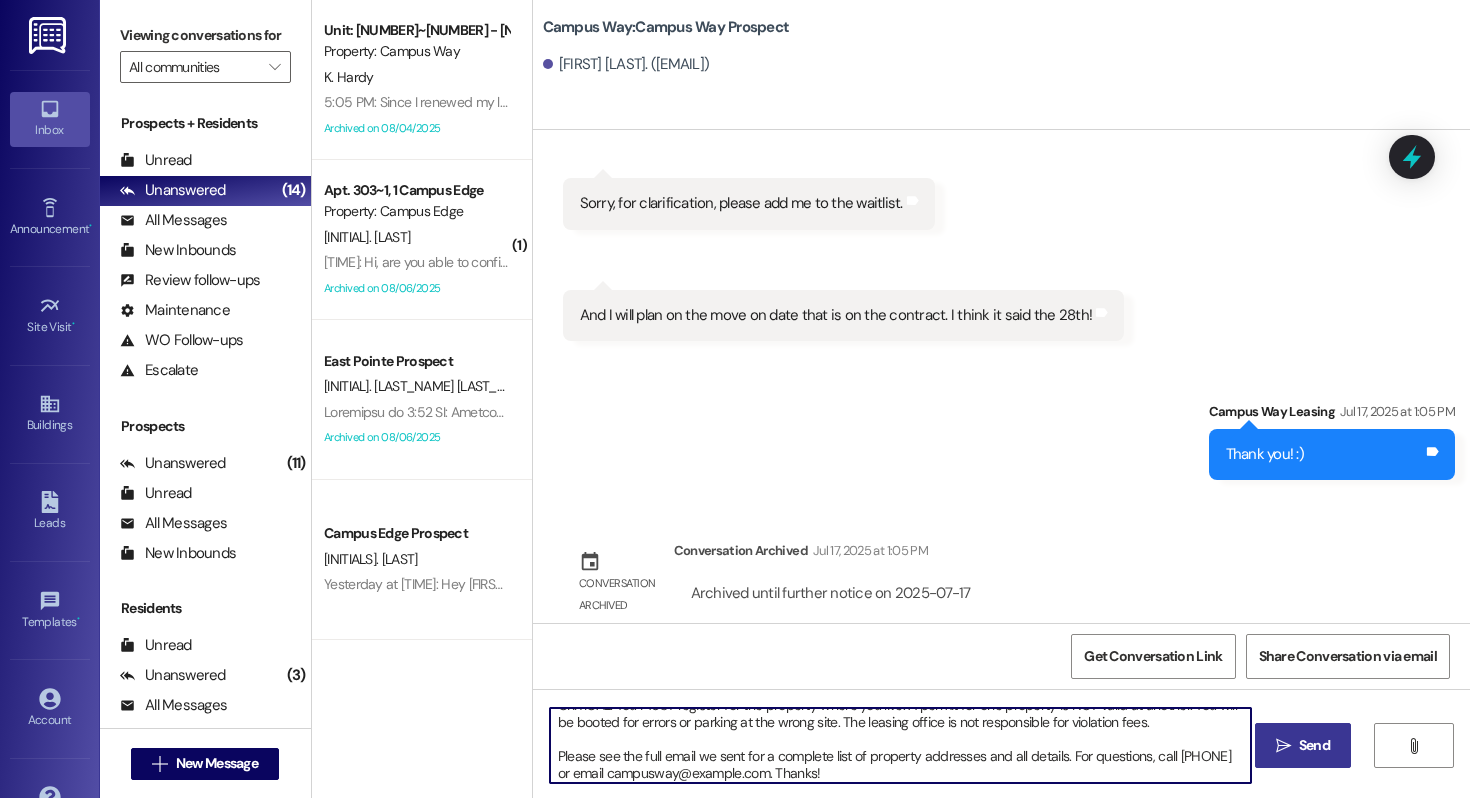 type on "ACTION REQ'D: Set up your [YEAR]-[YEAR] parking. Please read carefully.
Opt-Out: You're getting this because you requested parking. To OPT-OUT & avoid all charges, reply to this text NOW.
Register: You MUST register your car with [STATE] Parking Authority here: https://www.utahparkpass.com/cws/
Instructions: Login or create an account. Select the permit for Aug [YEAR]-[YEAR]. Your vehicle info (Make, Model, Plate) MUST be 100% accurate.
CRITICAL: You MUST register for the property where you live. A permit for one property is NOT valid at another. You will be booted for errors or parking at the wrong site. The leasing office is not responsible for violation fees.
Please see the full email we sent for a complete list of property addresses and all details. For questions, call [PHONE] or email campusway@example.com. Thanks!" 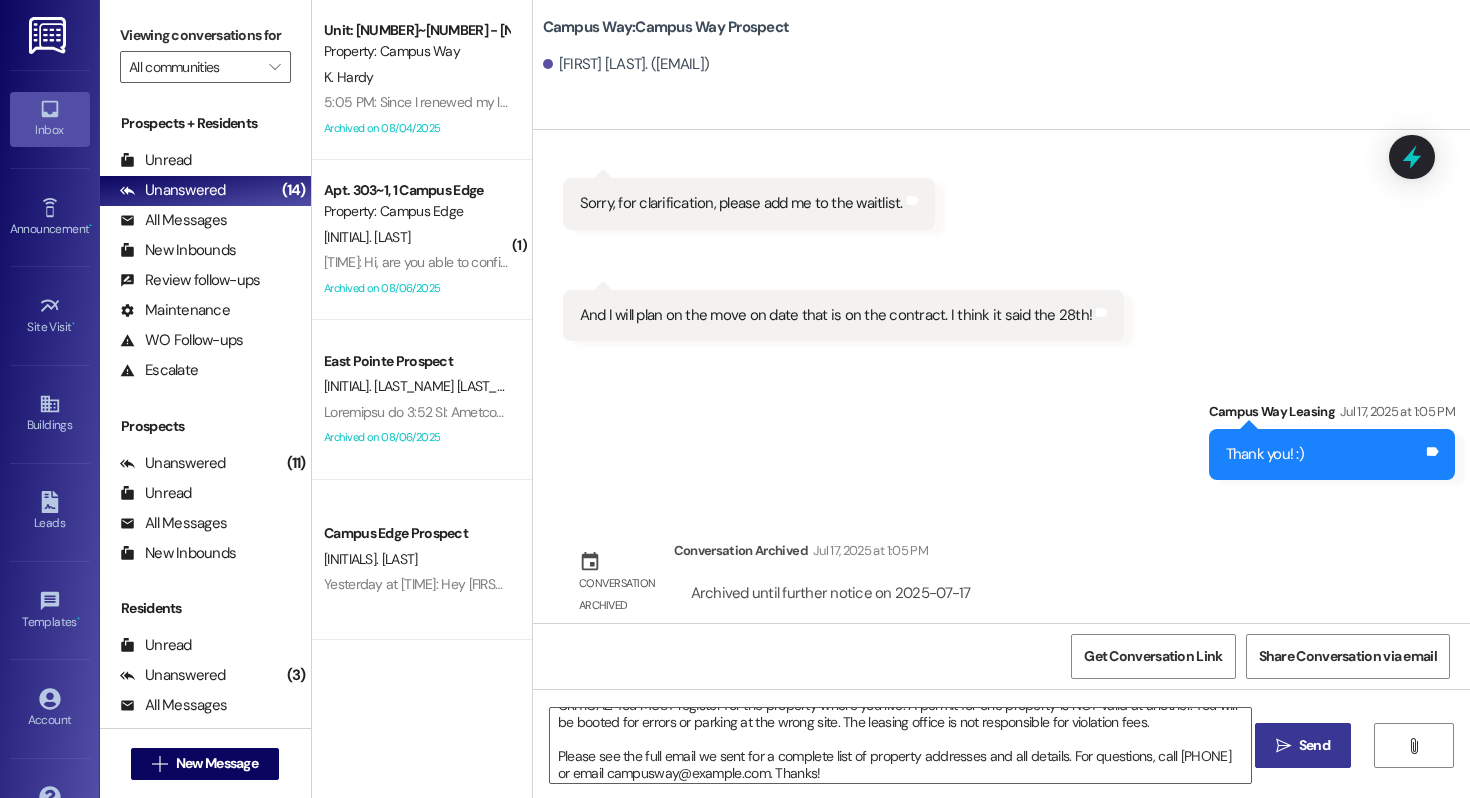 click on " Send" at bounding box center [1303, 745] 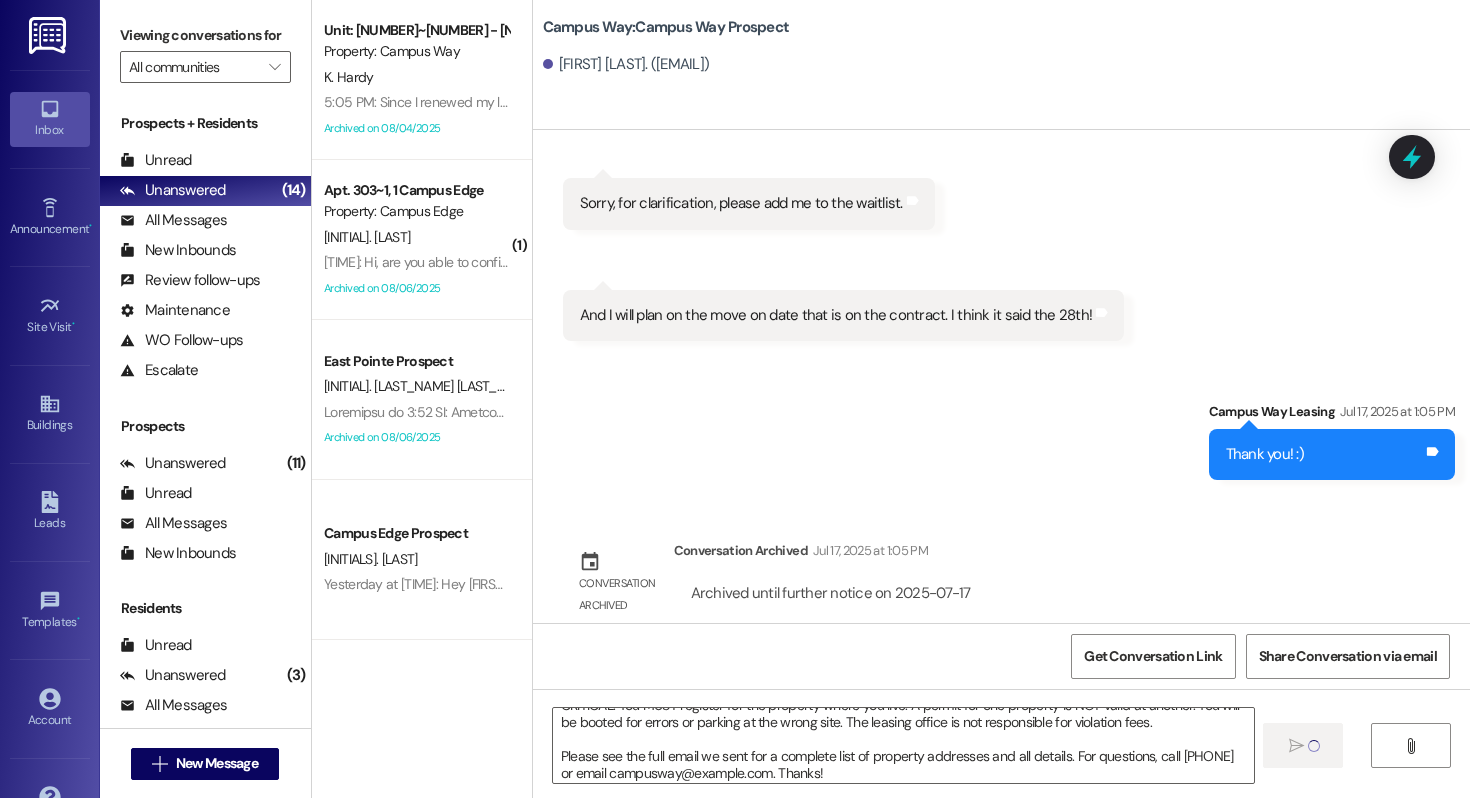 type 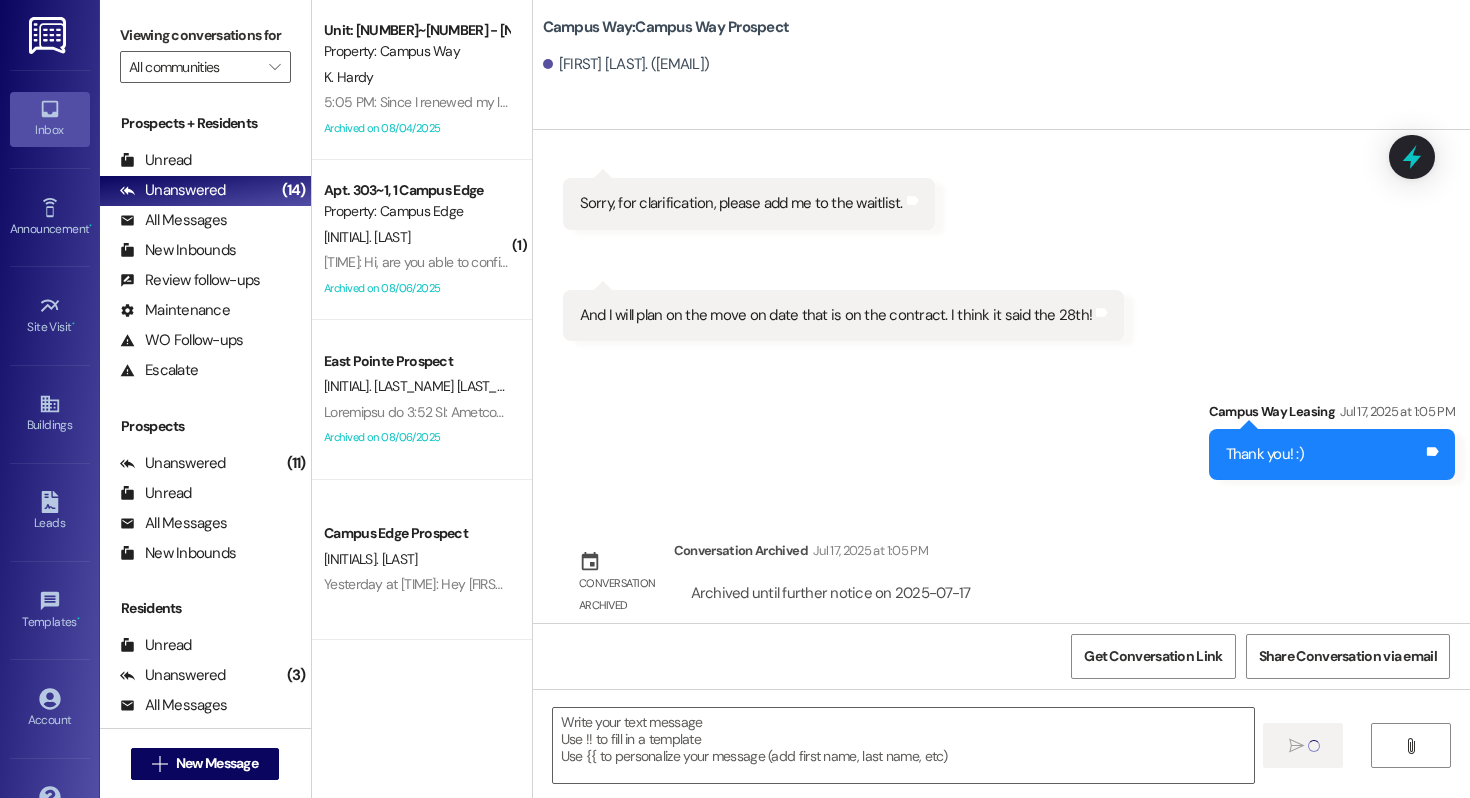 scroll, scrollTop: 0, scrollLeft: 0, axis: both 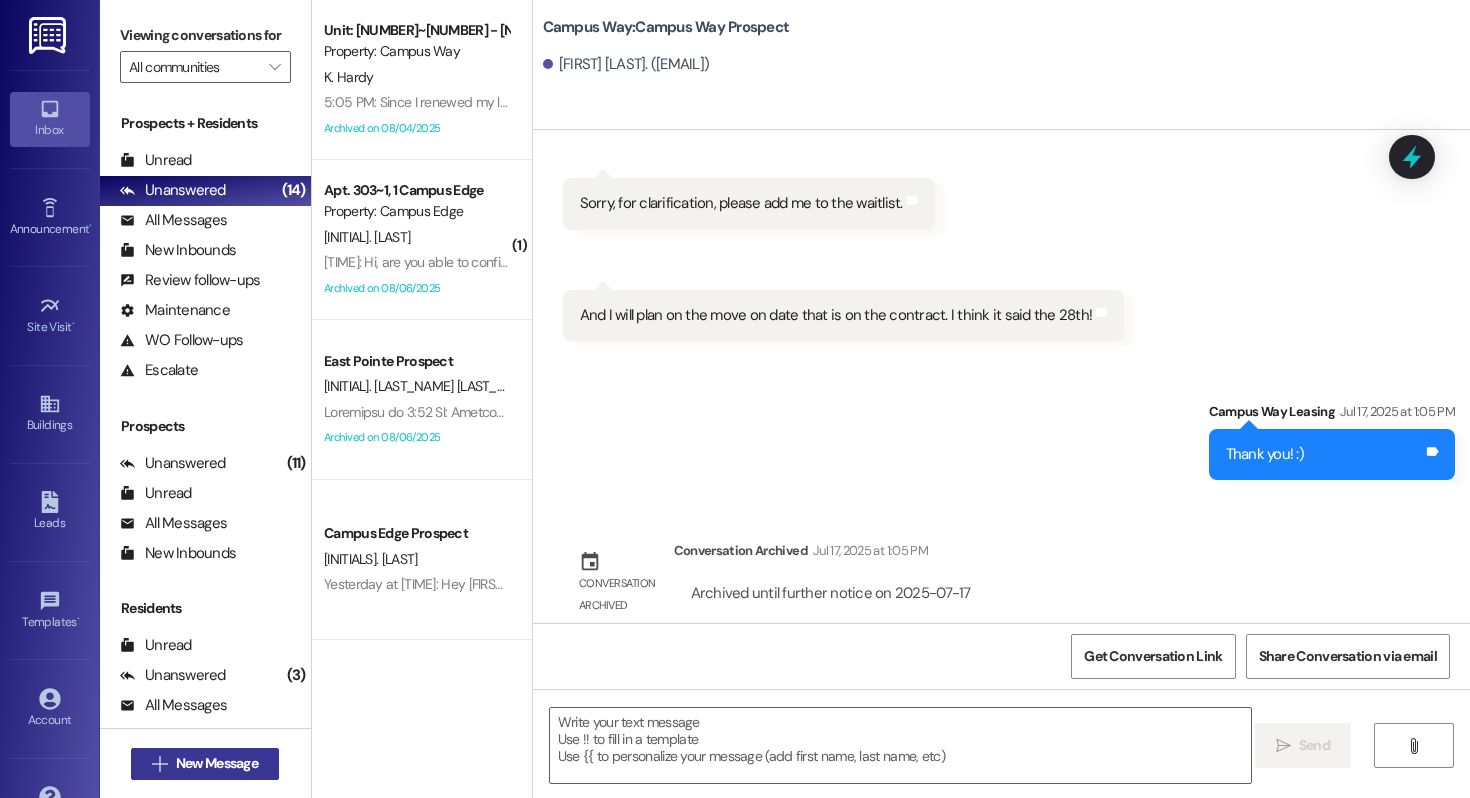 click on "New Message" at bounding box center [217, 763] 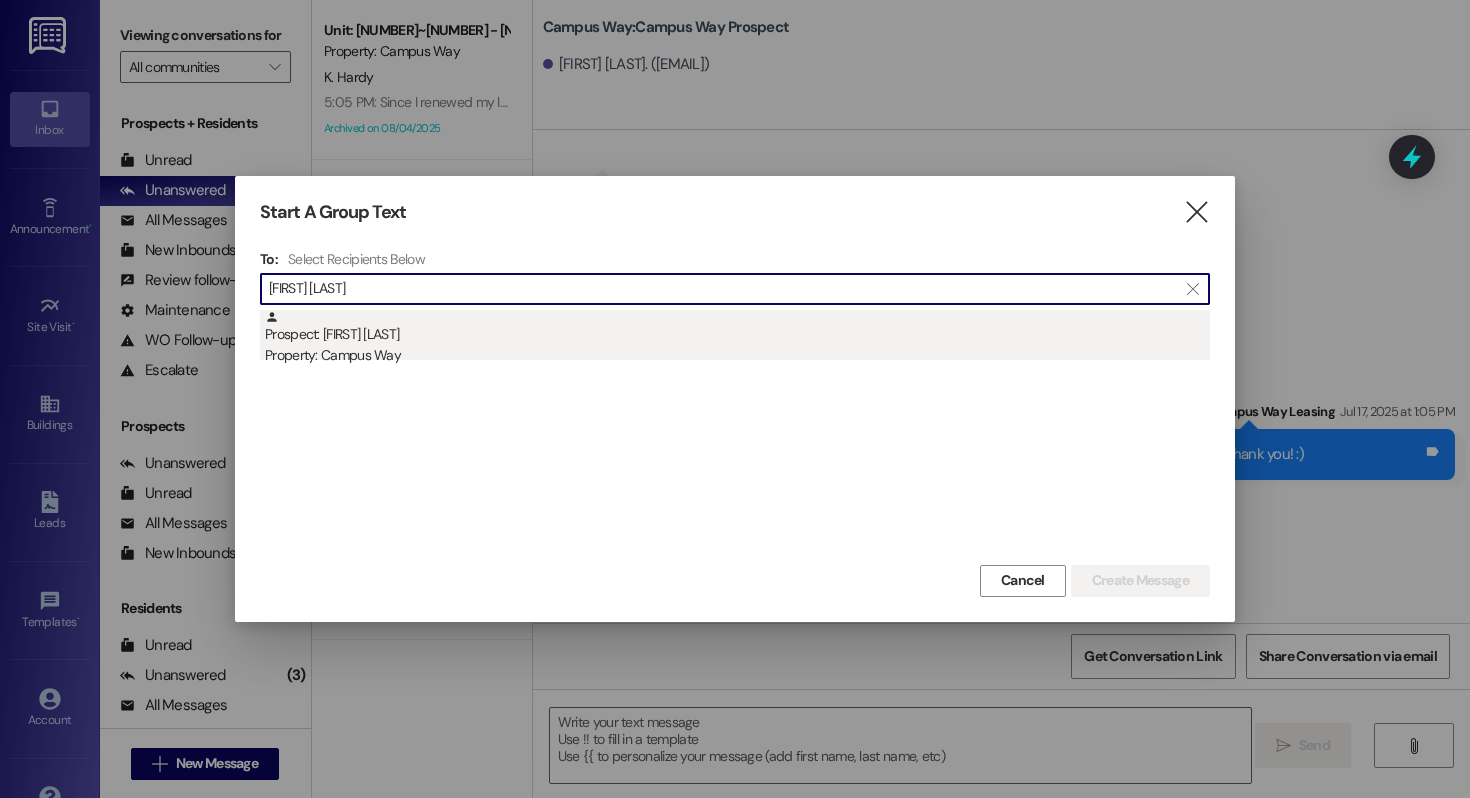 type on "[FIRST] [LAST]" 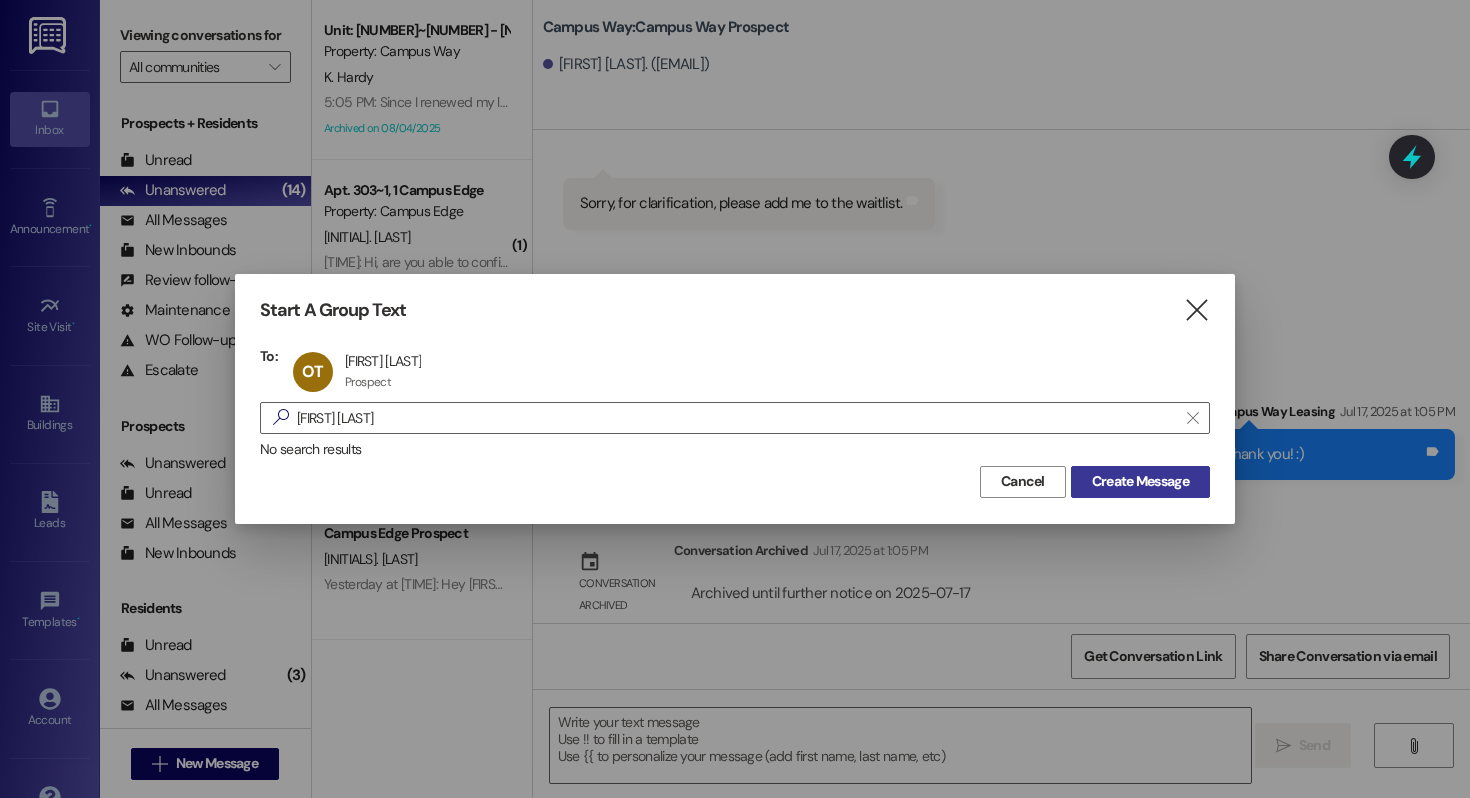 click on "Create Message" at bounding box center [1140, 482] 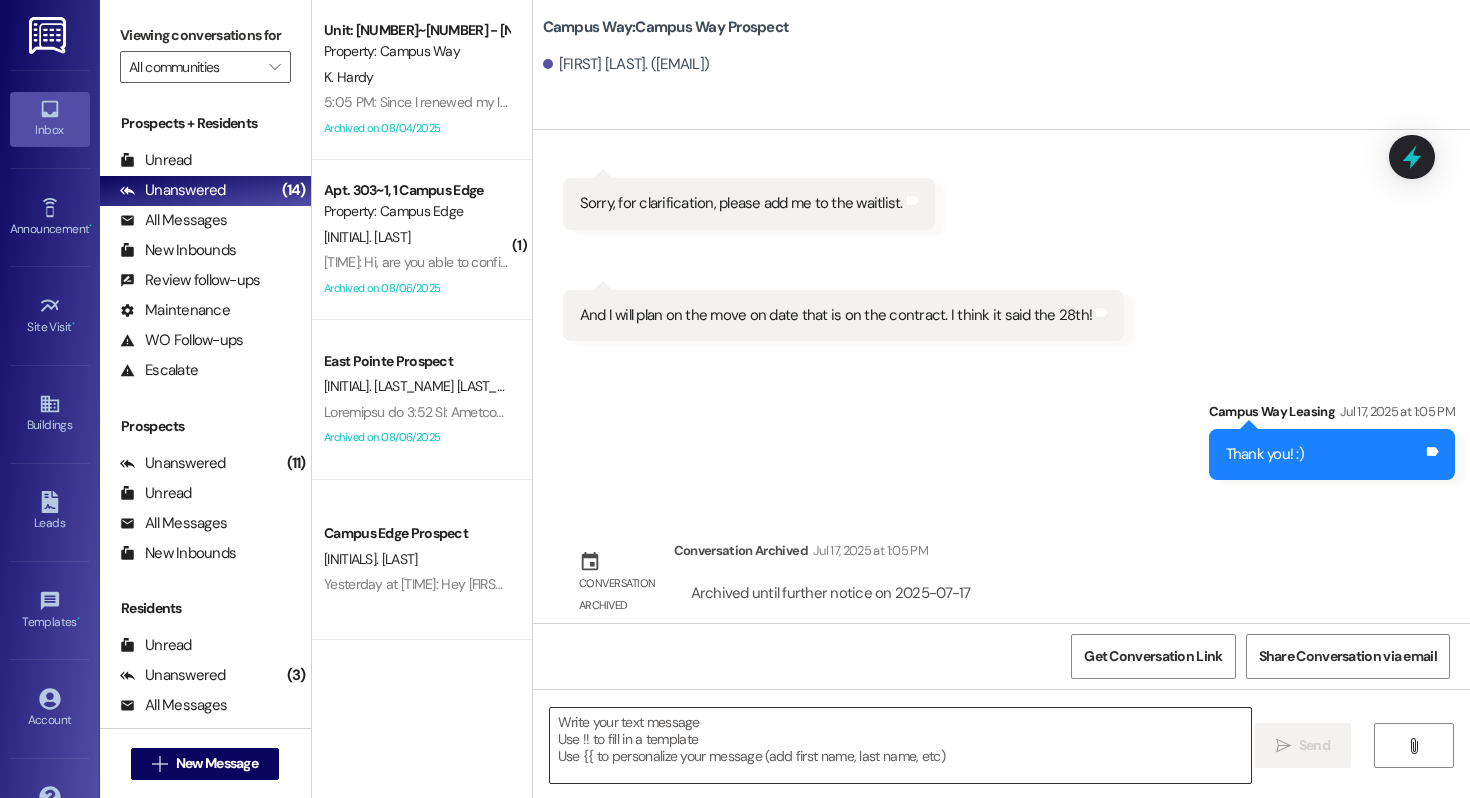 scroll, scrollTop: 44, scrollLeft: 0, axis: vertical 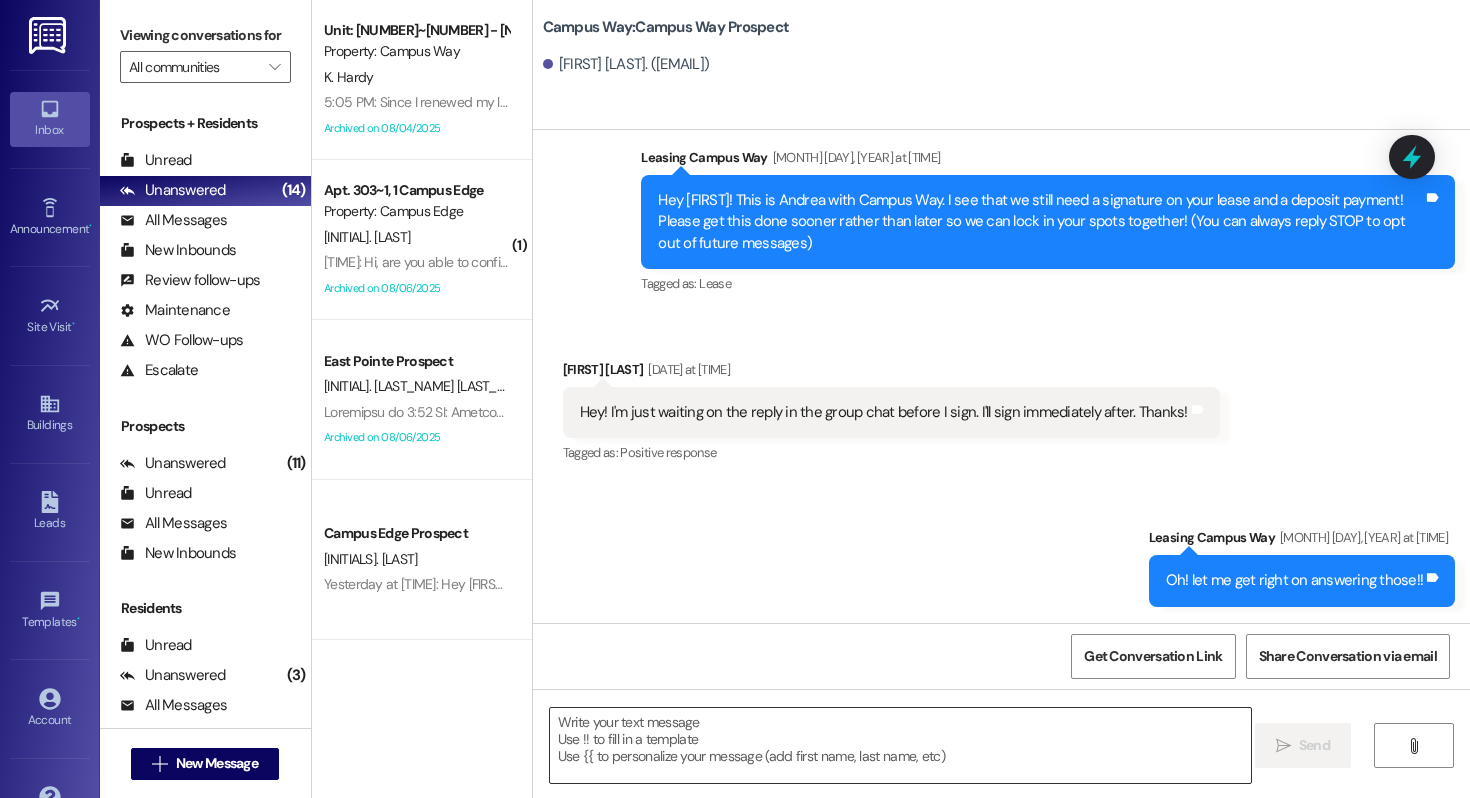 click at bounding box center [900, 745] 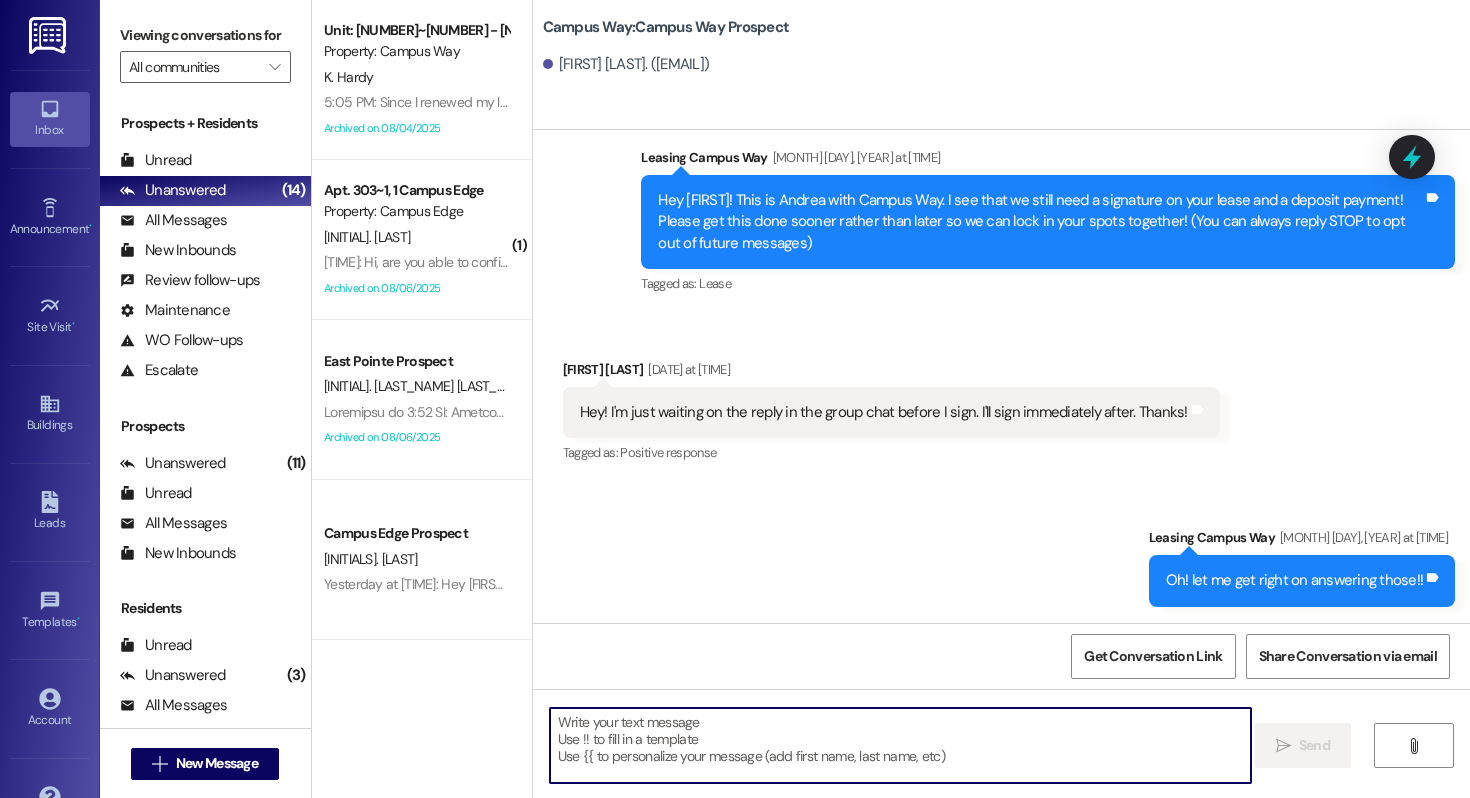 paste on "ACTION REQ'D: Set up your [YEAR]-[YEAR] parking. Please read carefully.
Opt-Out: You're getting this because you requested parking. To OPT-OUT & avoid all charges, reply to this text NOW.
Register: You MUST register your car with [STATE] Parking Authority here: https://www.utahparkpass.com/cws/
Instructions: Login or create an account. Select the permit for Aug [YEAR]-[YEAR]. Your vehicle info (Make, Model, Plate) MUST be 100% accurate.
CRITICAL: You MUST register for the property where you live. A permit for one property is NOT valid at another. You will be booted for errors or parking at the wrong site. The leasing office is not responsible for violation fees.
Please see the full email we sent for a complete list of property addresses and all details. For questions, call [PHONE] or email campusway@example.com. Thanks!" 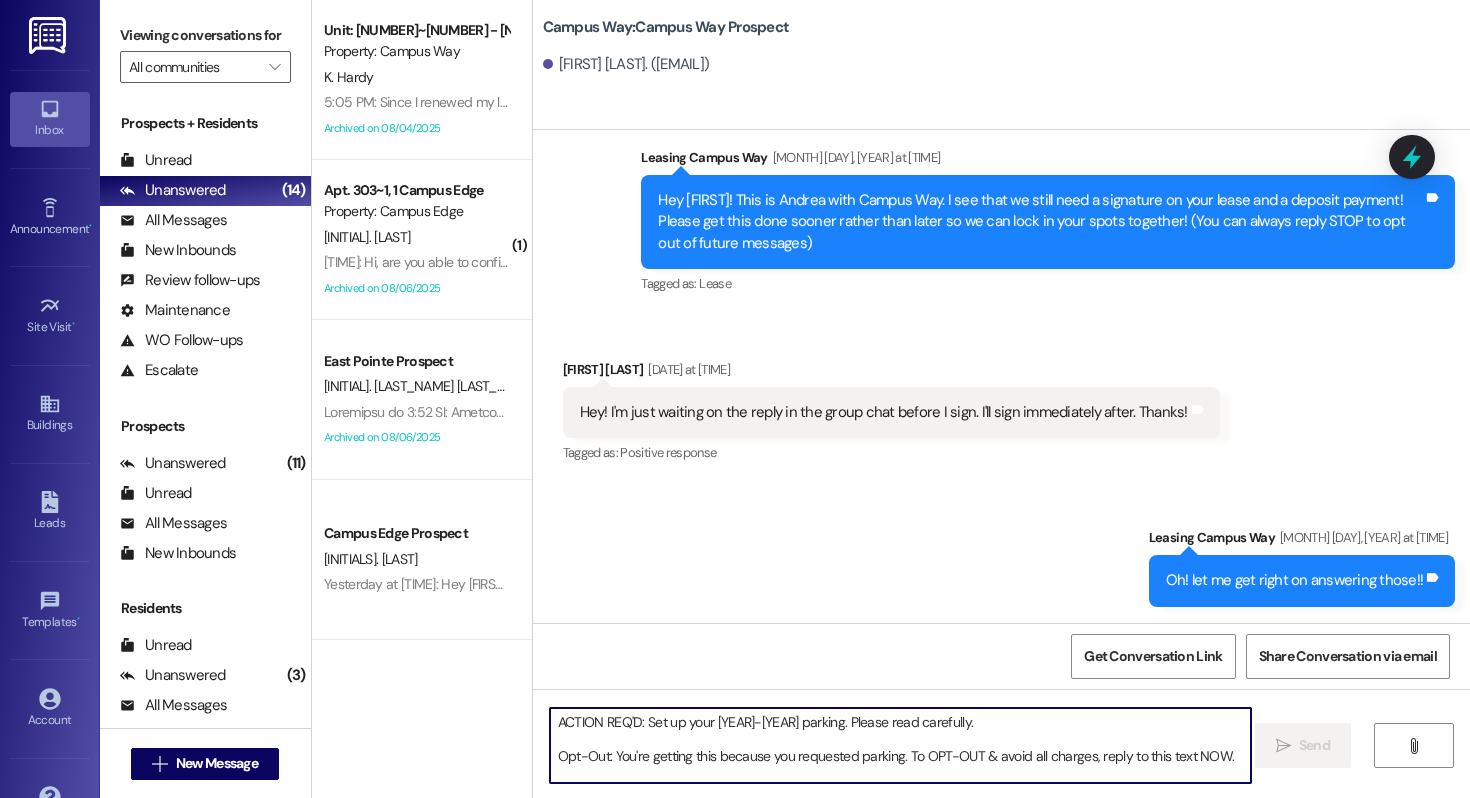 scroll, scrollTop: 170, scrollLeft: 0, axis: vertical 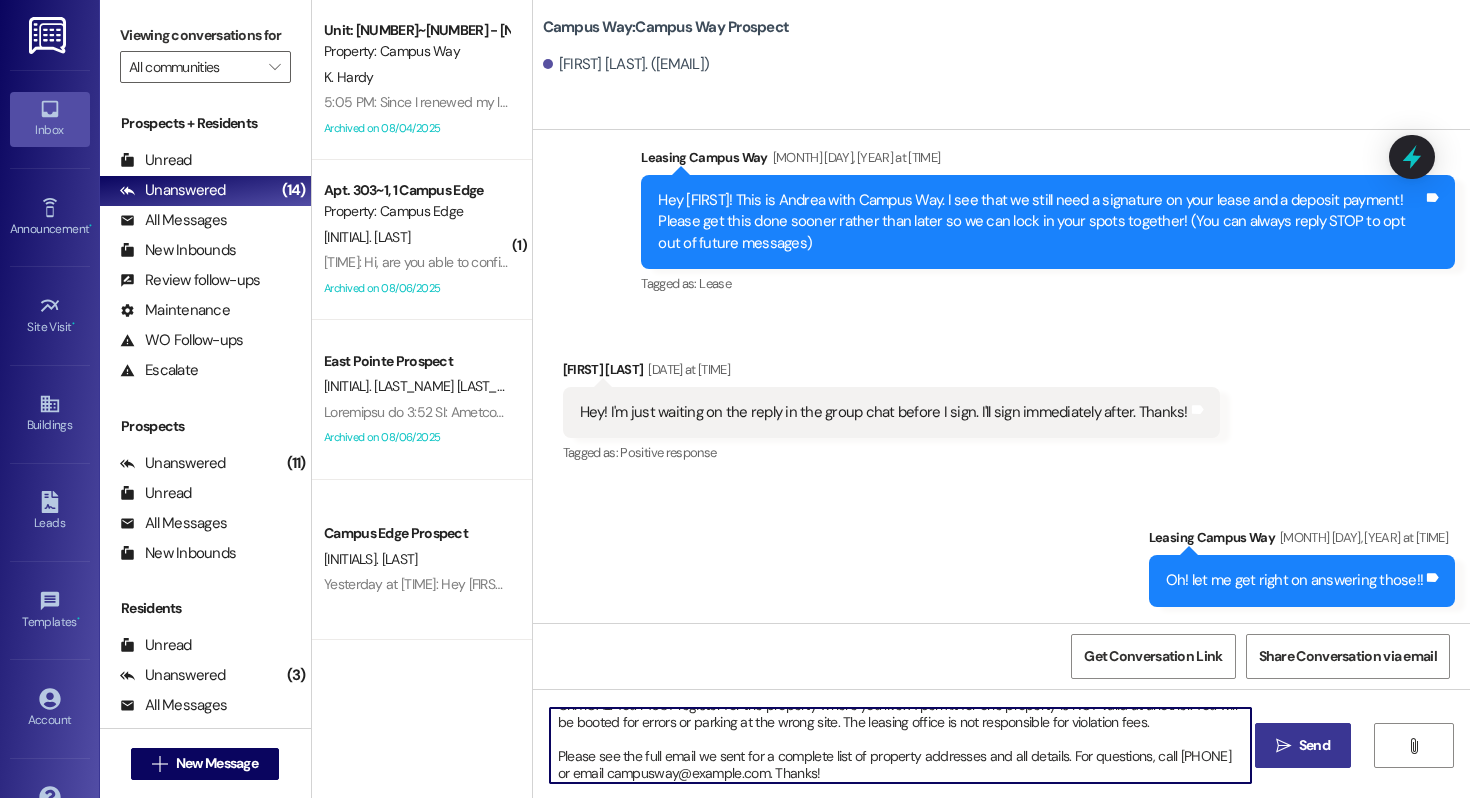 type on "ACTION REQ'D: Set up your [YEAR]-[YEAR] parking. Please read carefully.
Opt-Out: You're getting this because you requested parking. To OPT-OUT & avoid all charges, reply to this text NOW.
Register: You MUST register your car with [STATE] Parking Authority here: https://www.utahparkpass.com/cws/
Instructions: Login or create an account. Select the permit for Aug [YEAR]-[YEAR]. Your vehicle info (Make, Model, Plate) MUST be 100% accurate.
CRITICAL: You MUST register for the property where you live. A permit for one property is NOT valid at another. You will be booted for errors or parking at the wrong site. The leasing office is not responsible for violation fees.
Please see the full email we sent for a complete list of property addresses and all details. For questions, call [PHONE] or email campusway@example.com. Thanks!" 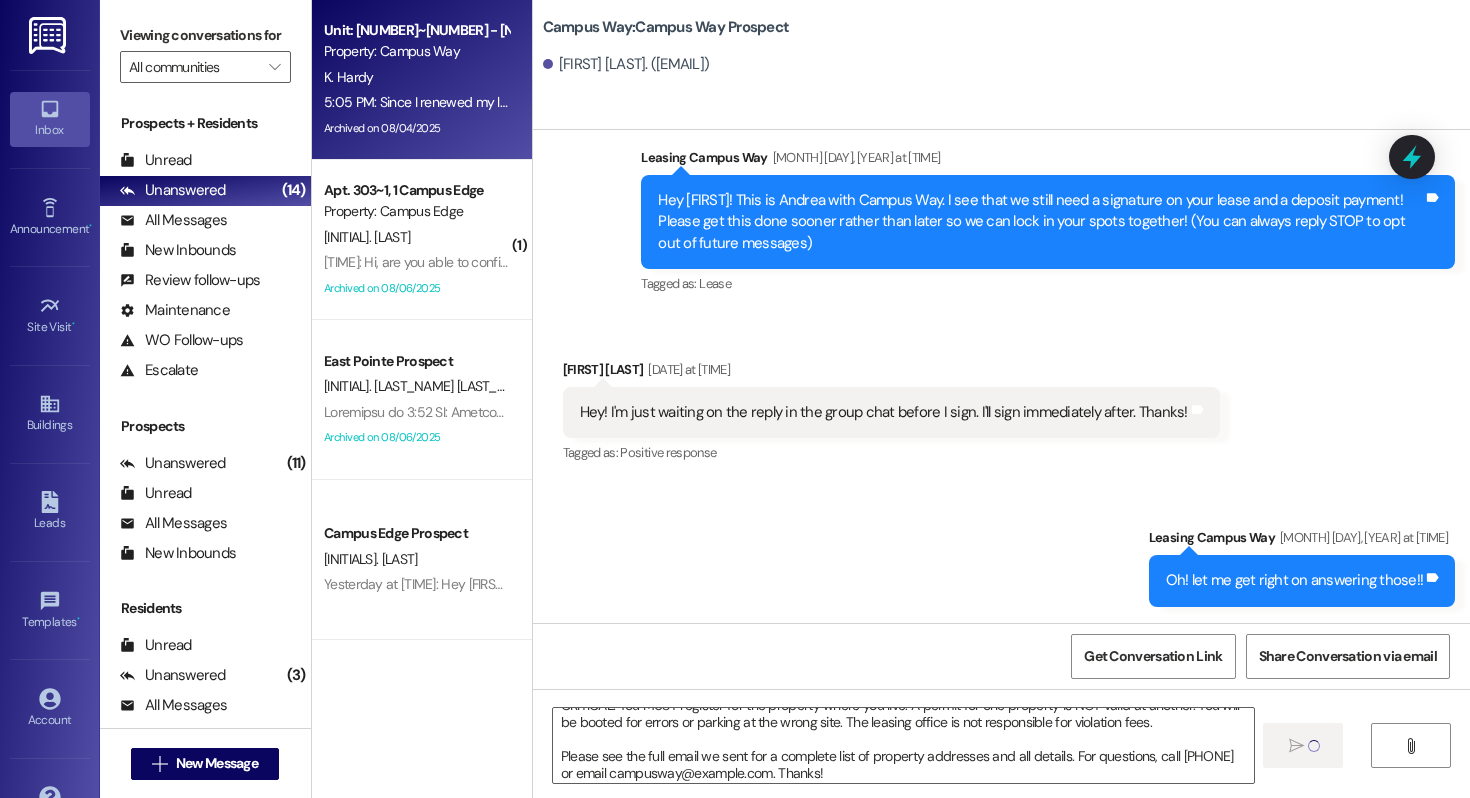 type 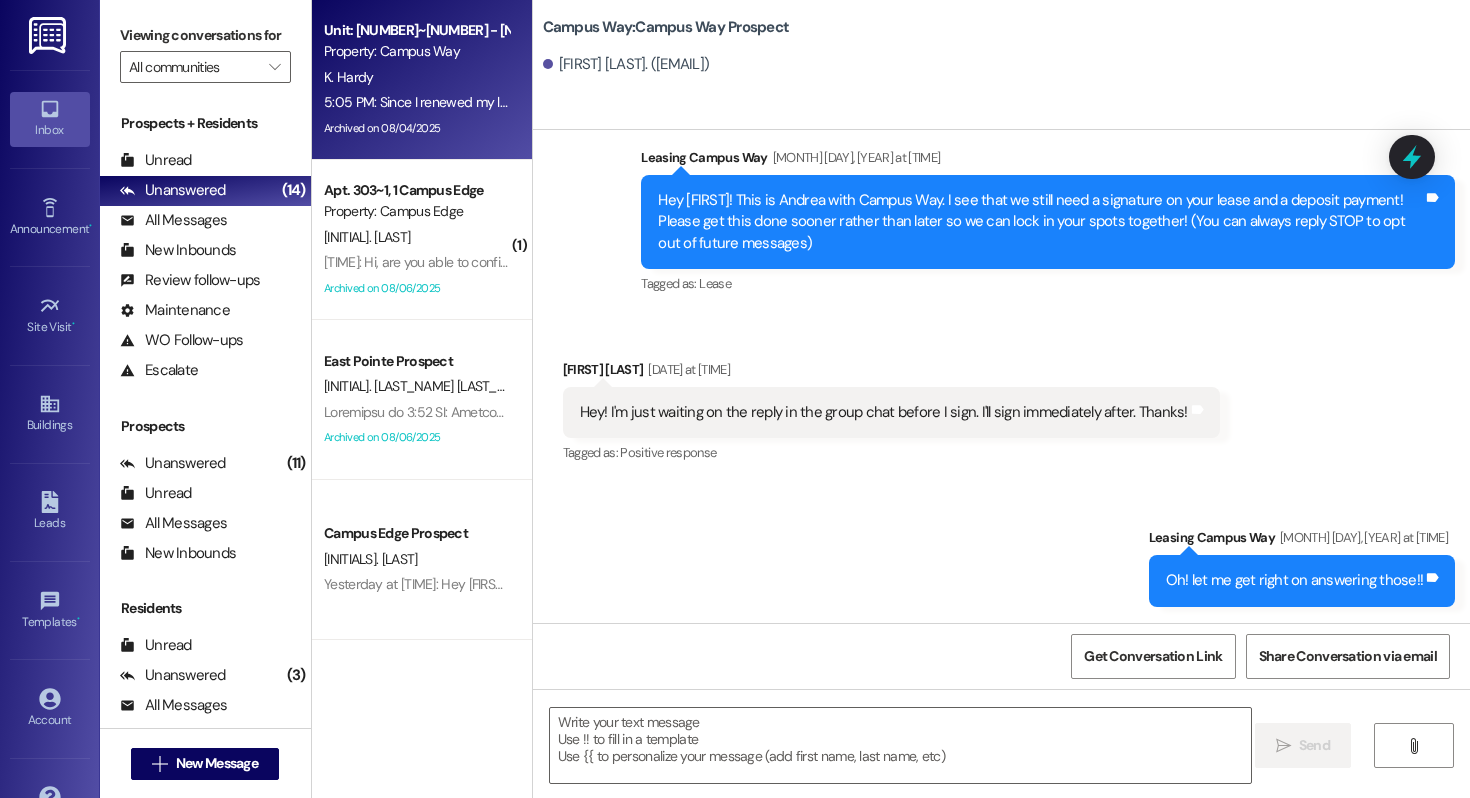 scroll, scrollTop: 0, scrollLeft: 0, axis: both 